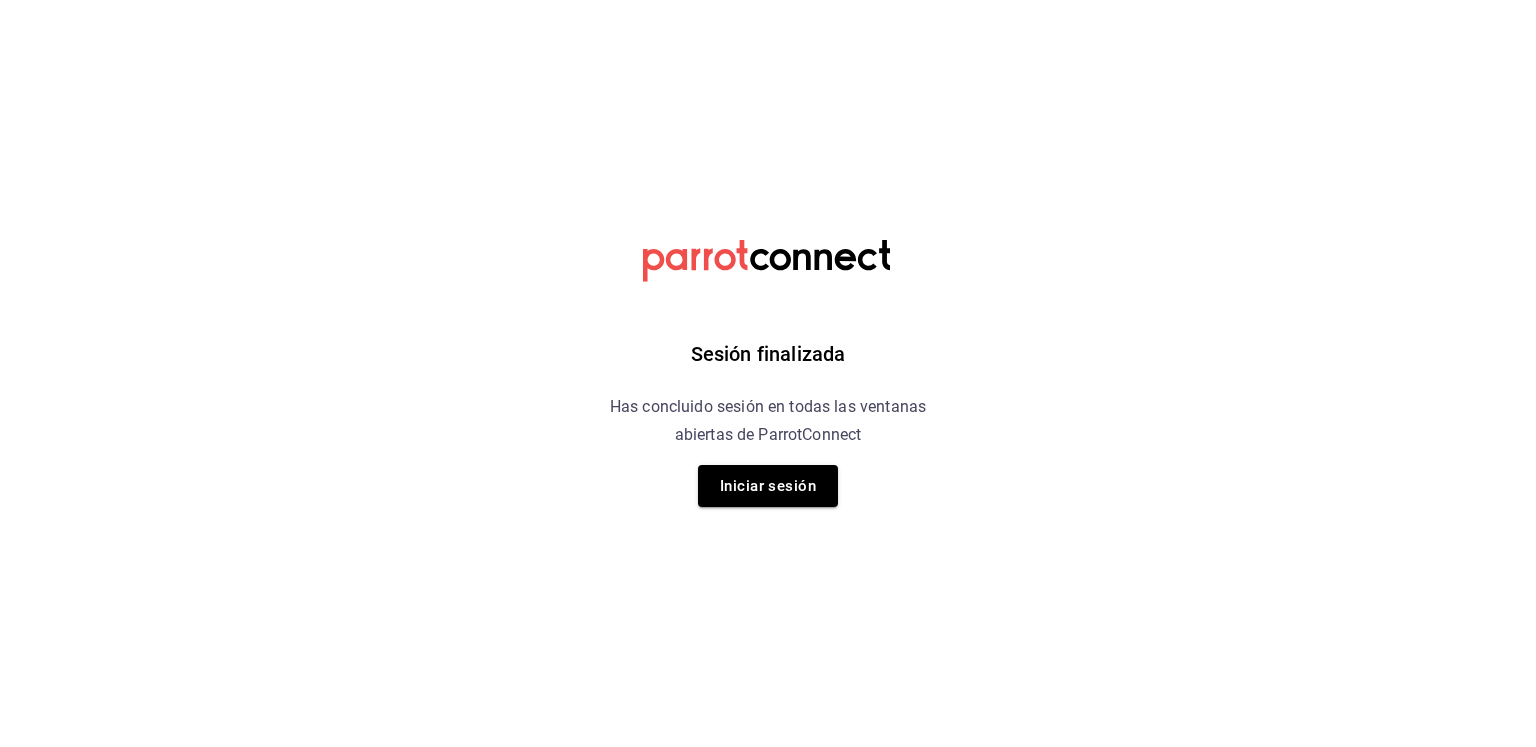 scroll, scrollTop: 0, scrollLeft: 0, axis: both 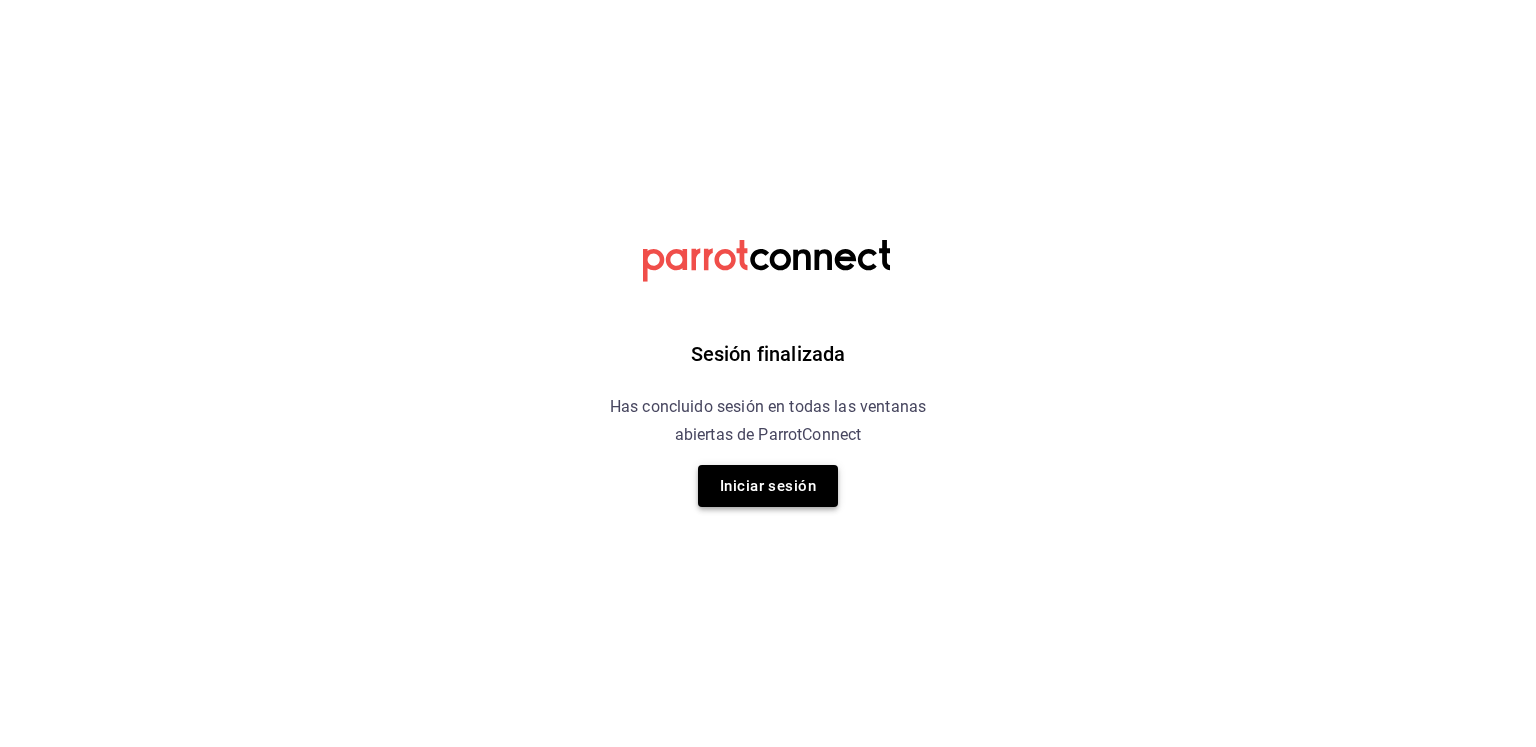 click on "Iniciar sesión" at bounding box center (768, 486) 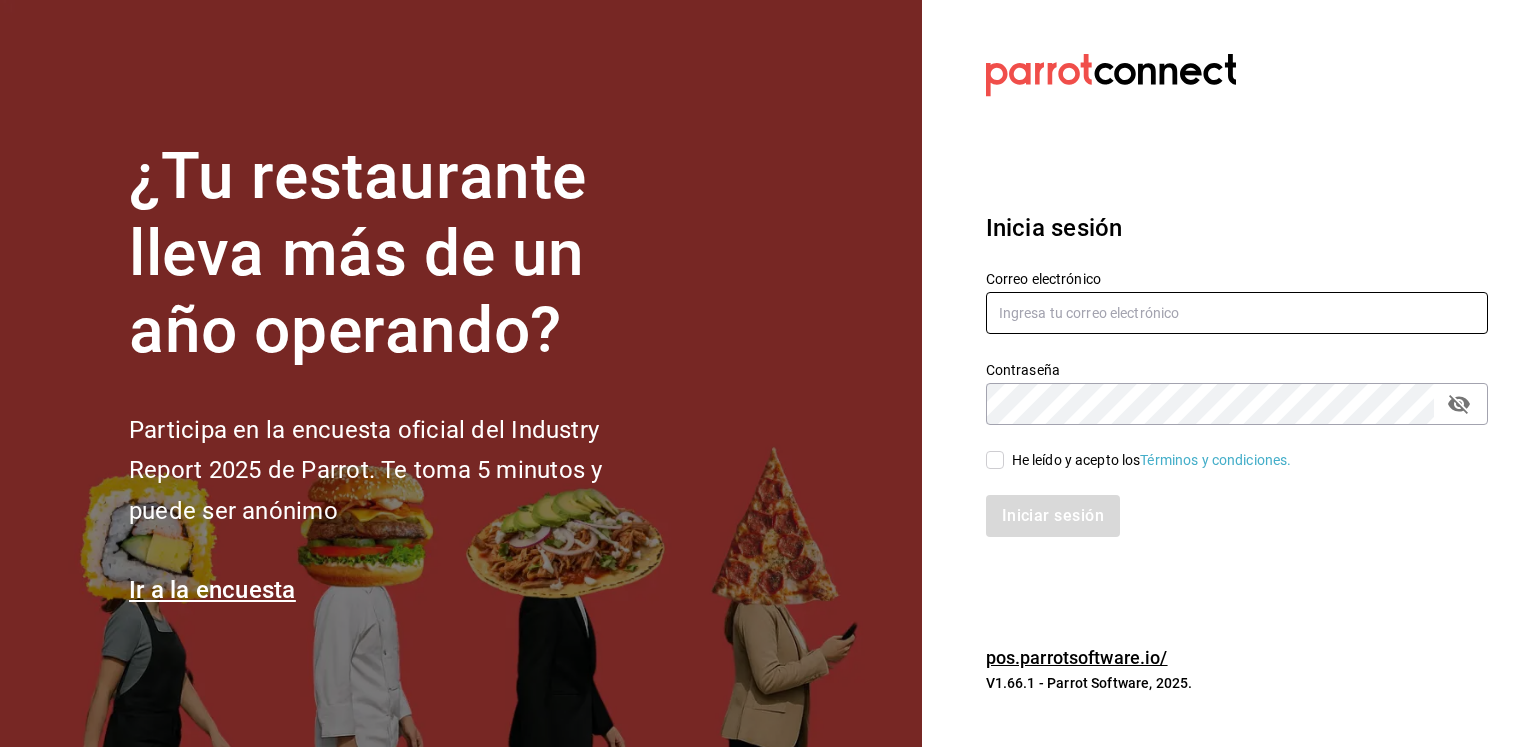type on "[EMAIL]" 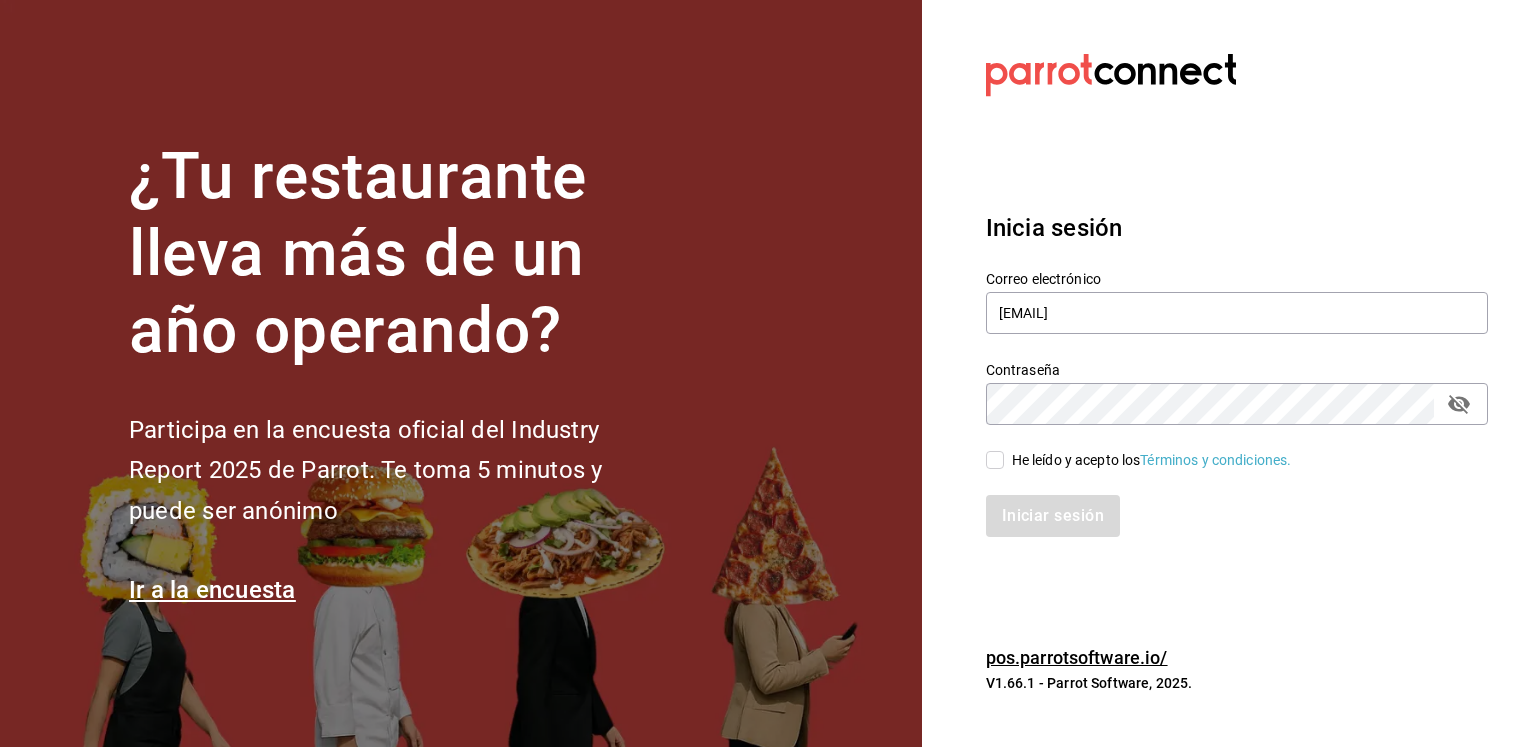 click on "Correo electrónico edgarquintanilla55@gmail.com" at bounding box center (1237, 303) 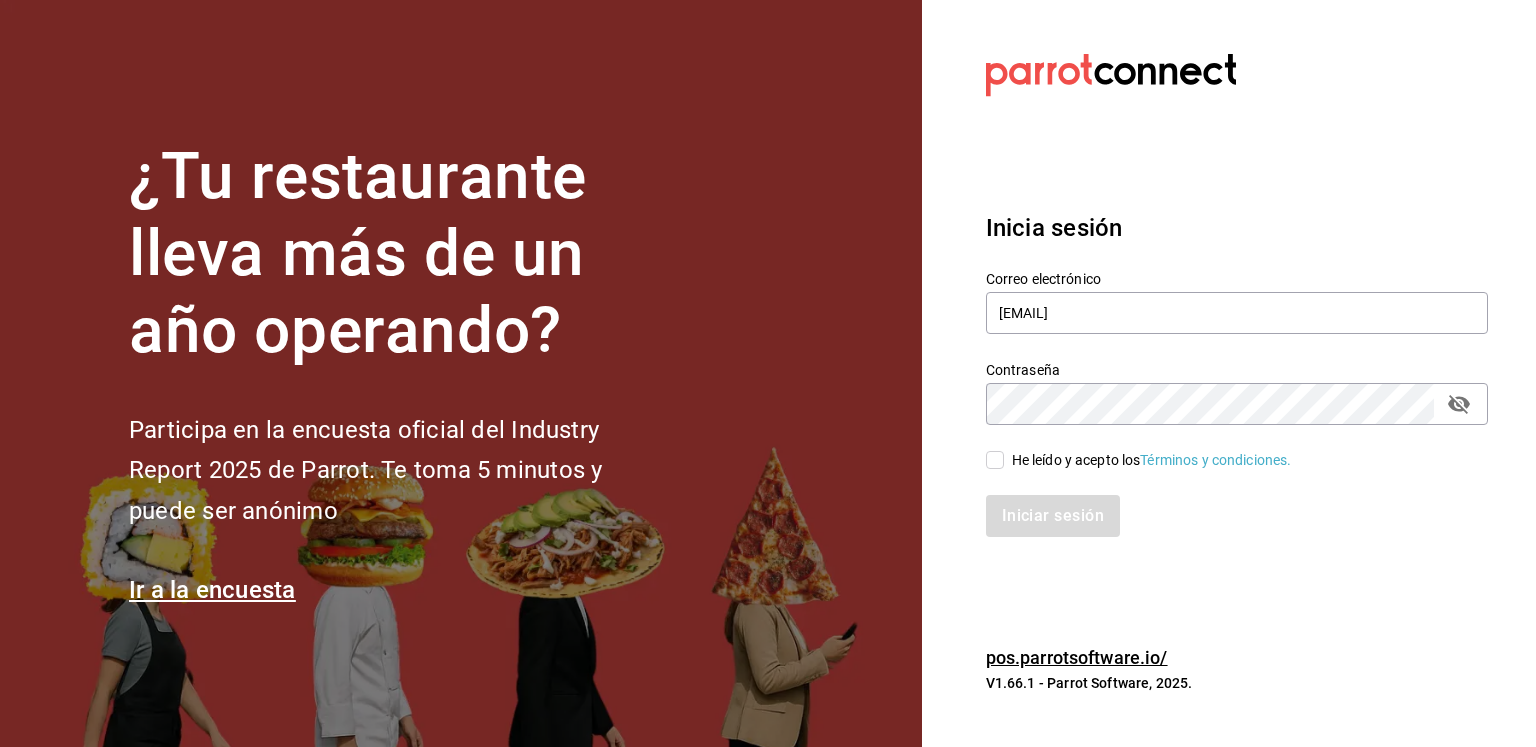 click on "He leído y acepto los  Términos y condiciones." at bounding box center (995, 460) 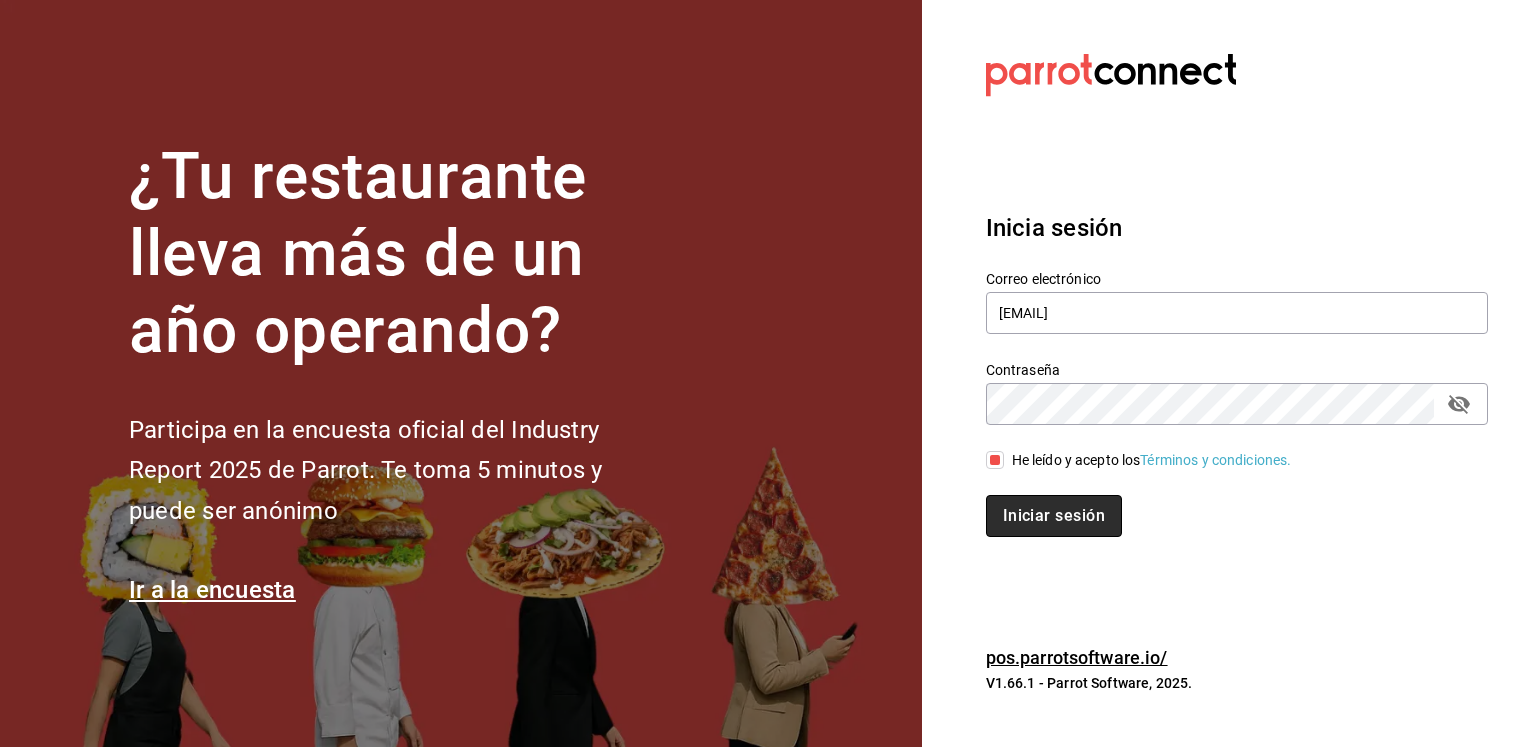 click on "Iniciar sesión" at bounding box center [1054, 516] 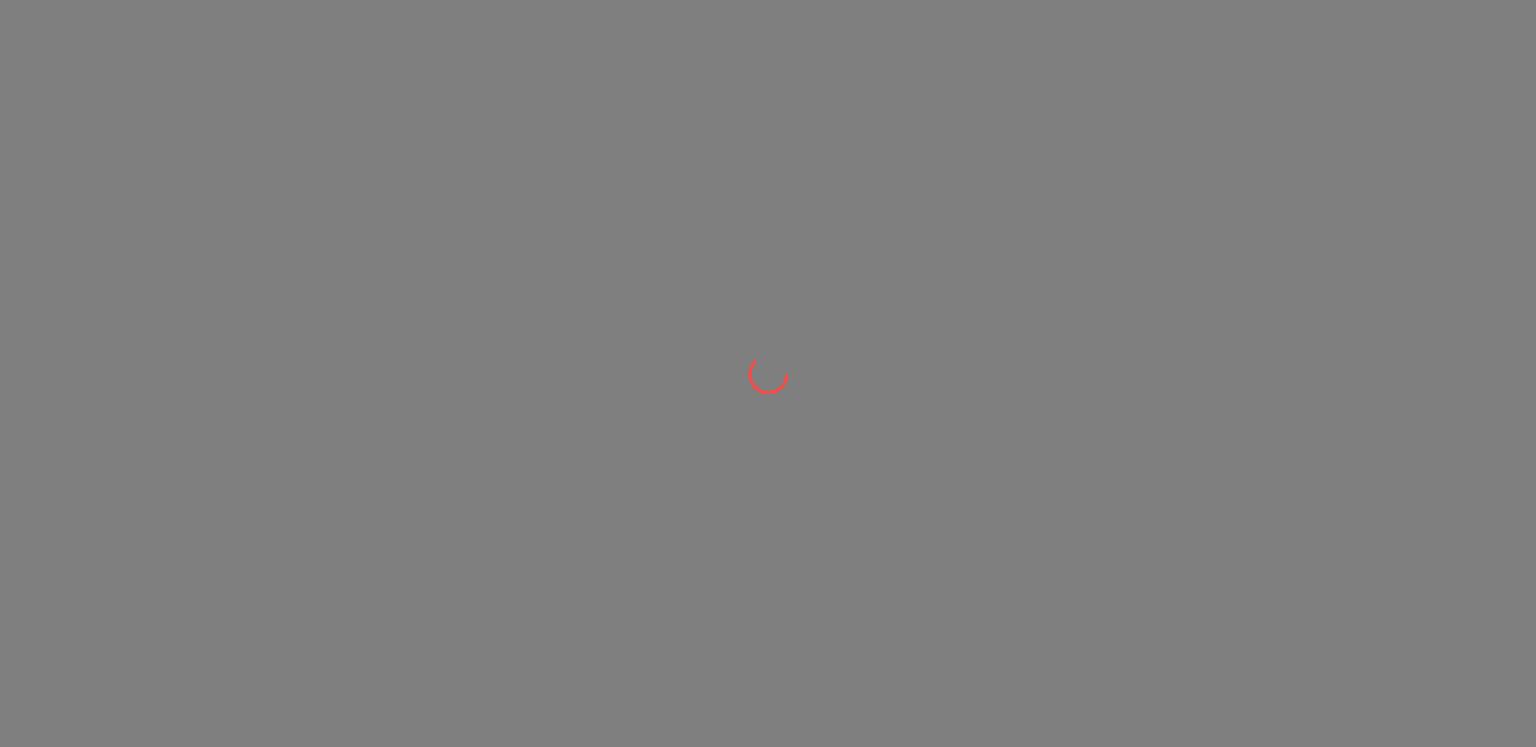 scroll, scrollTop: 0, scrollLeft: 0, axis: both 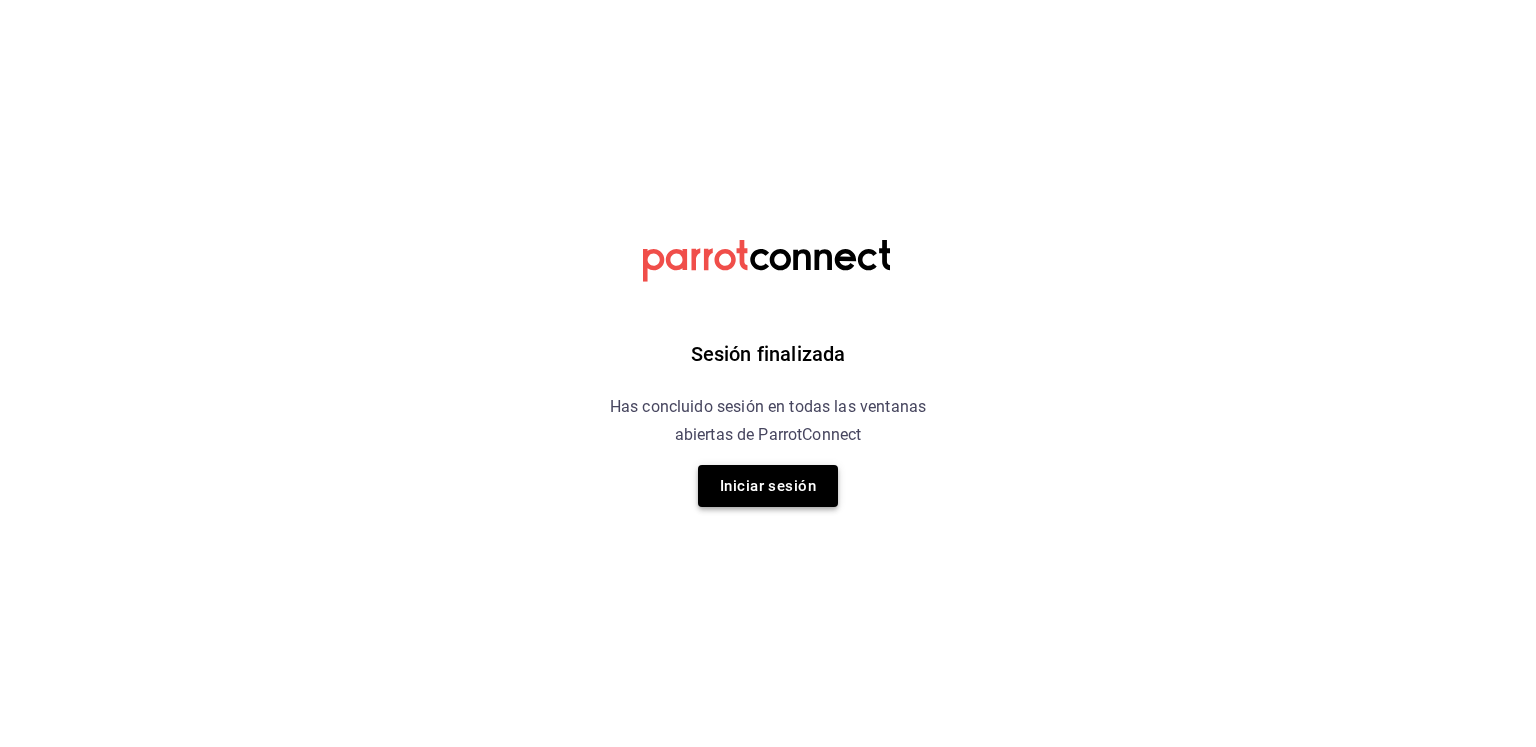 click on "Iniciar sesión" at bounding box center [768, 486] 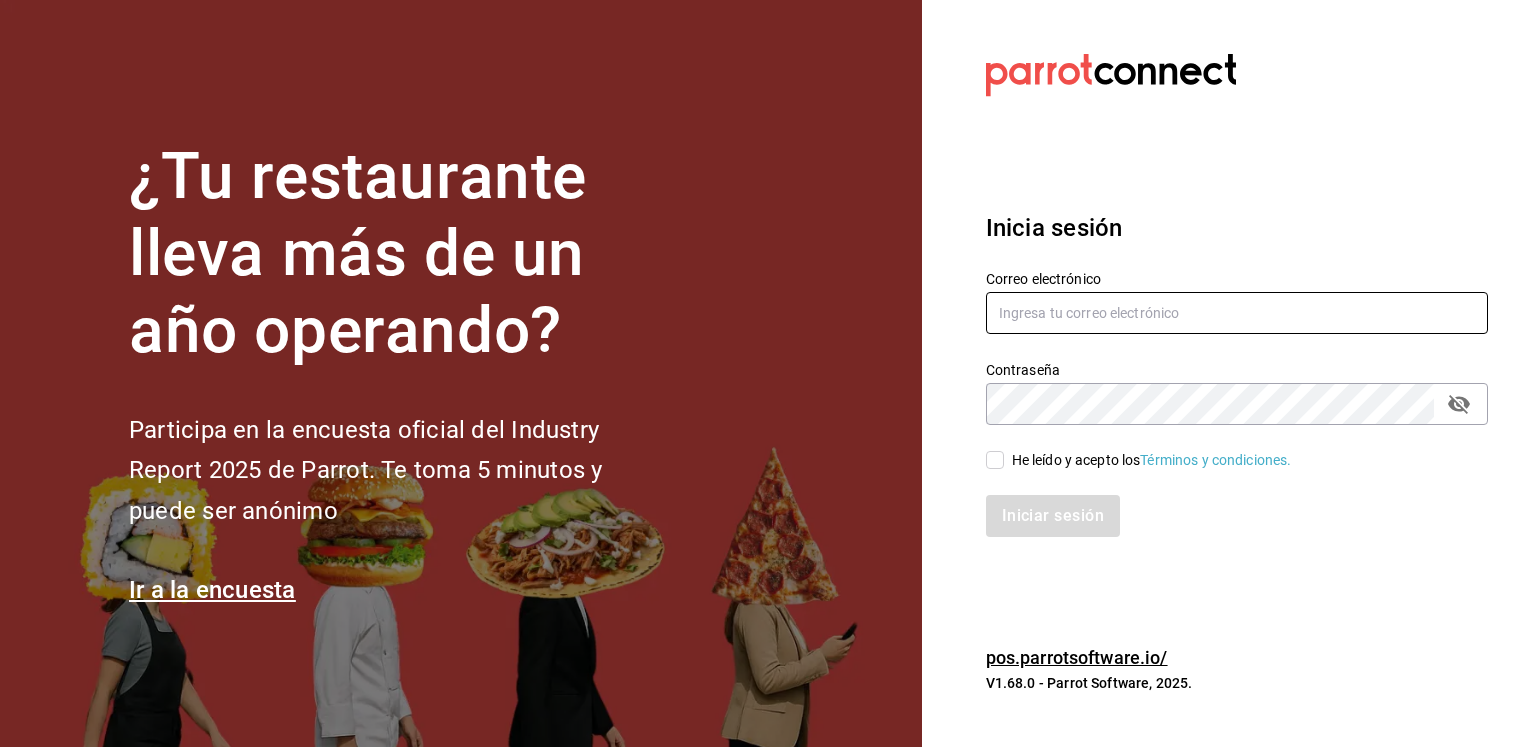 type on "[EMAIL]" 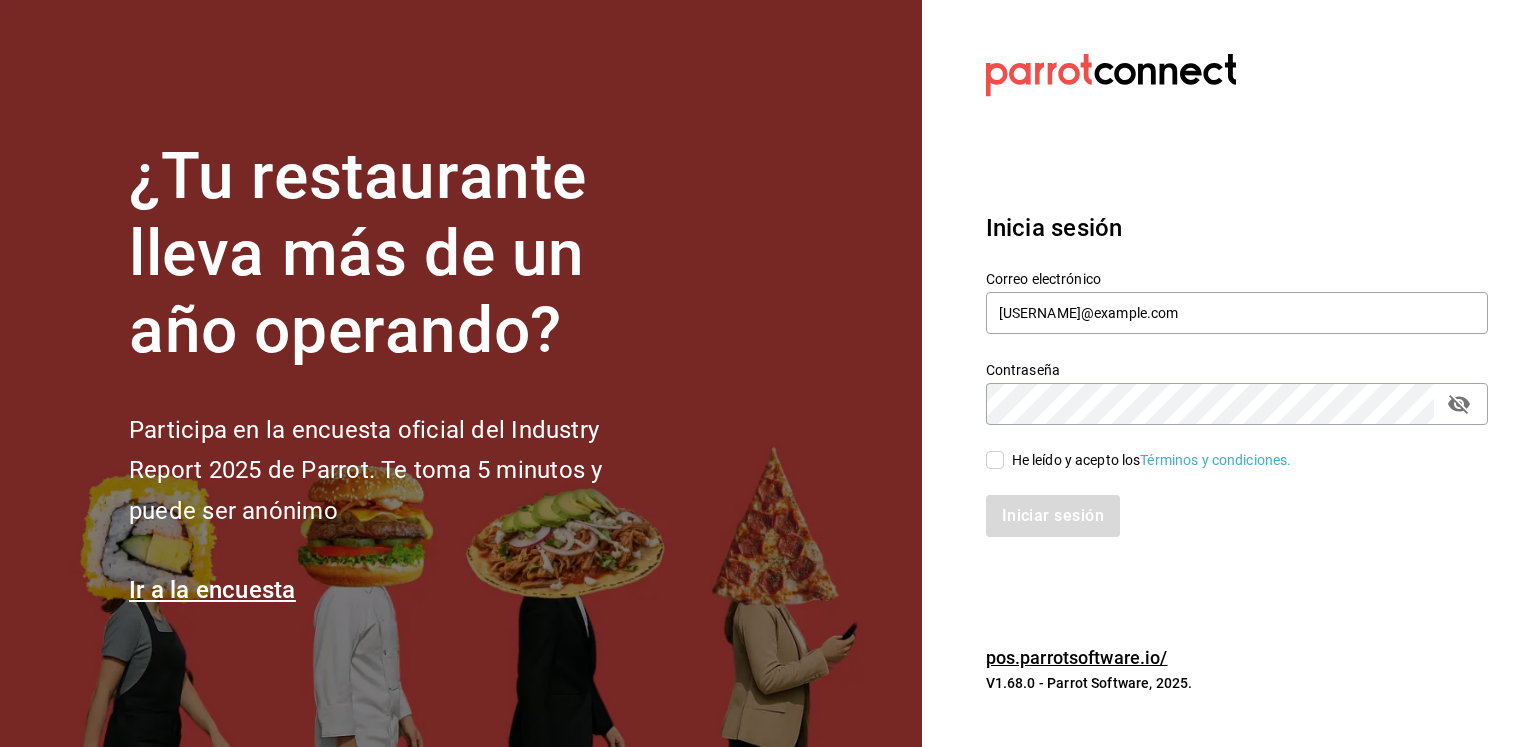 click on "He leído y acepto los  Términos y condiciones." at bounding box center (1148, 460) 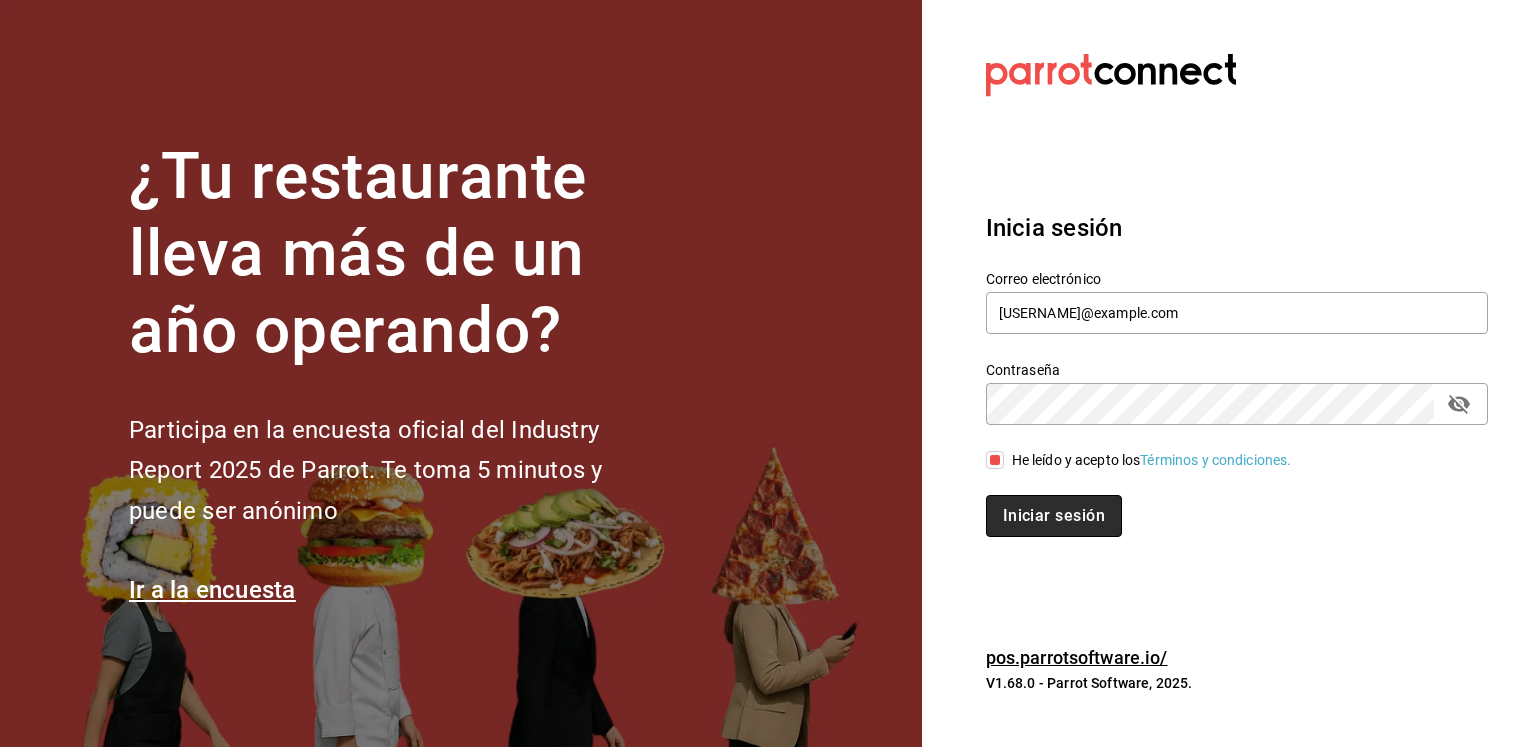 click on "Iniciar sesión" at bounding box center (1054, 516) 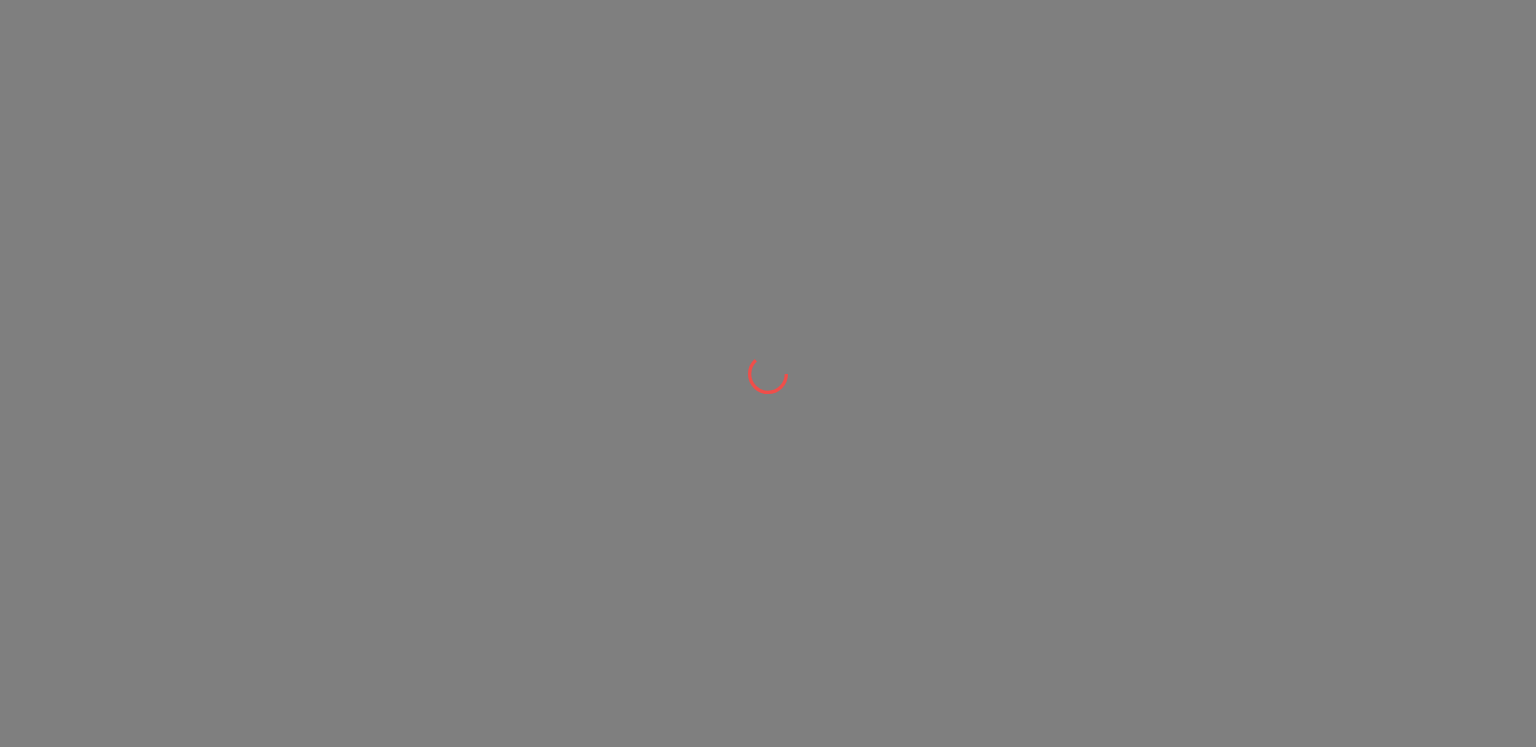 scroll, scrollTop: 0, scrollLeft: 0, axis: both 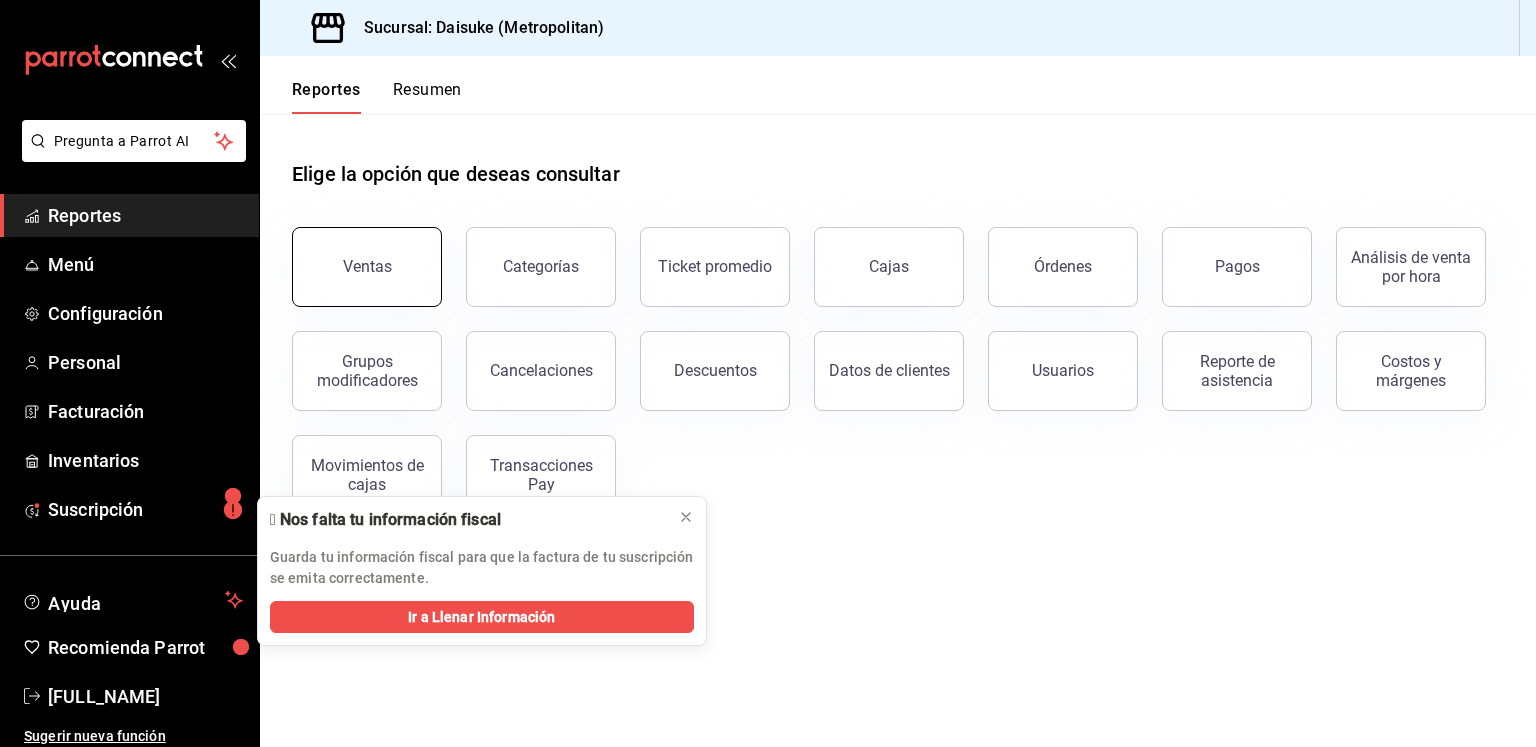 click on "Ventas" at bounding box center [367, 267] 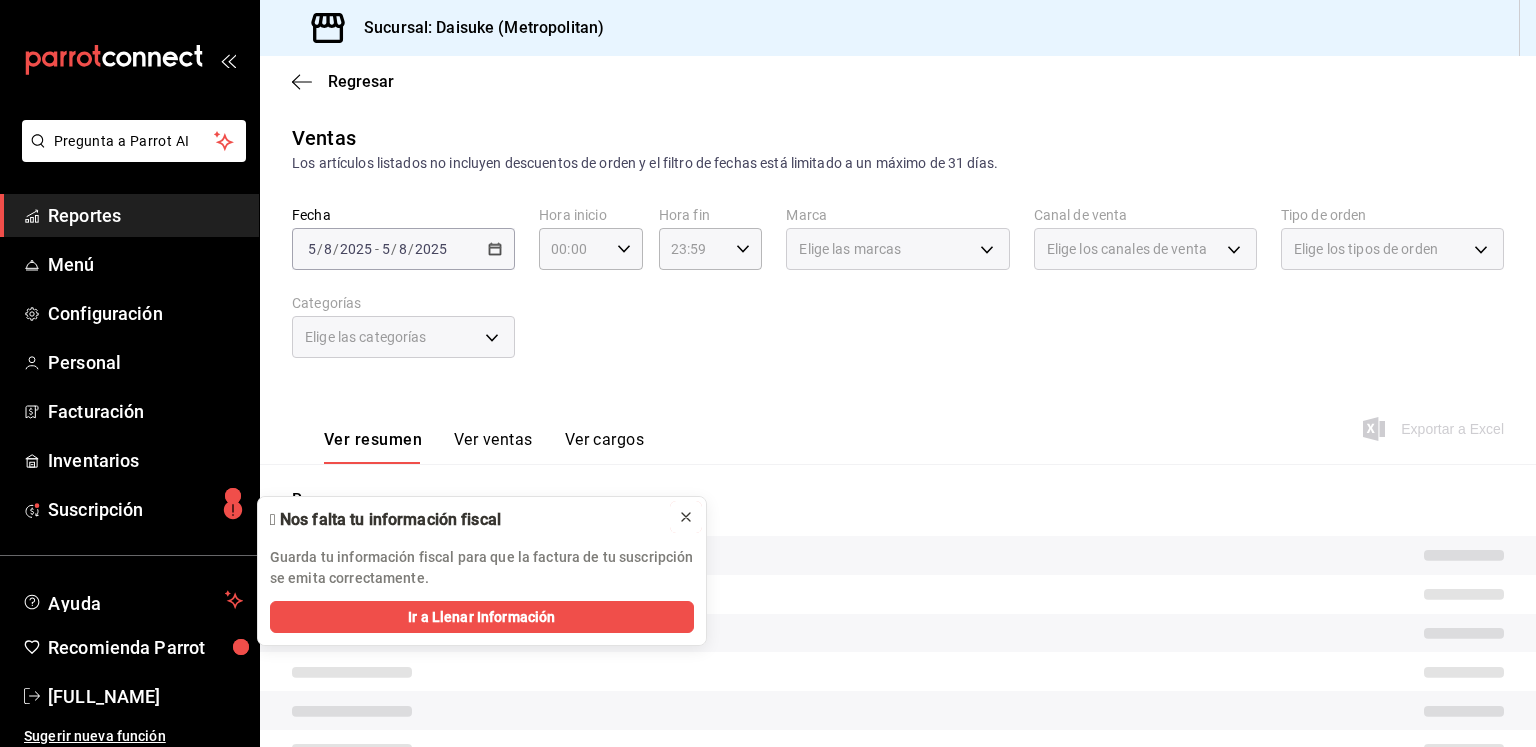click 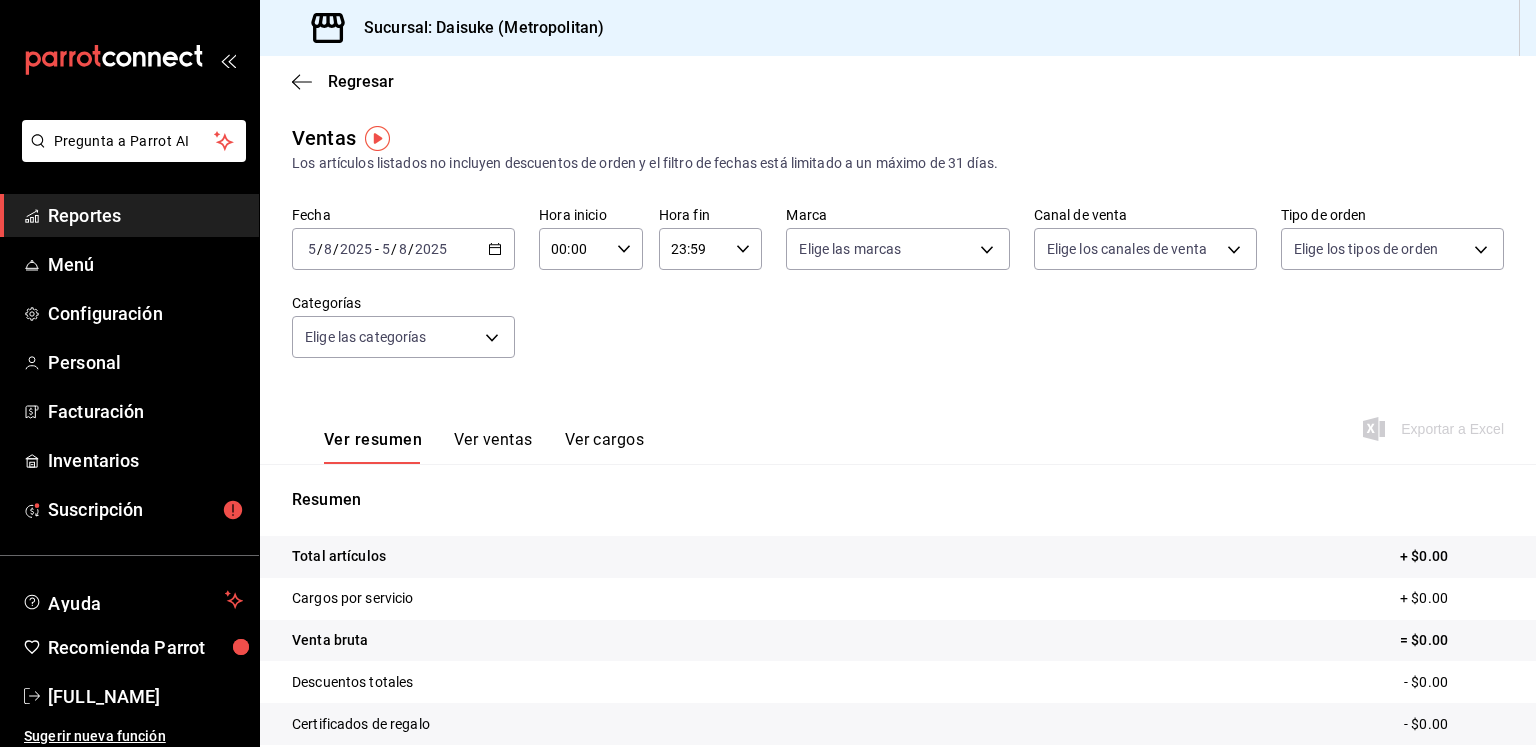 click 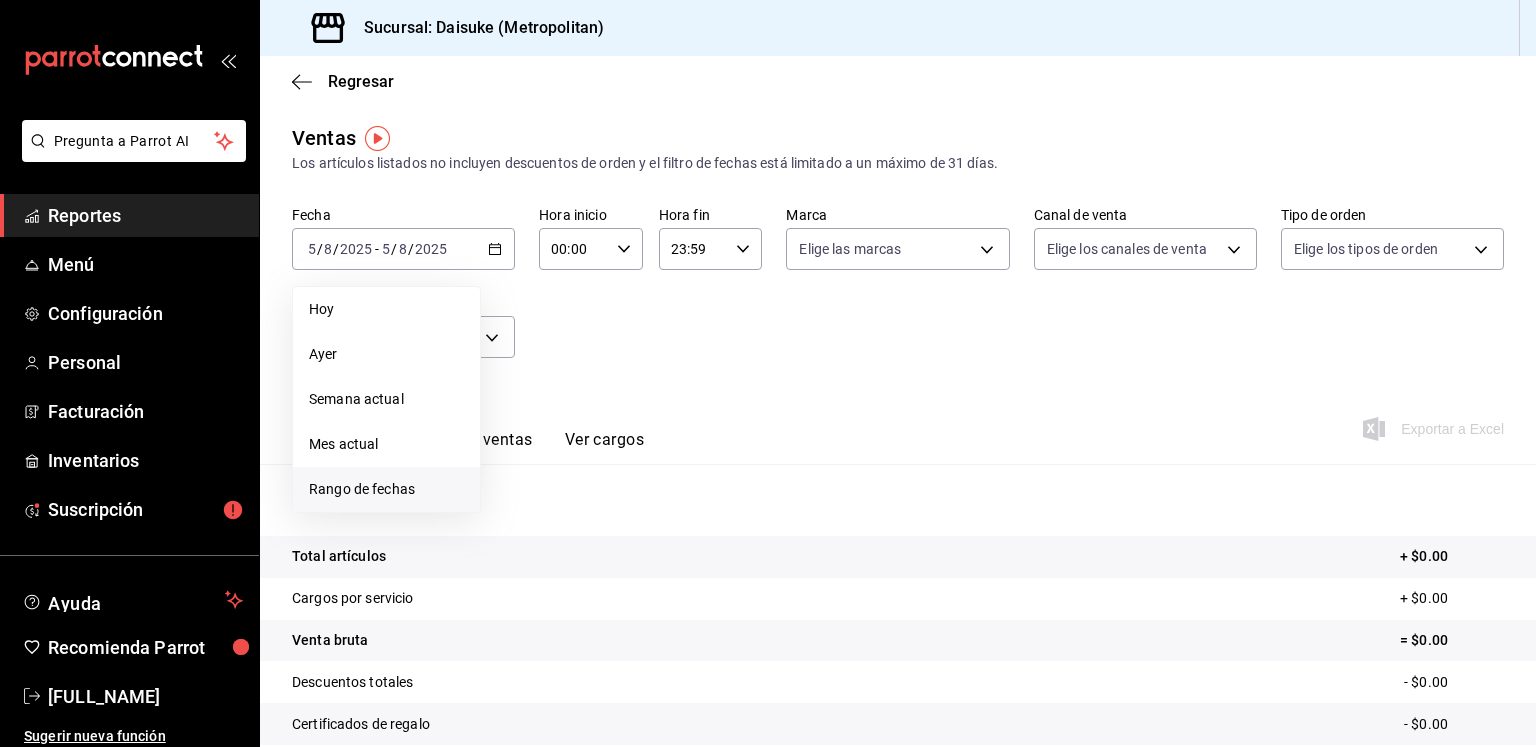 click on "Rango de fechas" at bounding box center [386, 489] 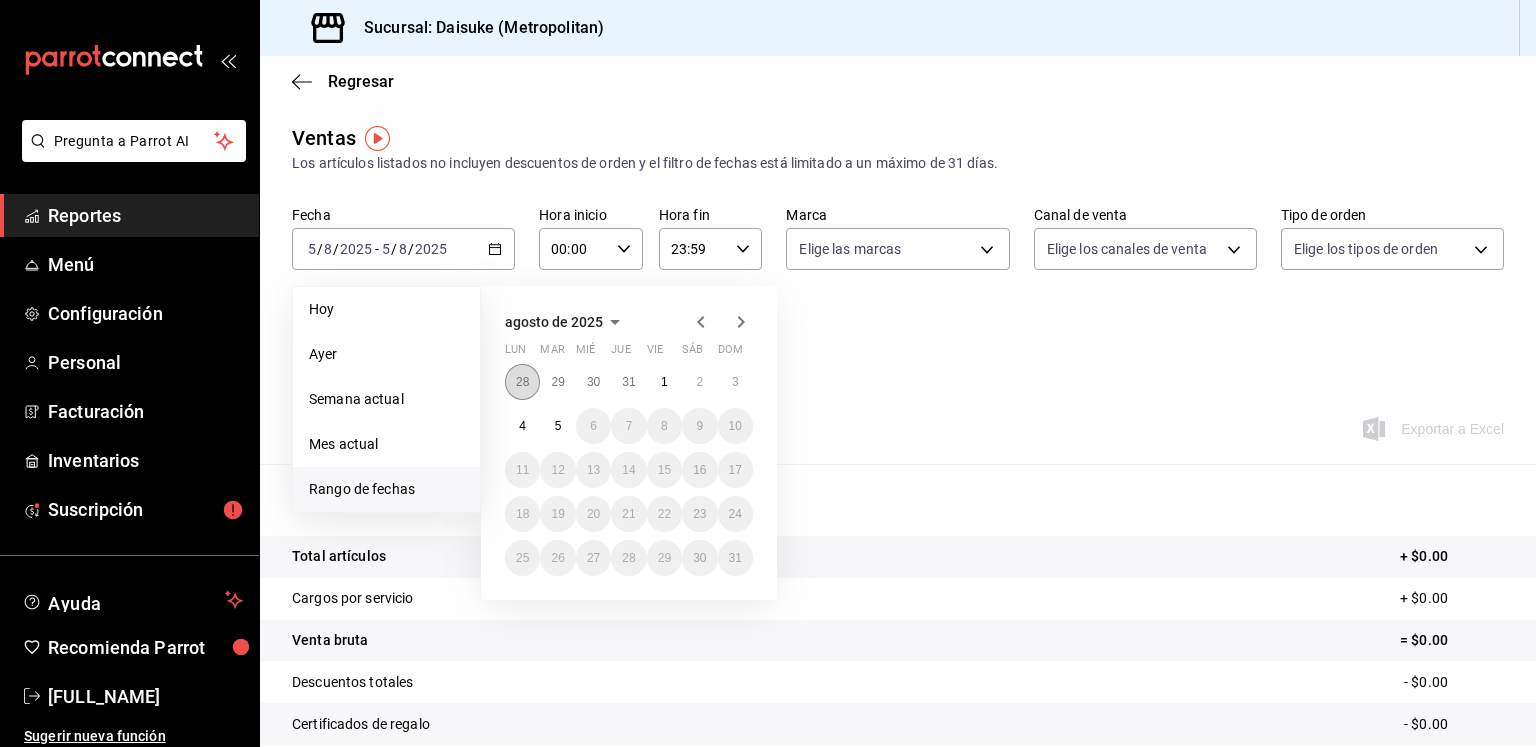 click on "28" at bounding box center [522, 382] 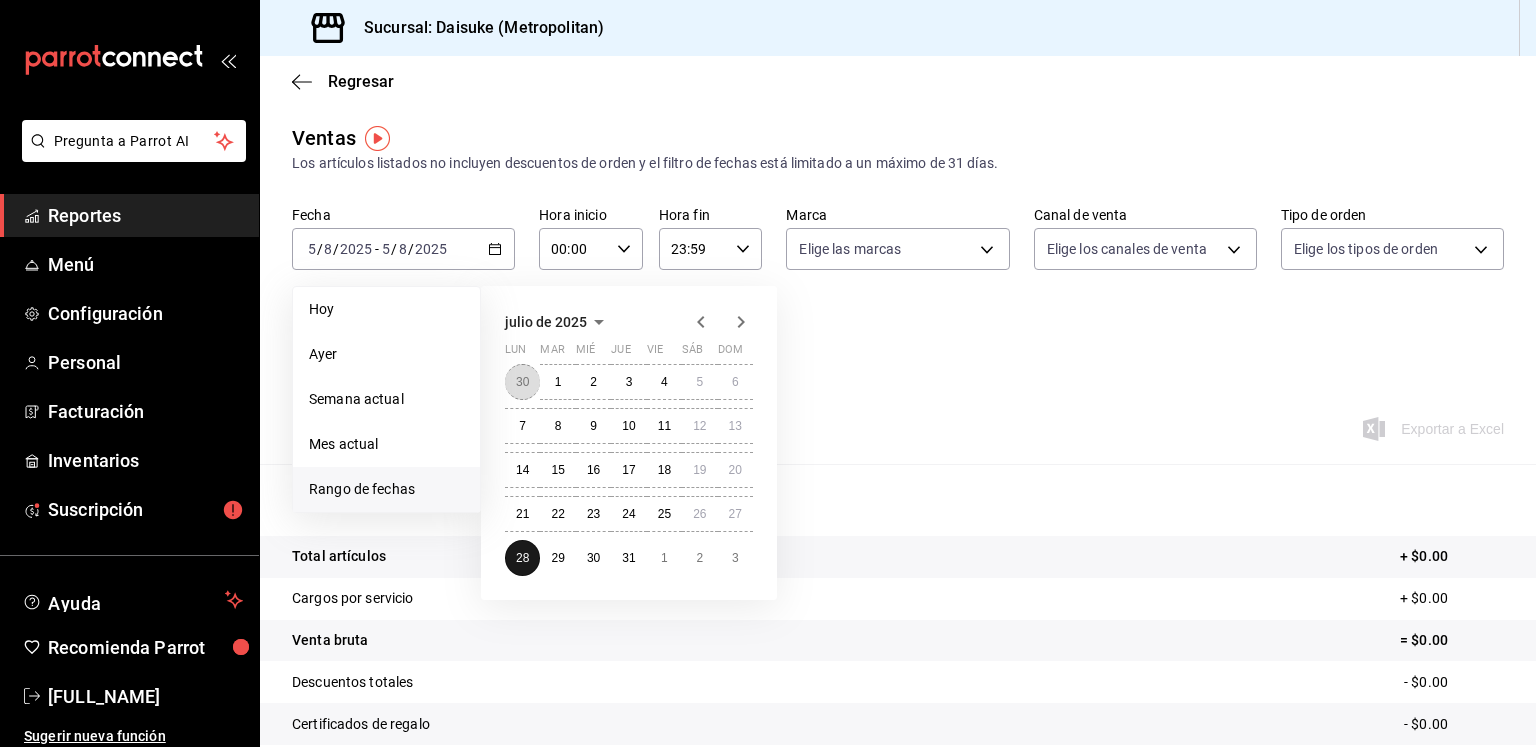 click on "30" at bounding box center [522, 382] 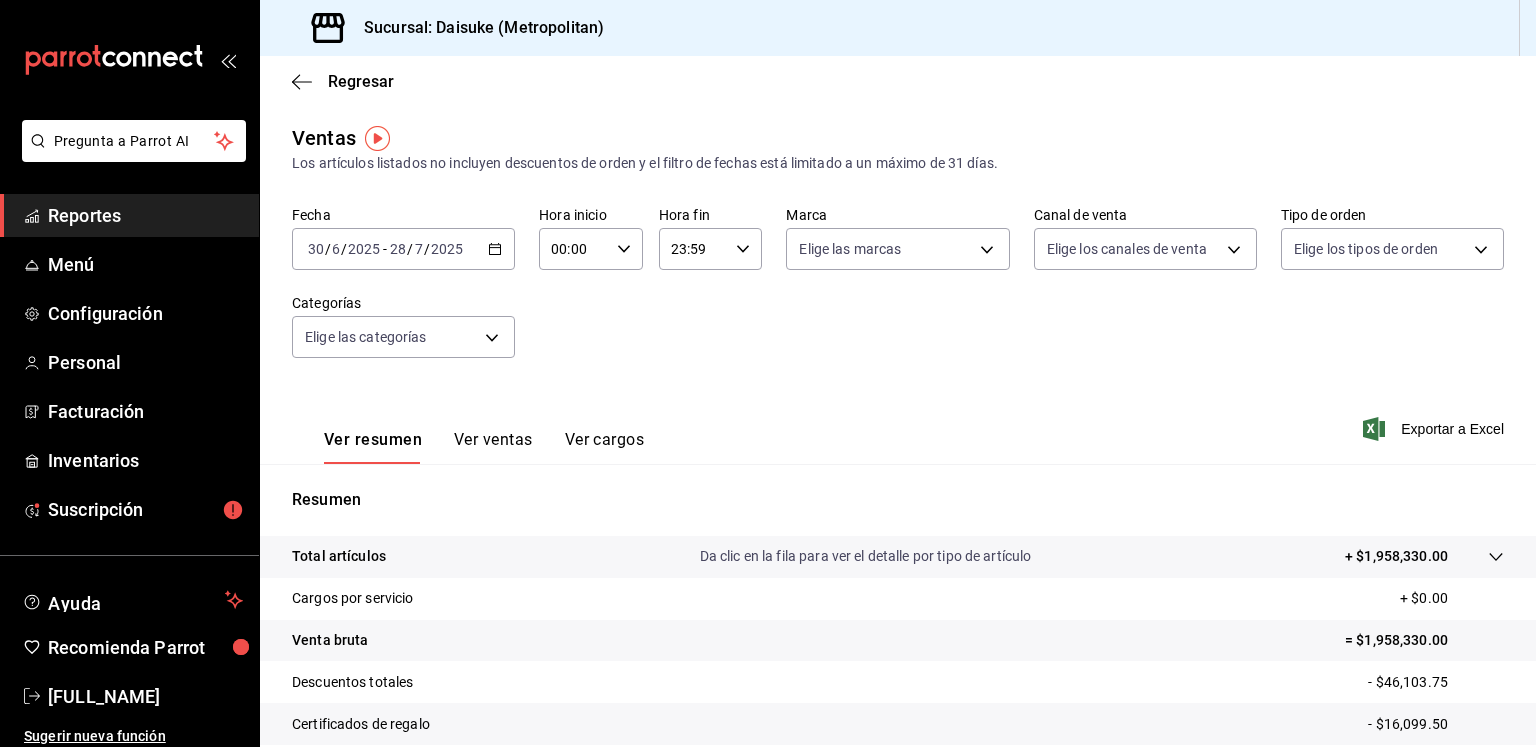 click on "2025-06-30 30 / 6 / 2025 - 2025-07-28 28 / 7 / 2025" at bounding box center (403, 249) 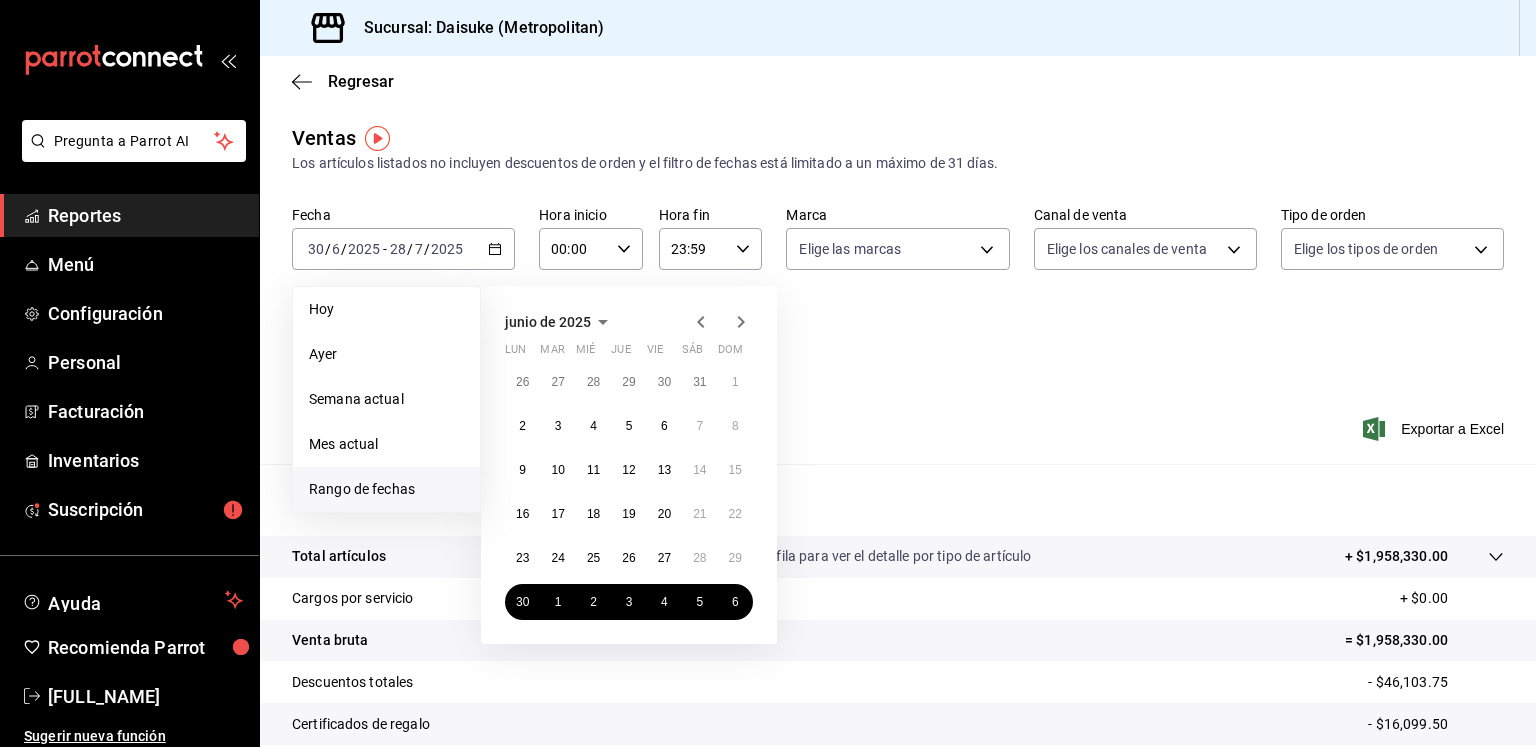 click 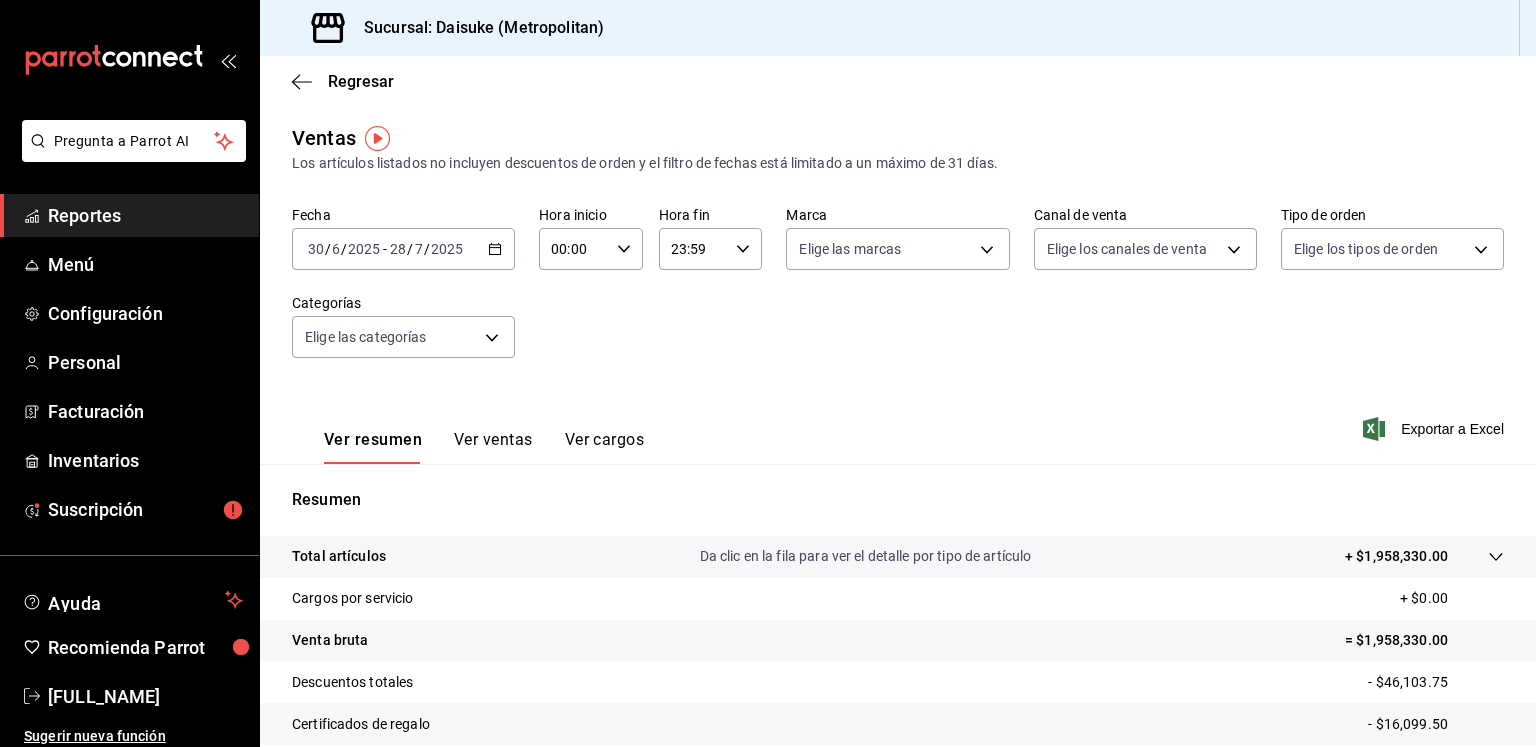click at bounding box center (129, 60) 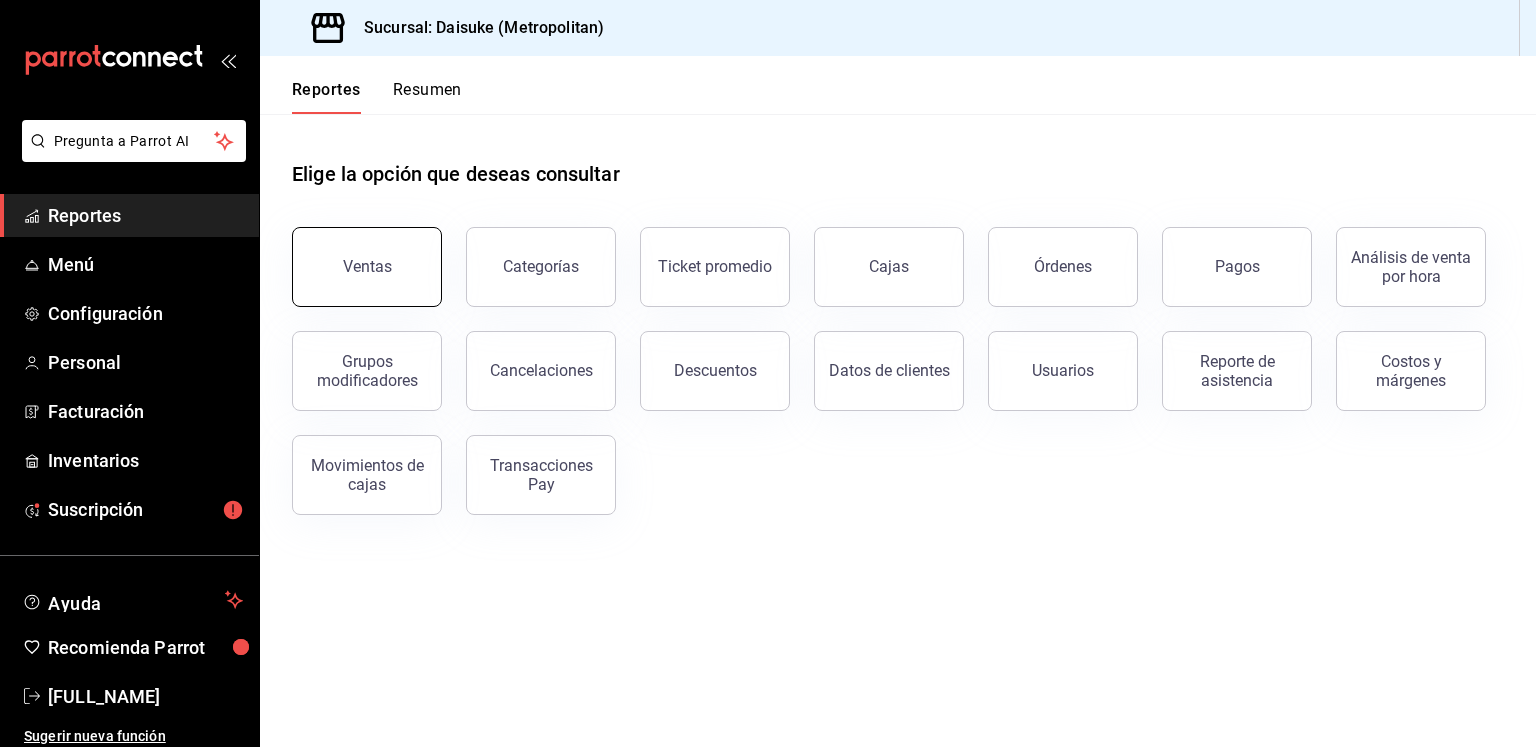 click on "Ventas" at bounding box center (367, 267) 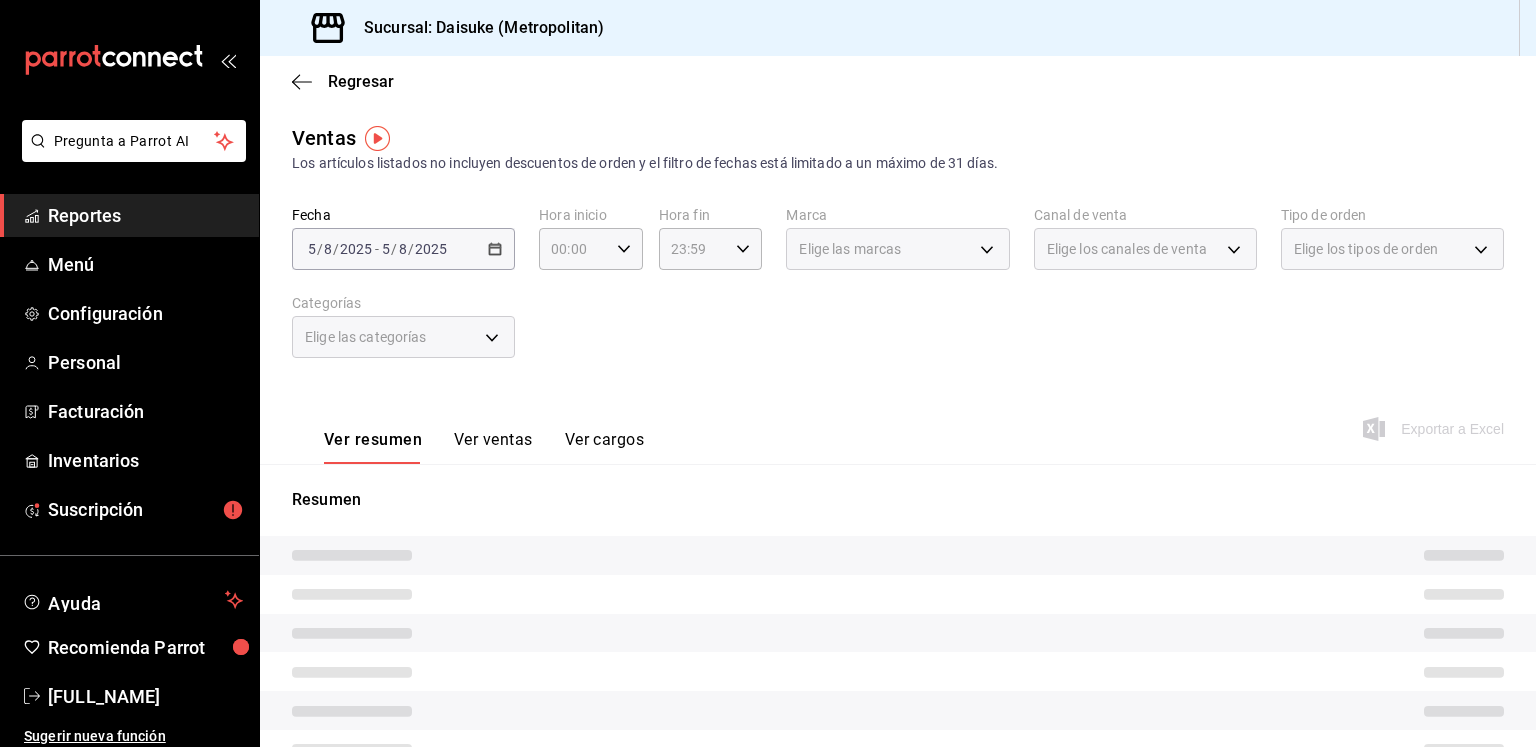 click on "2025-08-05 5 / 8 / 2025 - 2025-08-05 5 / 8 / 2025" at bounding box center [403, 249] 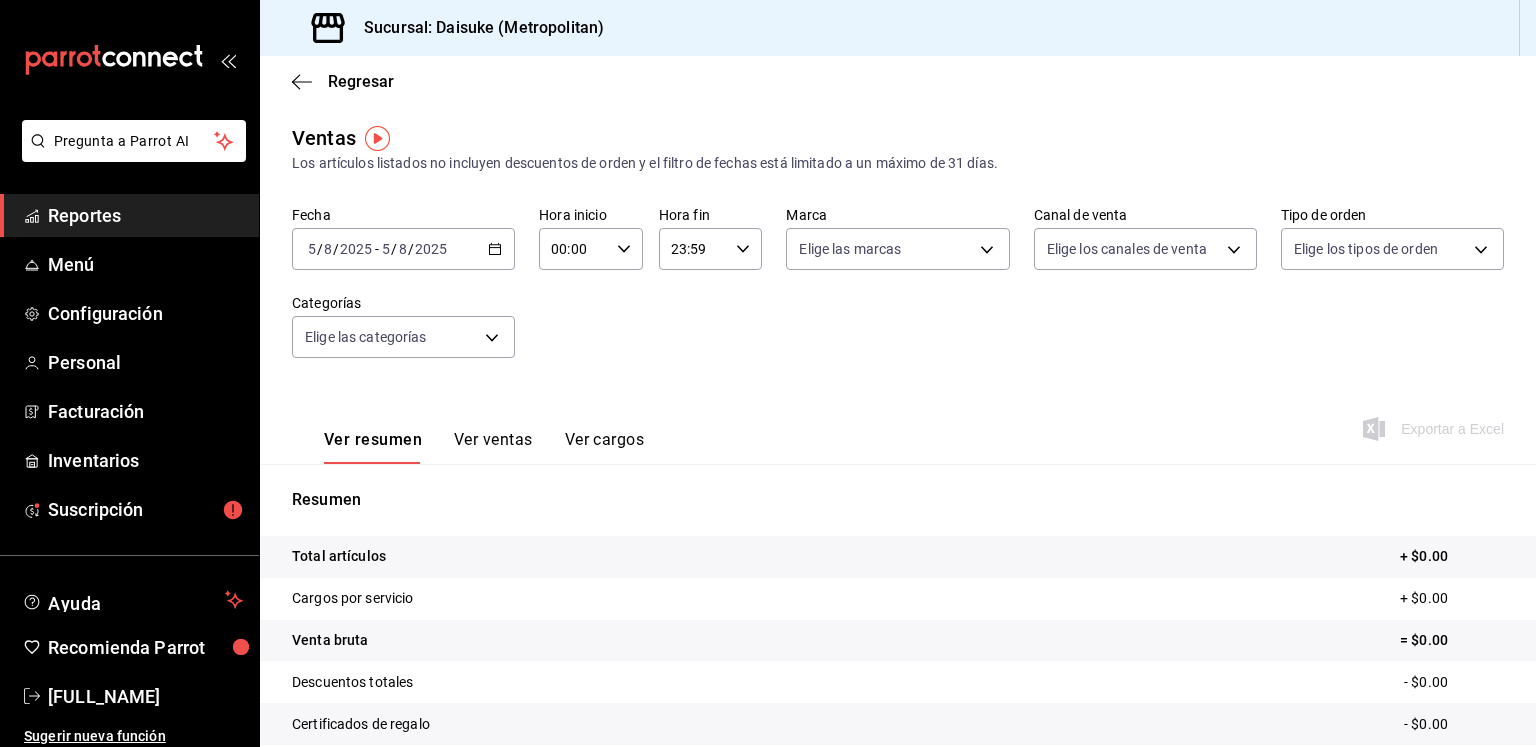 click on "2025-08-05 5 / 8 / 2025 - 2025-08-05 5 / 8 / 2025" at bounding box center (403, 249) 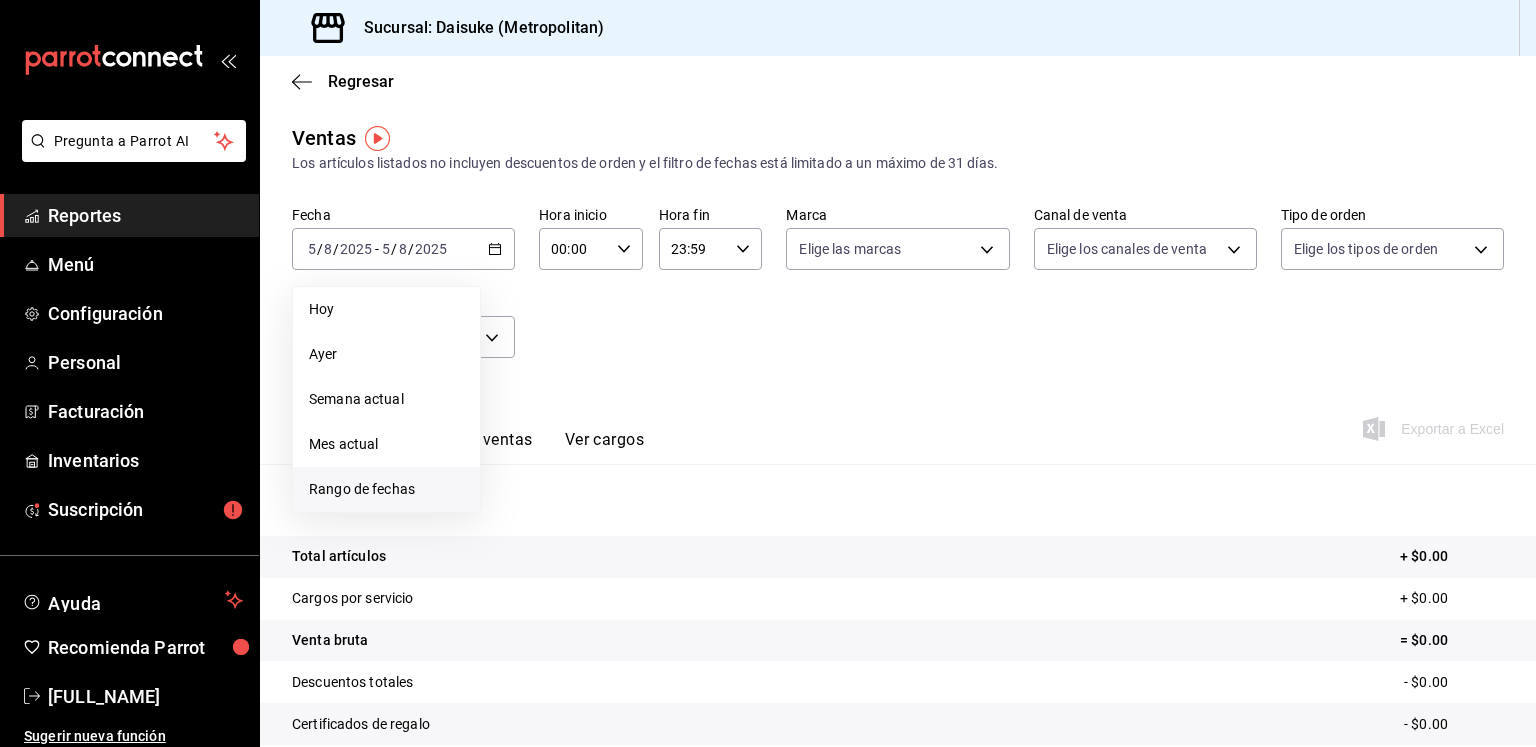 click on "Rango de fechas" at bounding box center (386, 489) 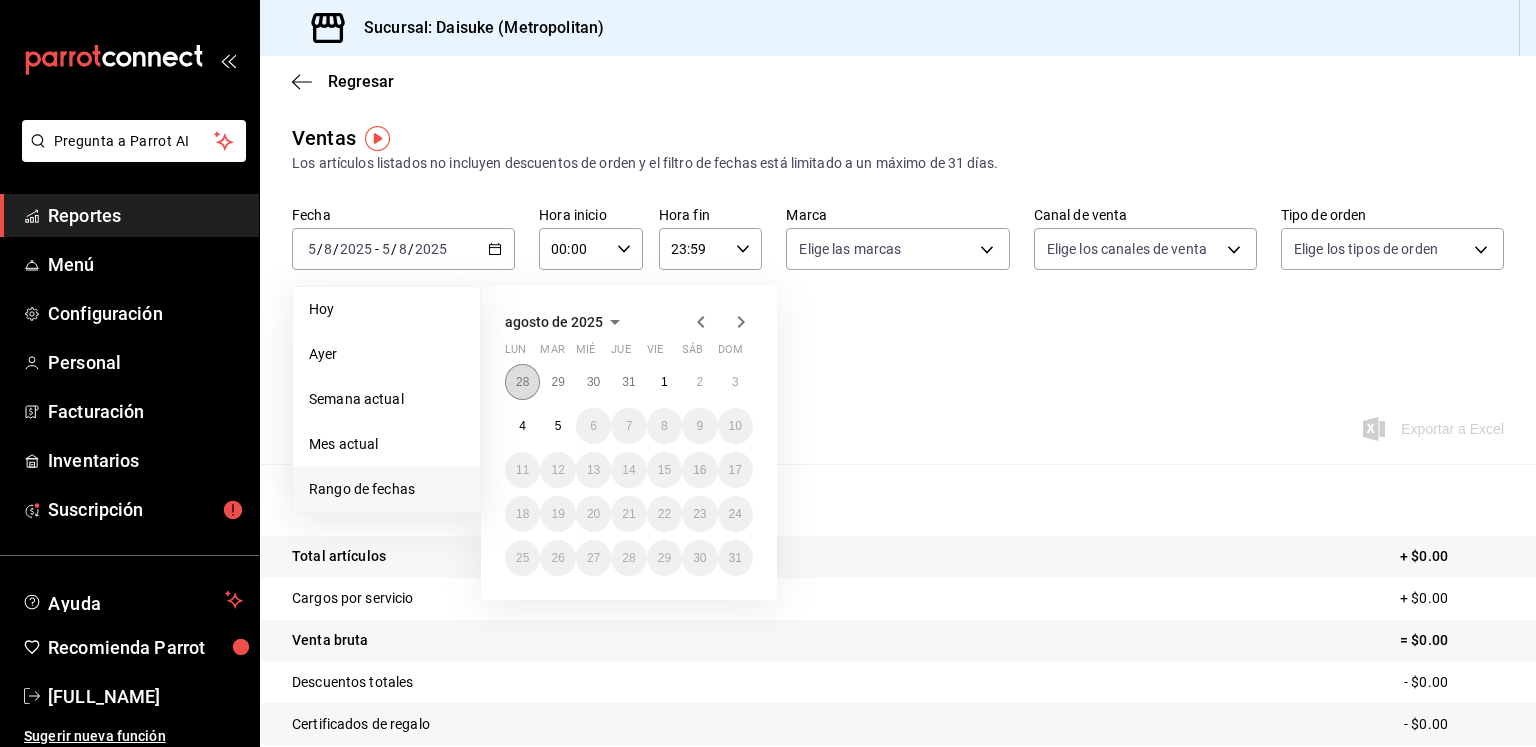 click on "28" at bounding box center [522, 382] 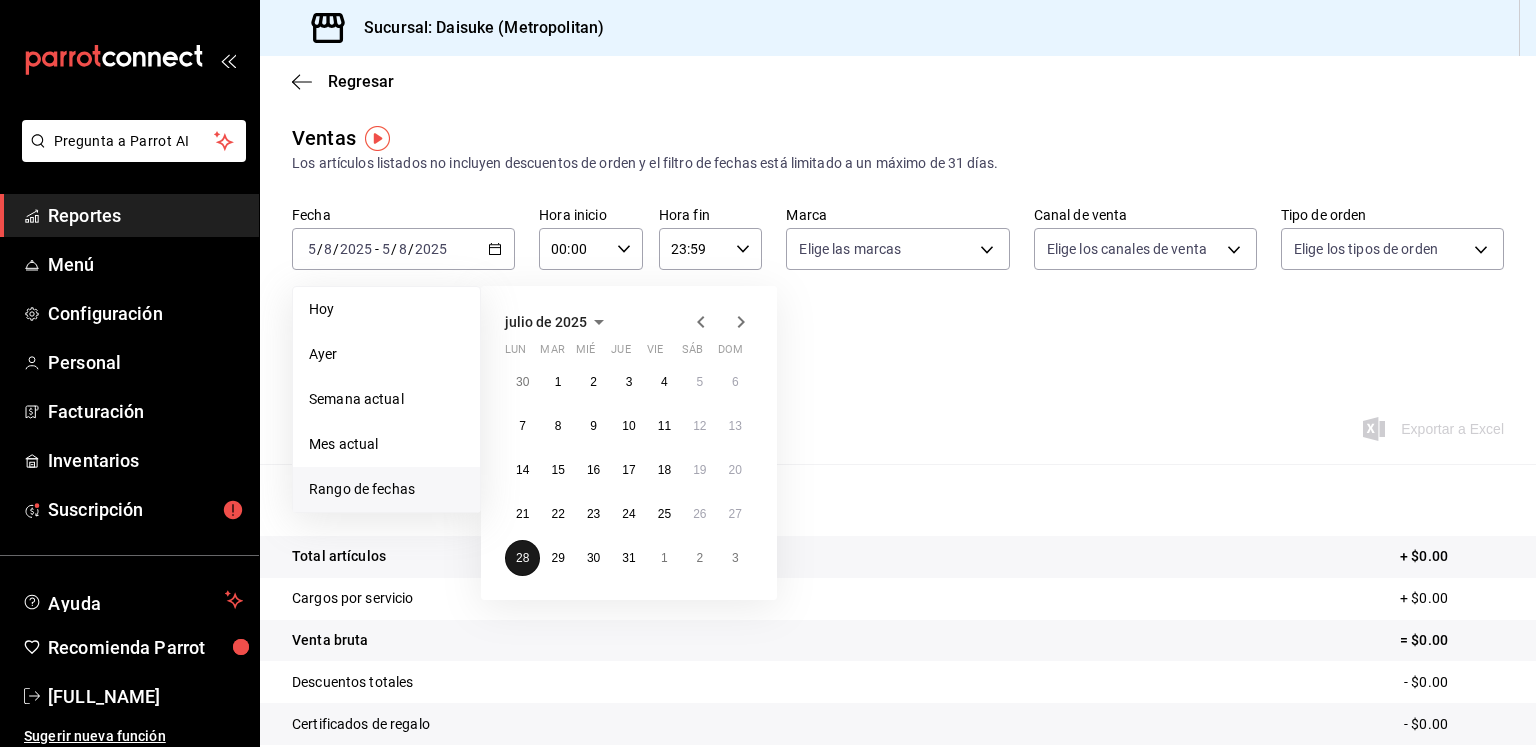 click on "28" at bounding box center (522, 558) 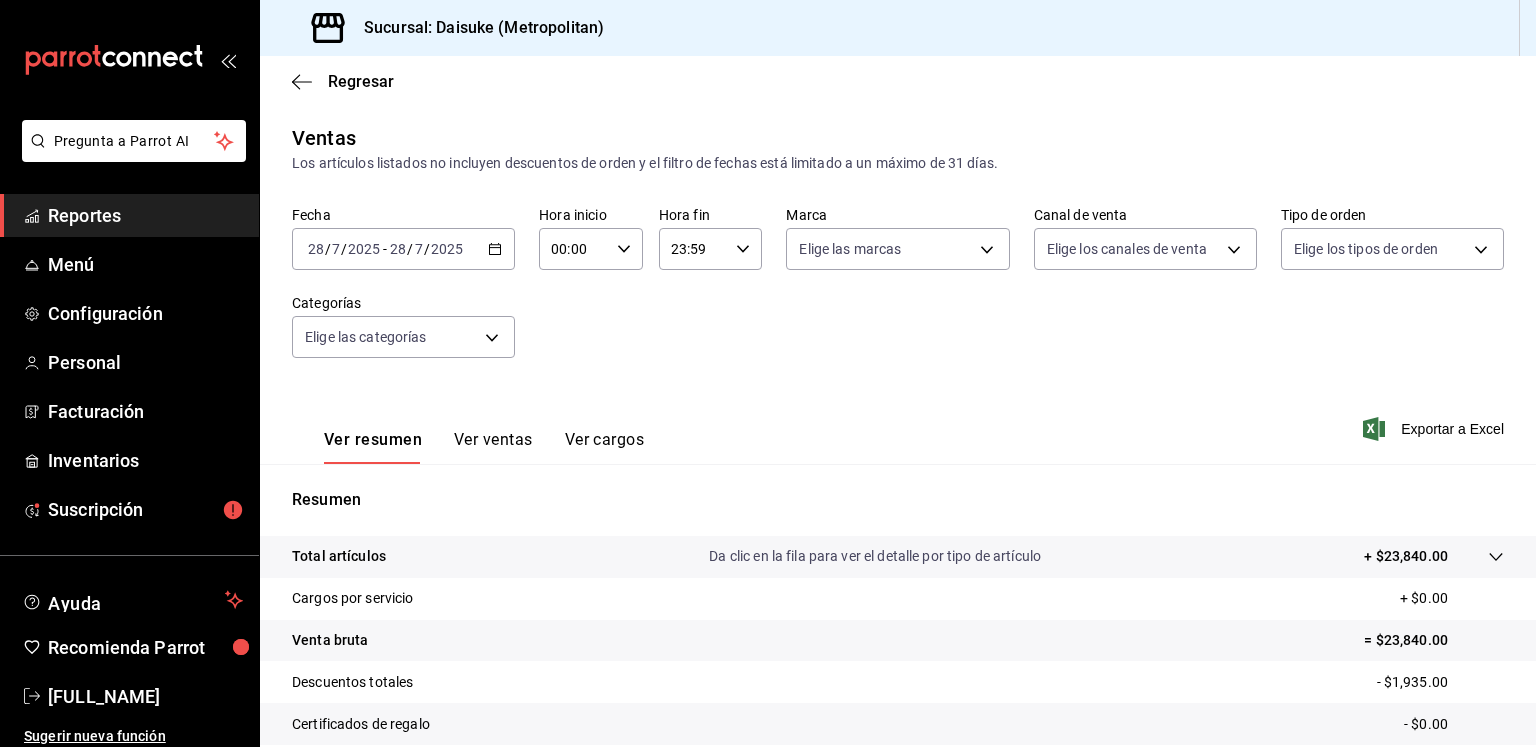 scroll, scrollTop: 211, scrollLeft: 0, axis: vertical 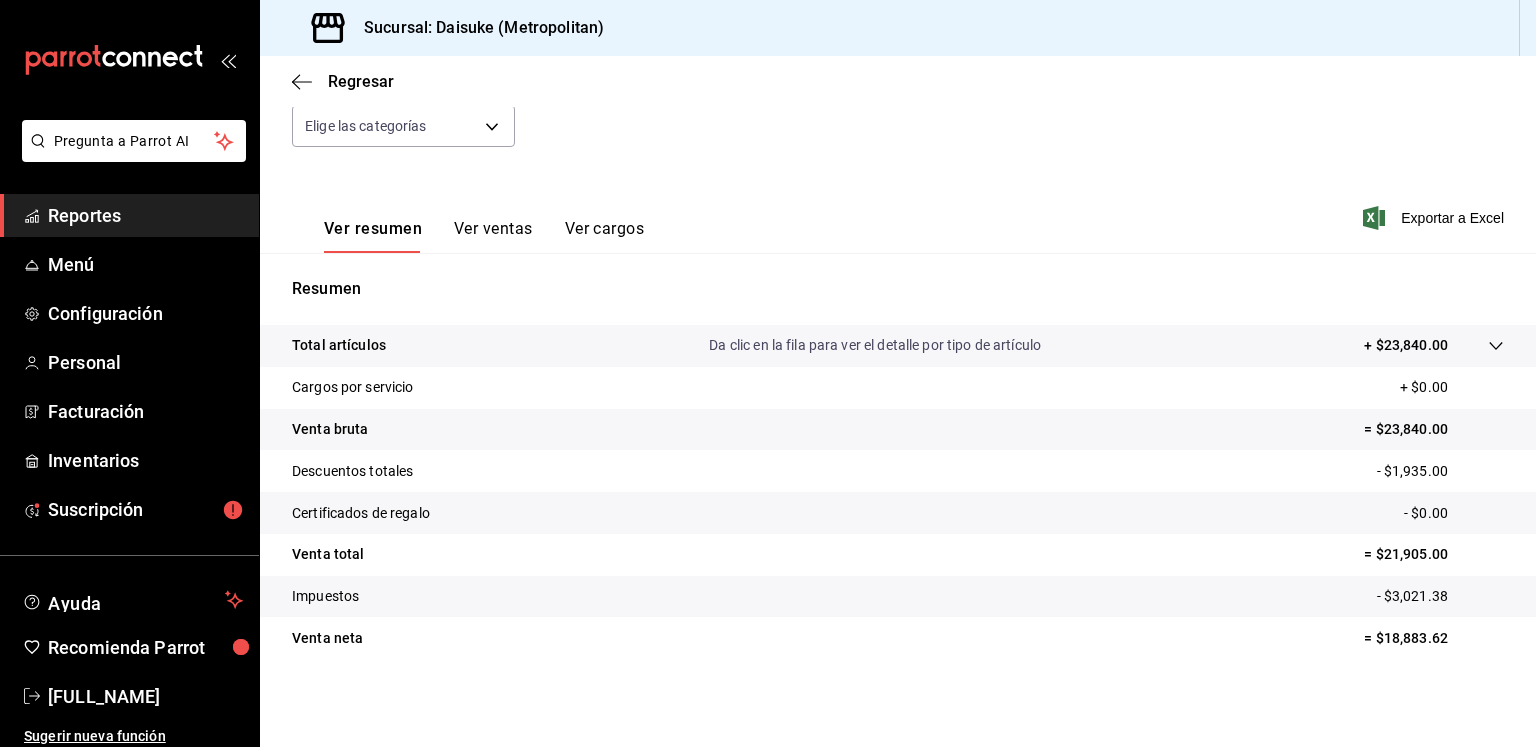 click on "Ver ventas" at bounding box center (493, 236) 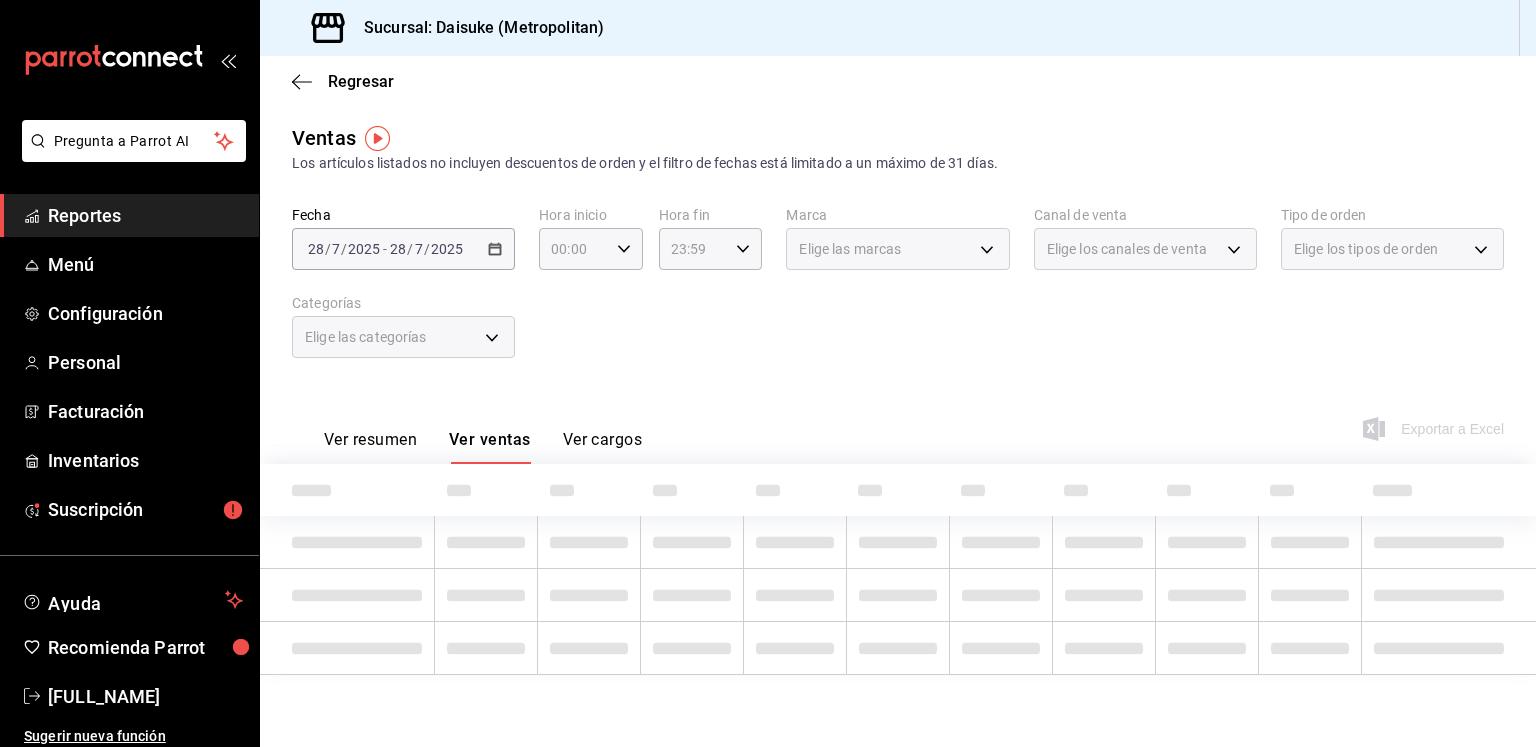 scroll, scrollTop: 0, scrollLeft: 0, axis: both 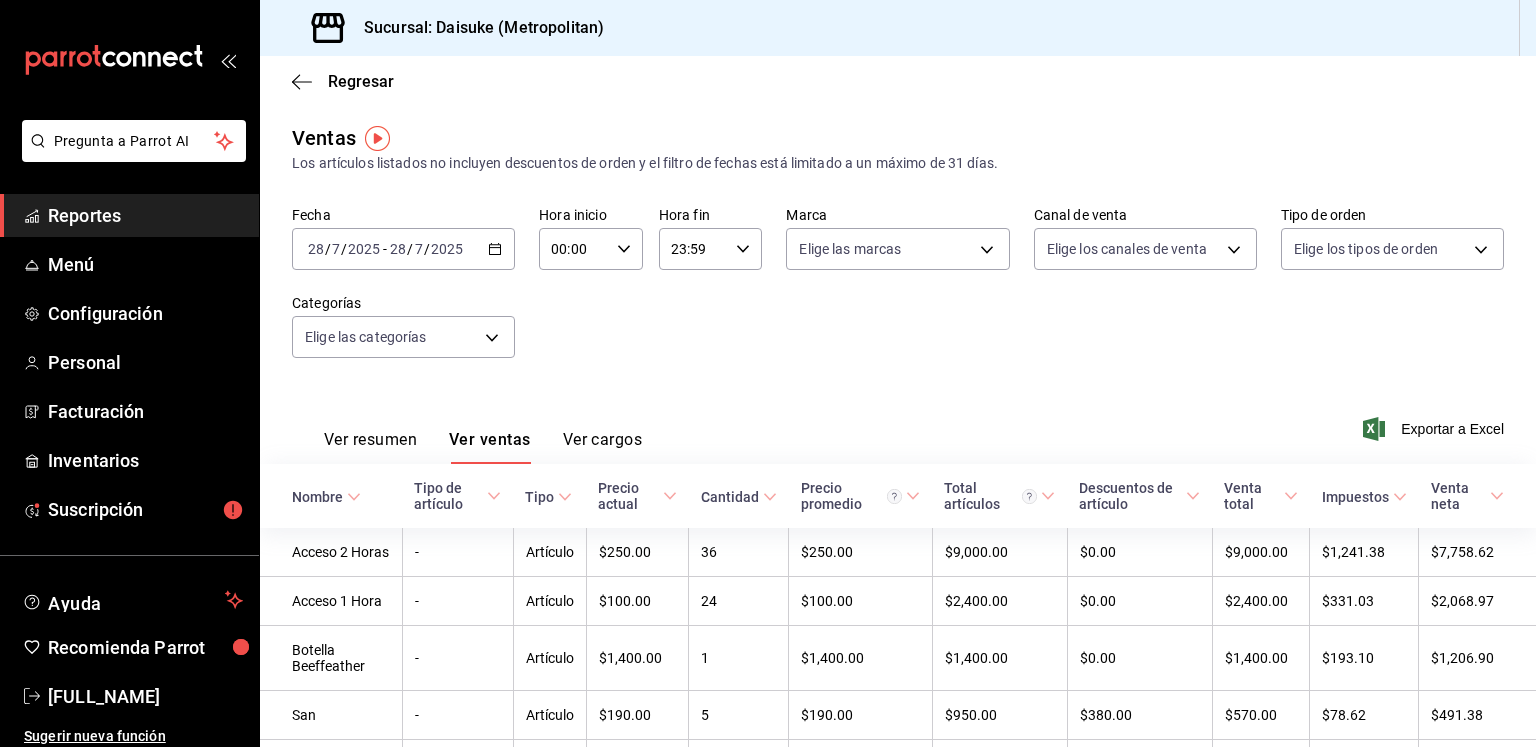 click on "2025-07-28 28 / 7 / 2025 - 2025-07-28 28 / 7 / 2025" at bounding box center (403, 249) 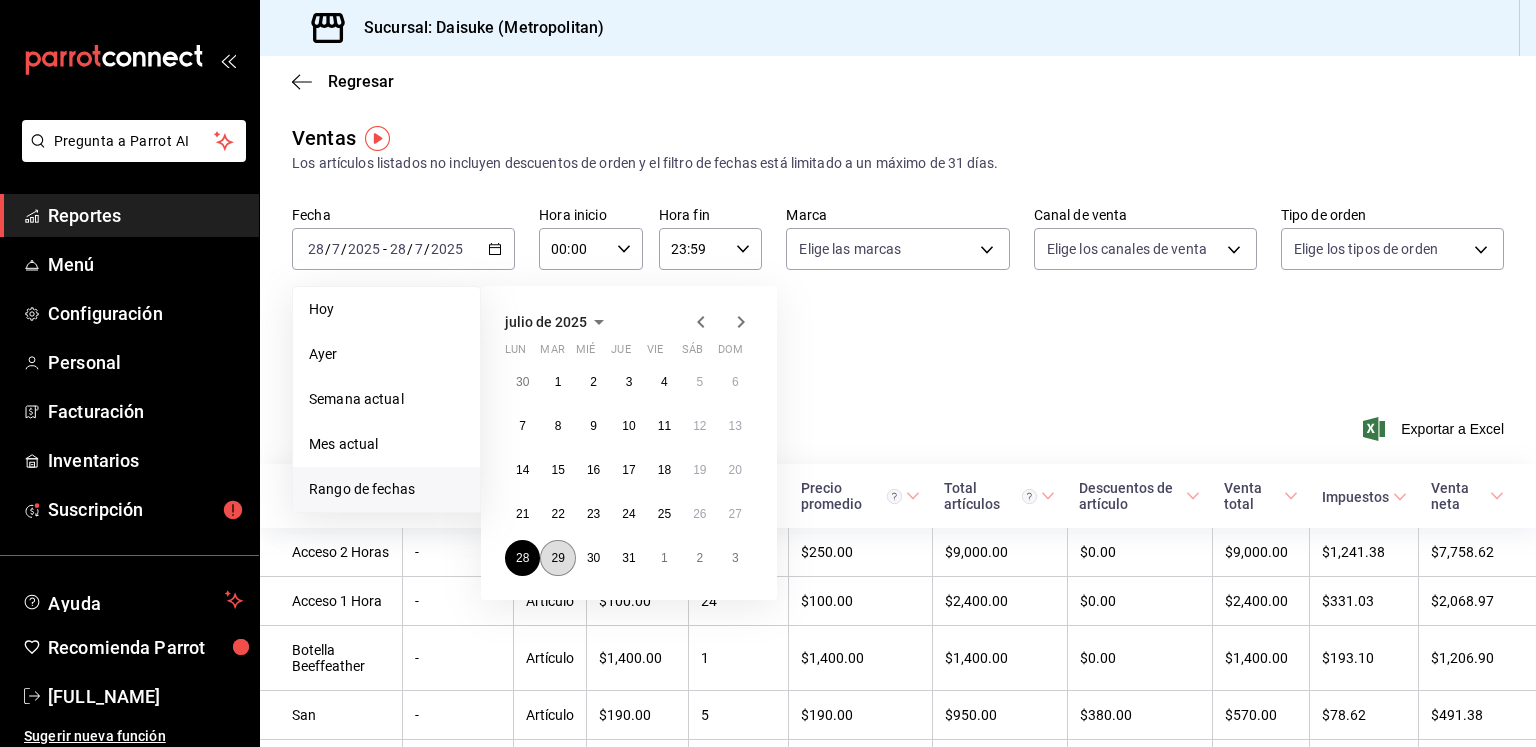 click on "29" at bounding box center [557, 558] 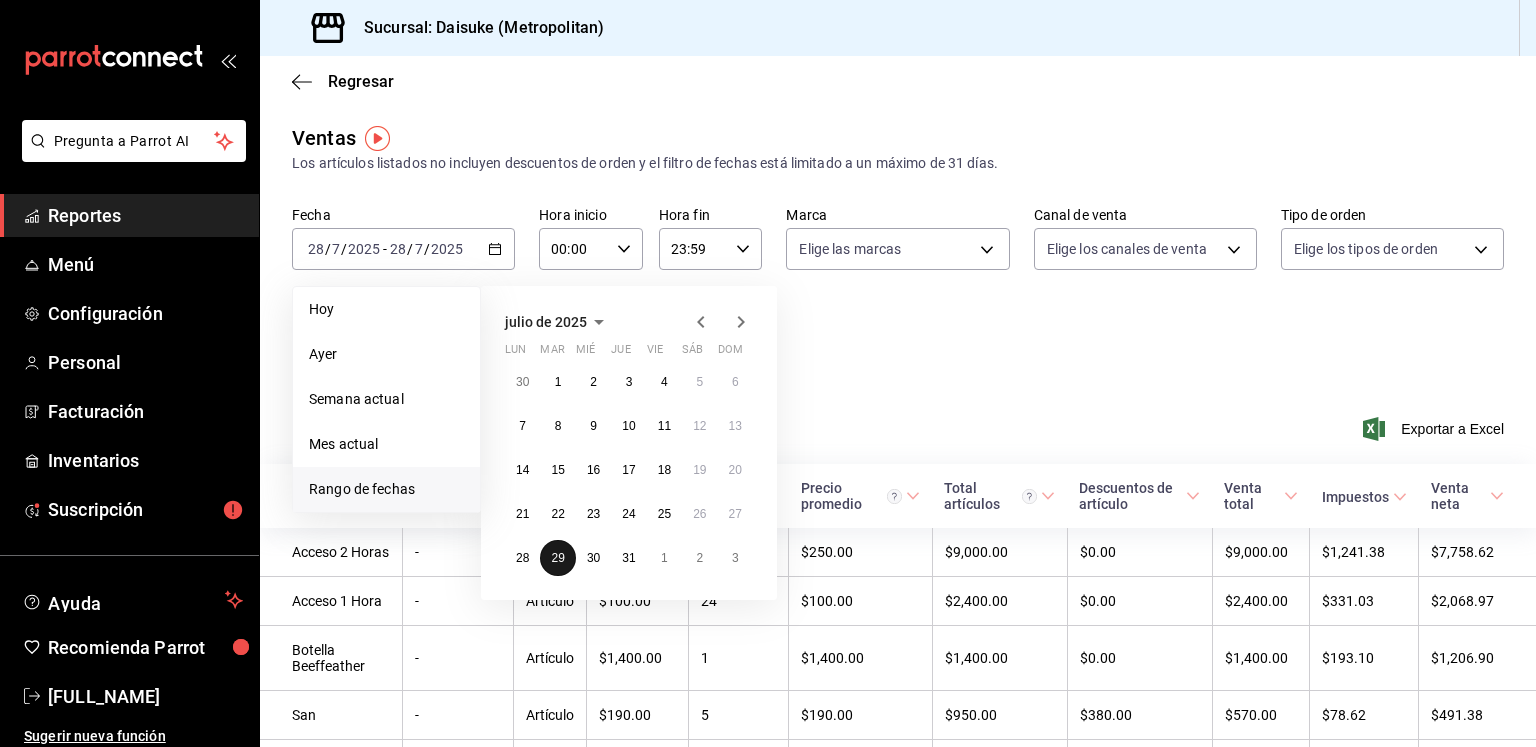 click on "29" at bounding box center [557, 558] 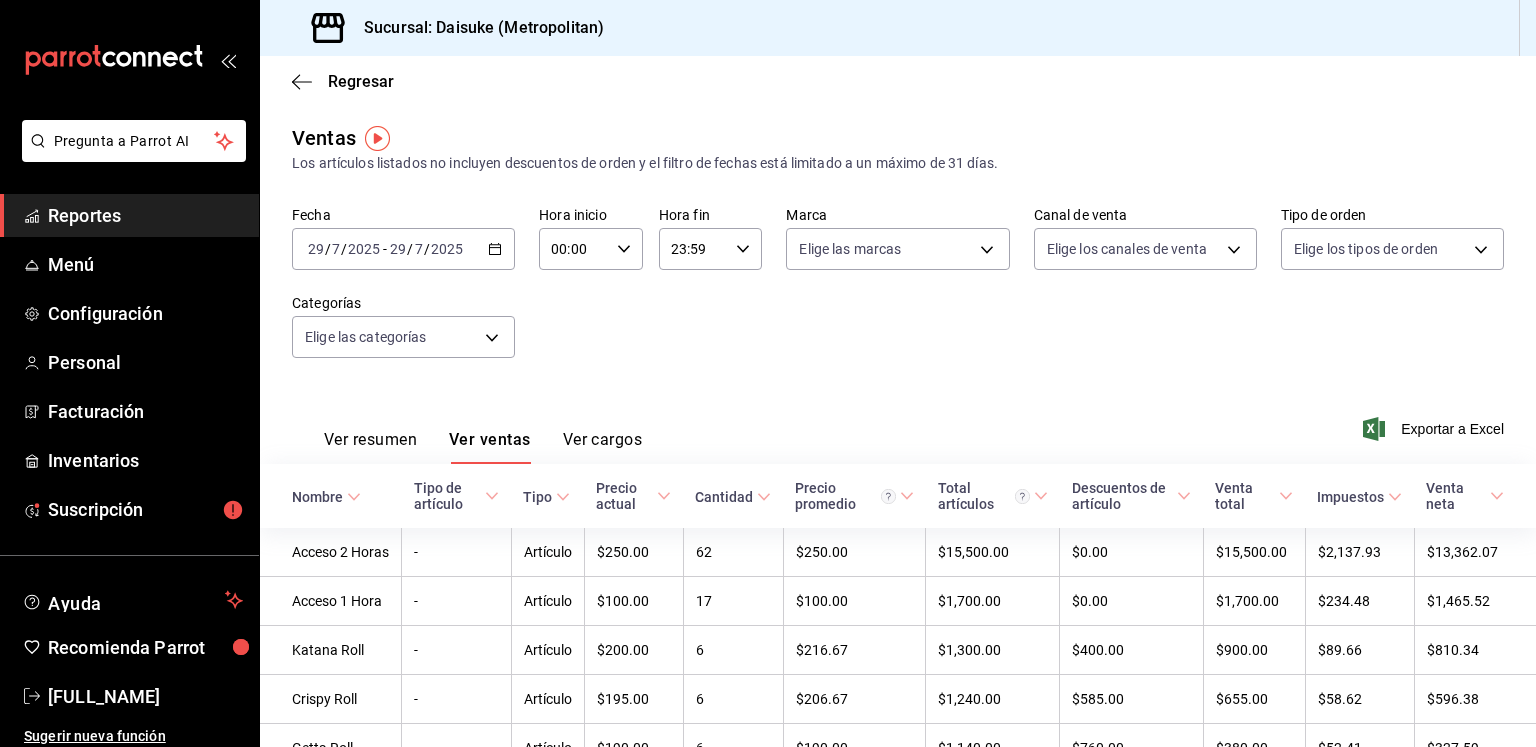click on "Ver resumen" at bounding box center [370, 447] 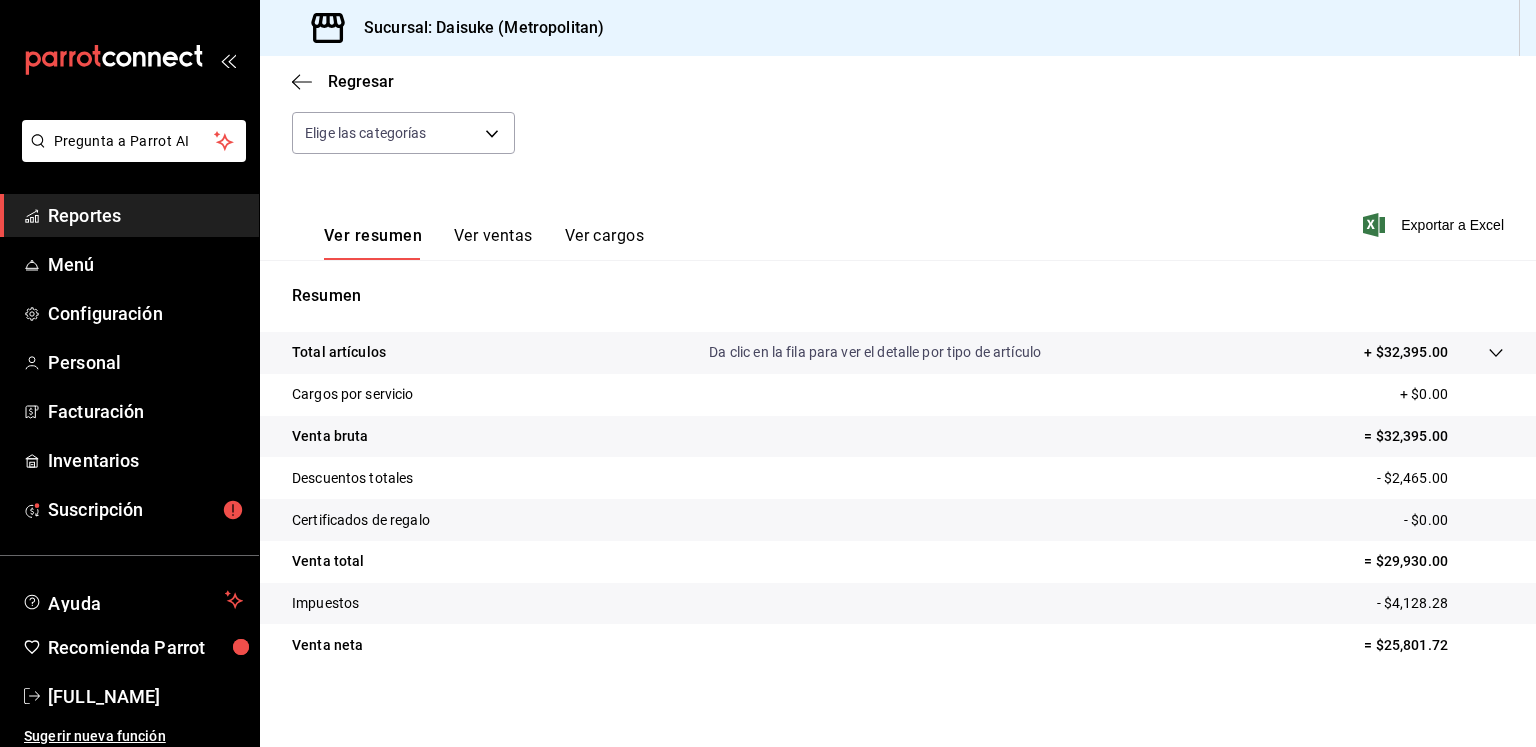 scroll, scrollTop: 211, scrollLeft: 0, axis: vertical 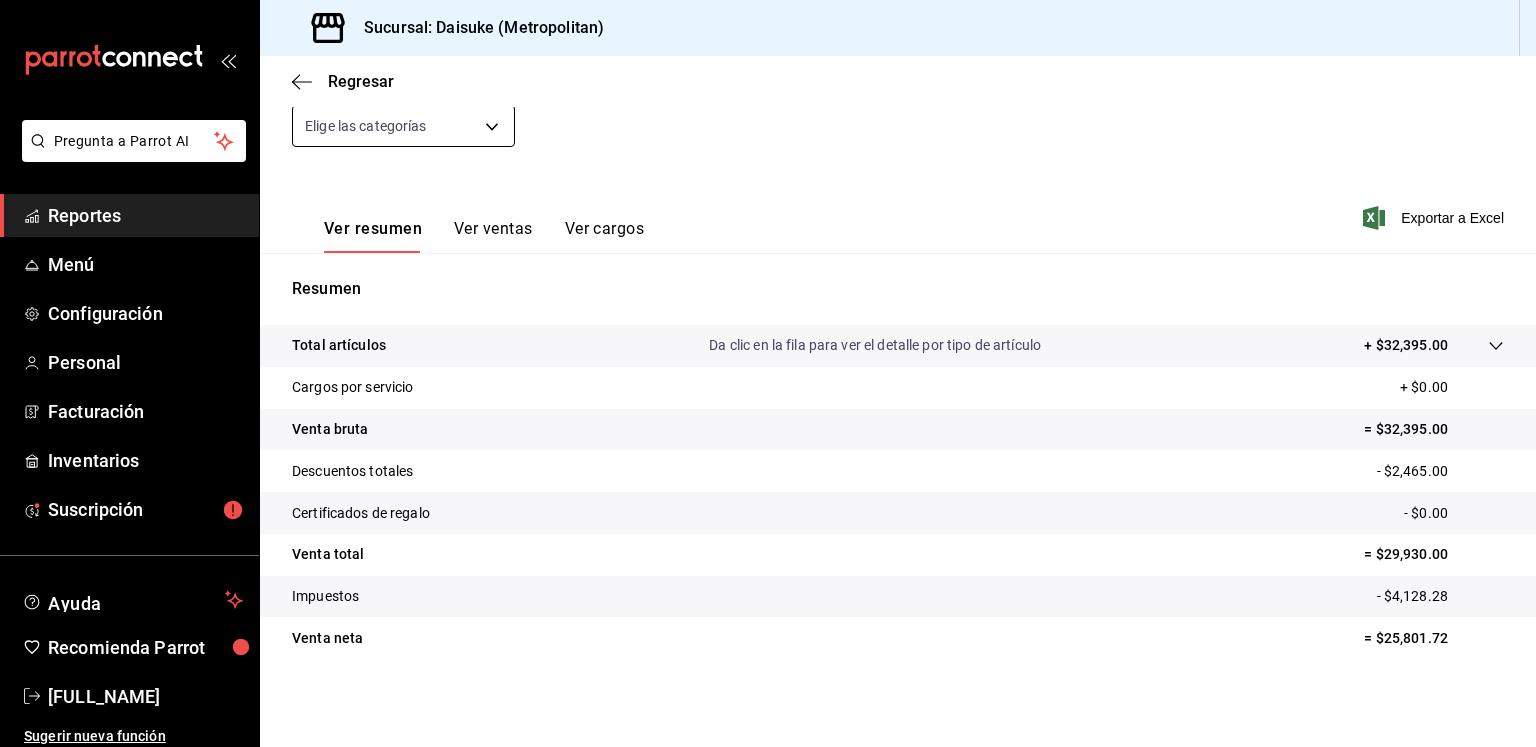 click on "Pregunta a Parrot AI Reportes   Menú   Configuración   Personal   Facturación   Inventarios   Suscripción   Ayuda Recomienda Parrot   EDGAR OMAR VALADEZ QUINTANILLA   Sugerir nueva función   Sucursal: Daisuke (Metropolitan) Regresar Ventas Los artículos listados no incluyen descuentos de orden y el filtro de fechas está limitado a un máximo de 31 días. Fecha 2025-07-29 29 / 7 / 2025 - 2025-07-29 29 / 7 / 2025 Hora inicio 00:00 Hora inicio Hora fin 23:59 Hora fin Marca Elige las marcas Canal de venta Elige los canales de venta Tipo de orden Elige los tipos de orden Categorías Elige las categorías Ver resumen Ver ventas Ver cargos Exportar a Excel Resumen Total artículos Da clic en la fila para ver el detalle por tipo de artículo + $32,395.00 Cargos por servicio + $0.00 Venta bruta = $32,395.00 Descuentos totales - $2,465.00 Certificados de regalo - $0.00 Venta total = $29,930.00 Impuestos - $4,128.28 Venta neta = $25,801.72 GANA 1 MES GRATIS EN TU SUSCRIPCIÓN AQUÍ Ver video tutorial Ir a video" at bounding box center [768, 373] 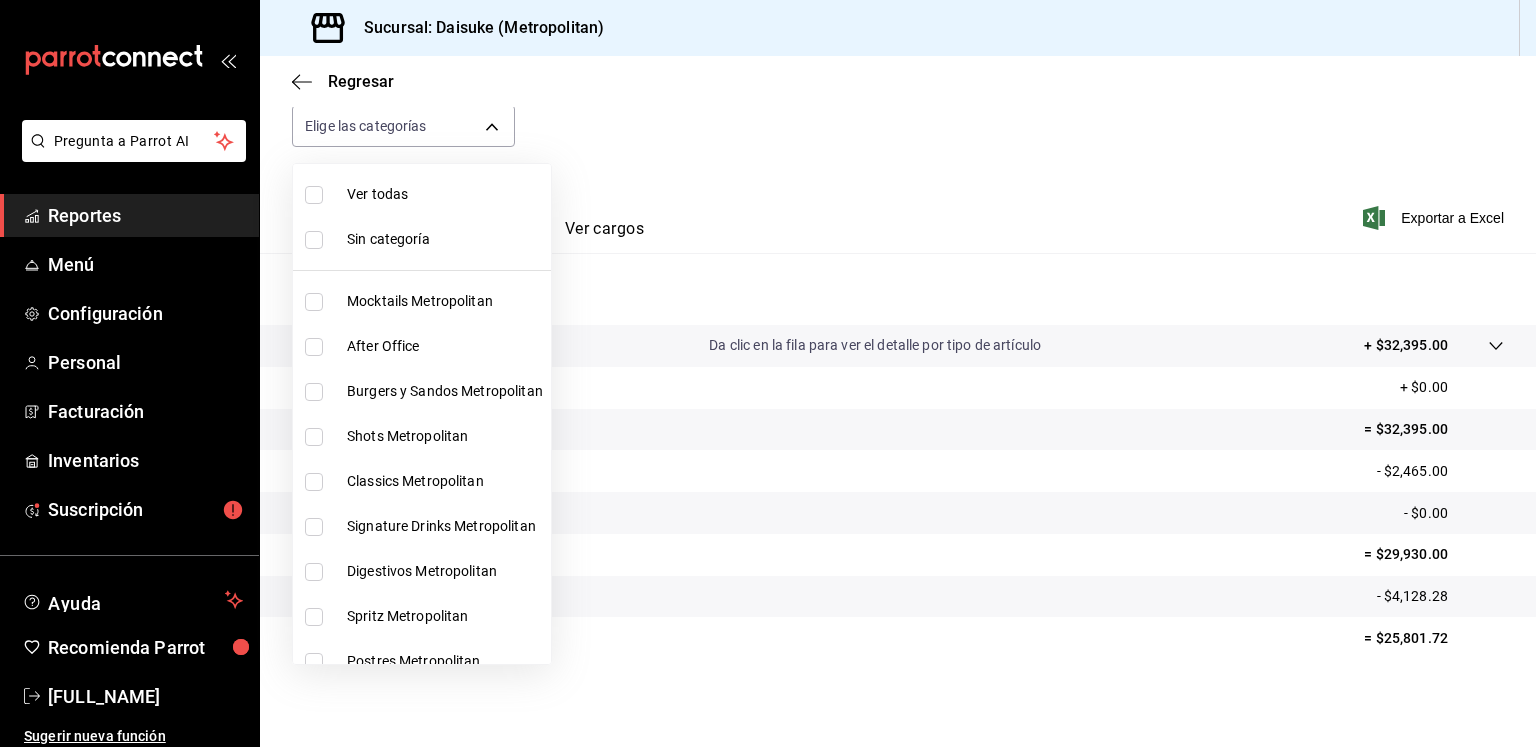 click at bounding box center (768, 373) 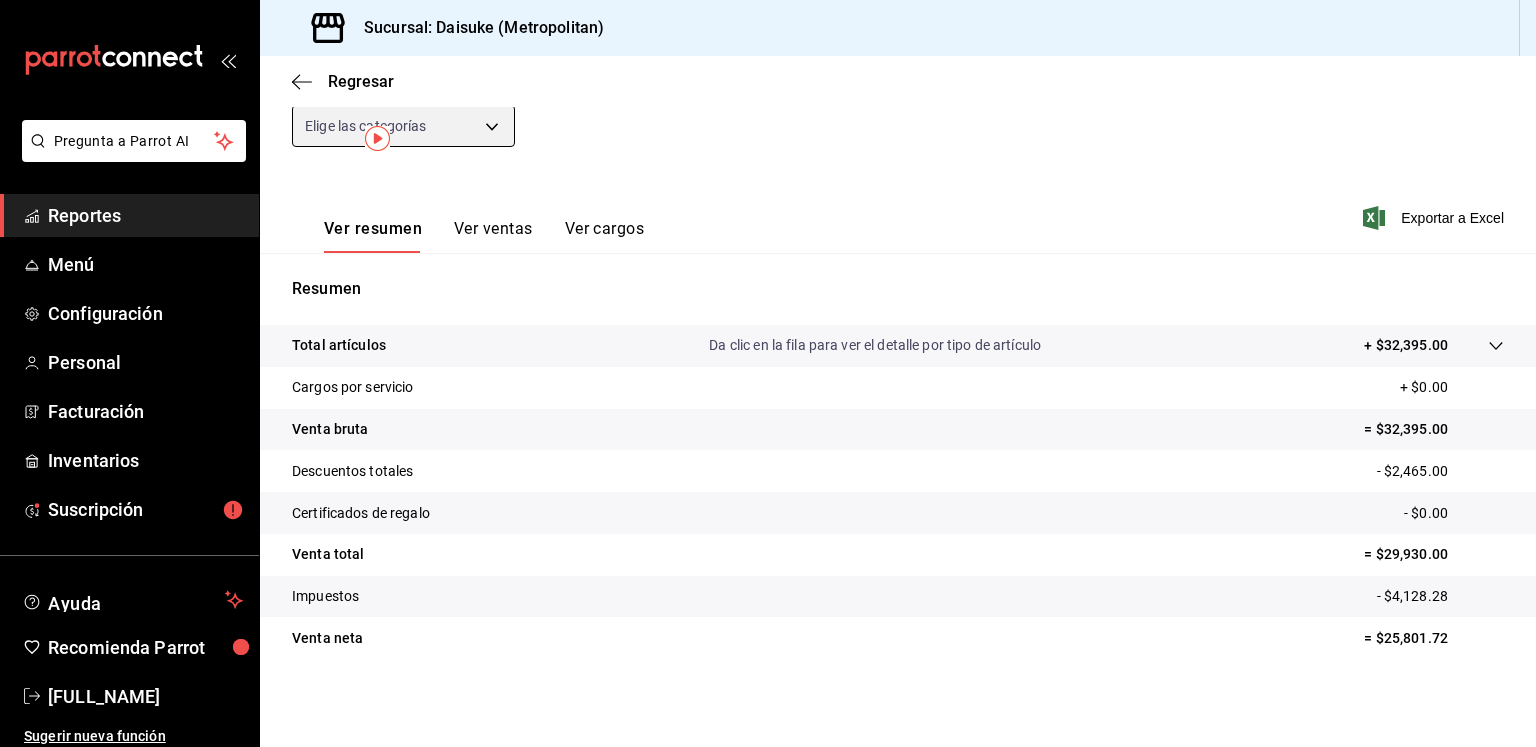 scroll, scrollTop: 0, scrollLeft: 0, axis: both 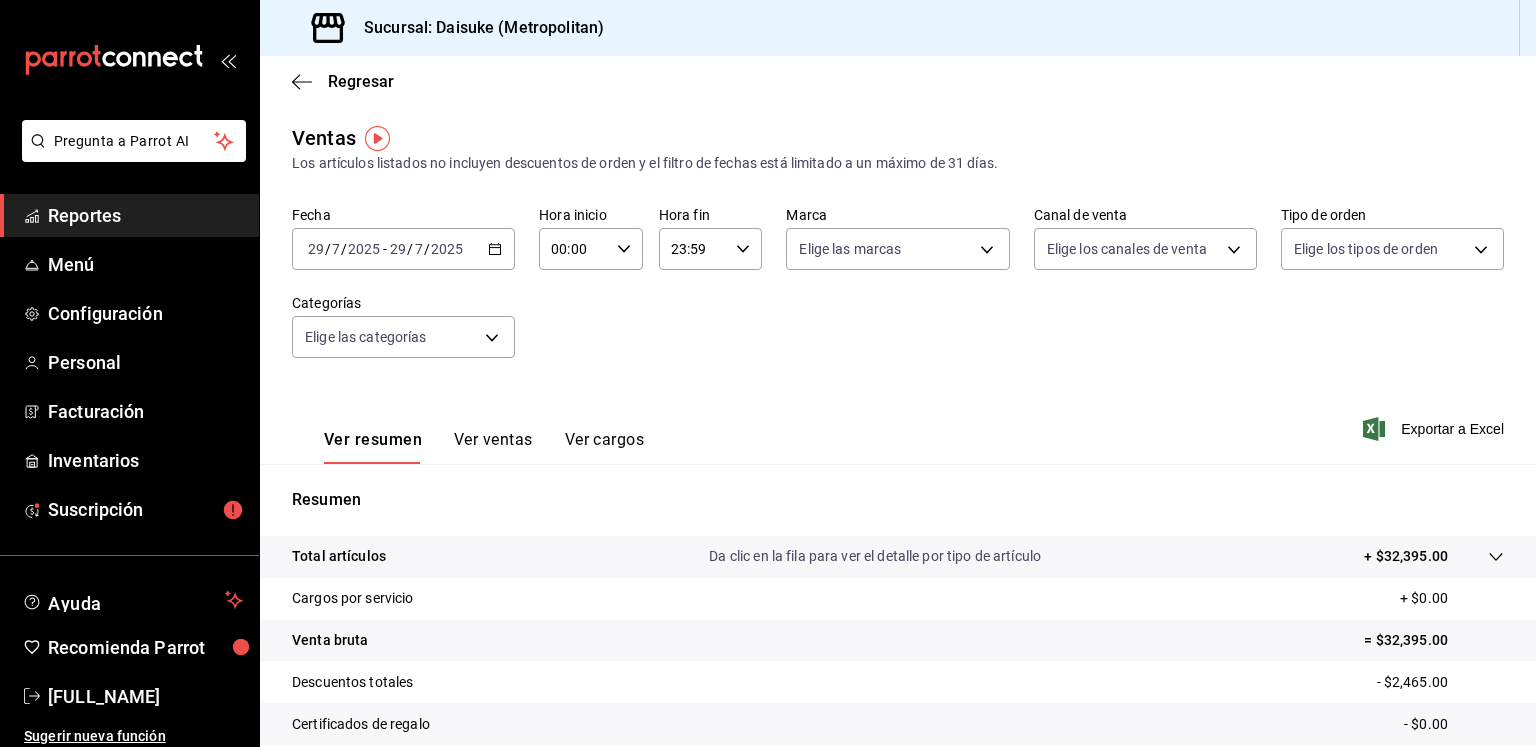 click on "2025-07-29 29 / 7 / 2025 - 2025-07-29 29 / 7 / 2025" at bounding box center [403, 249] 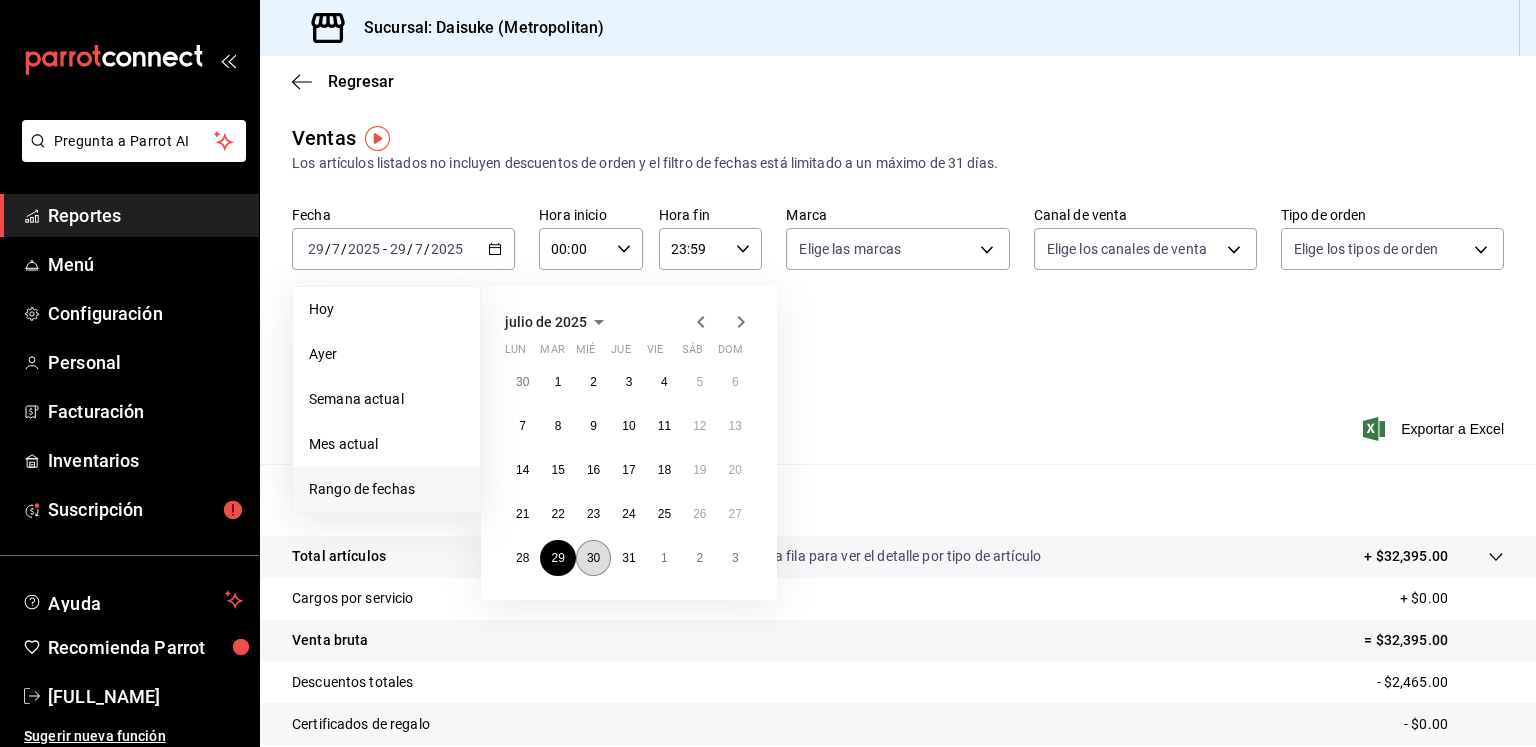 click on "30" at bounding box center [593, 558] 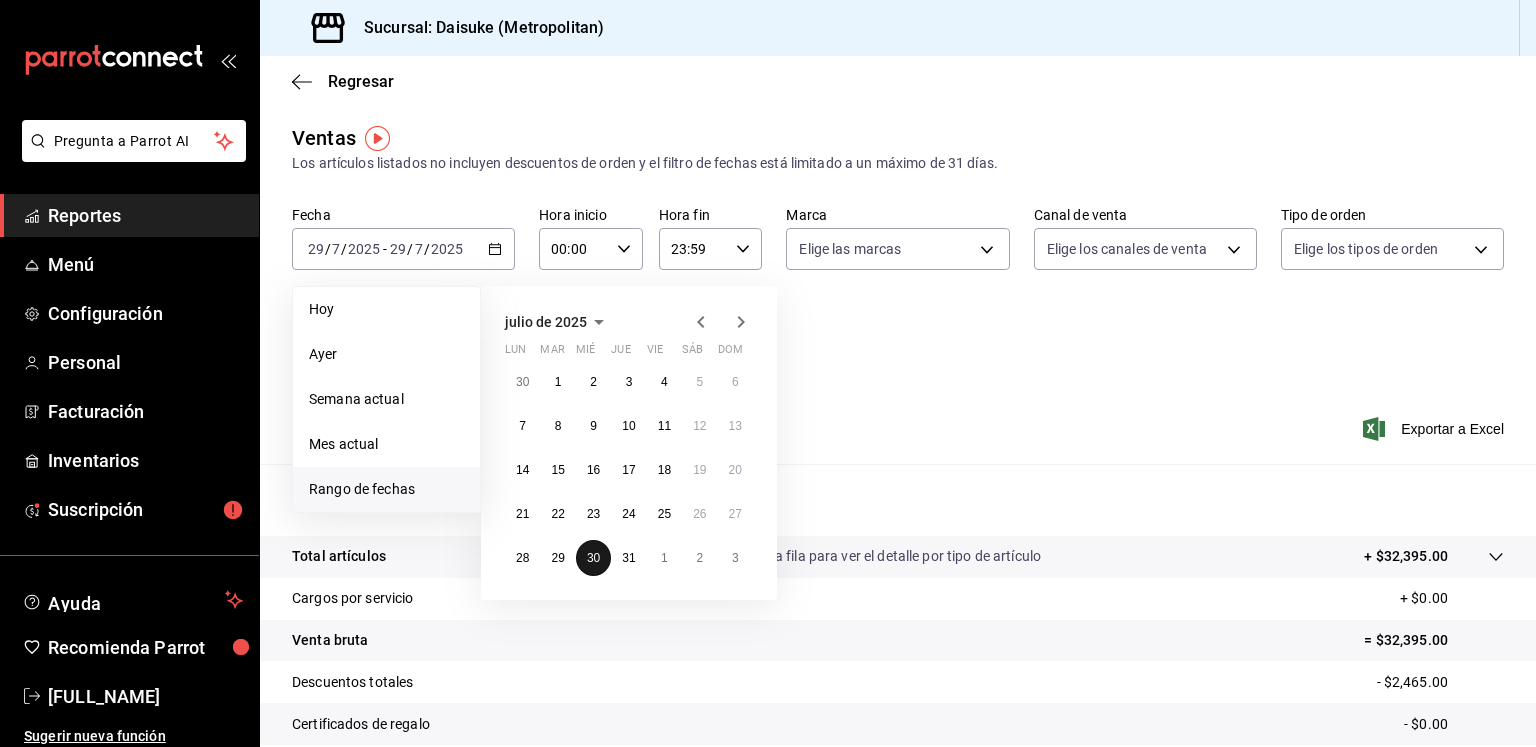click on "30" at bounding box center (593, 558) 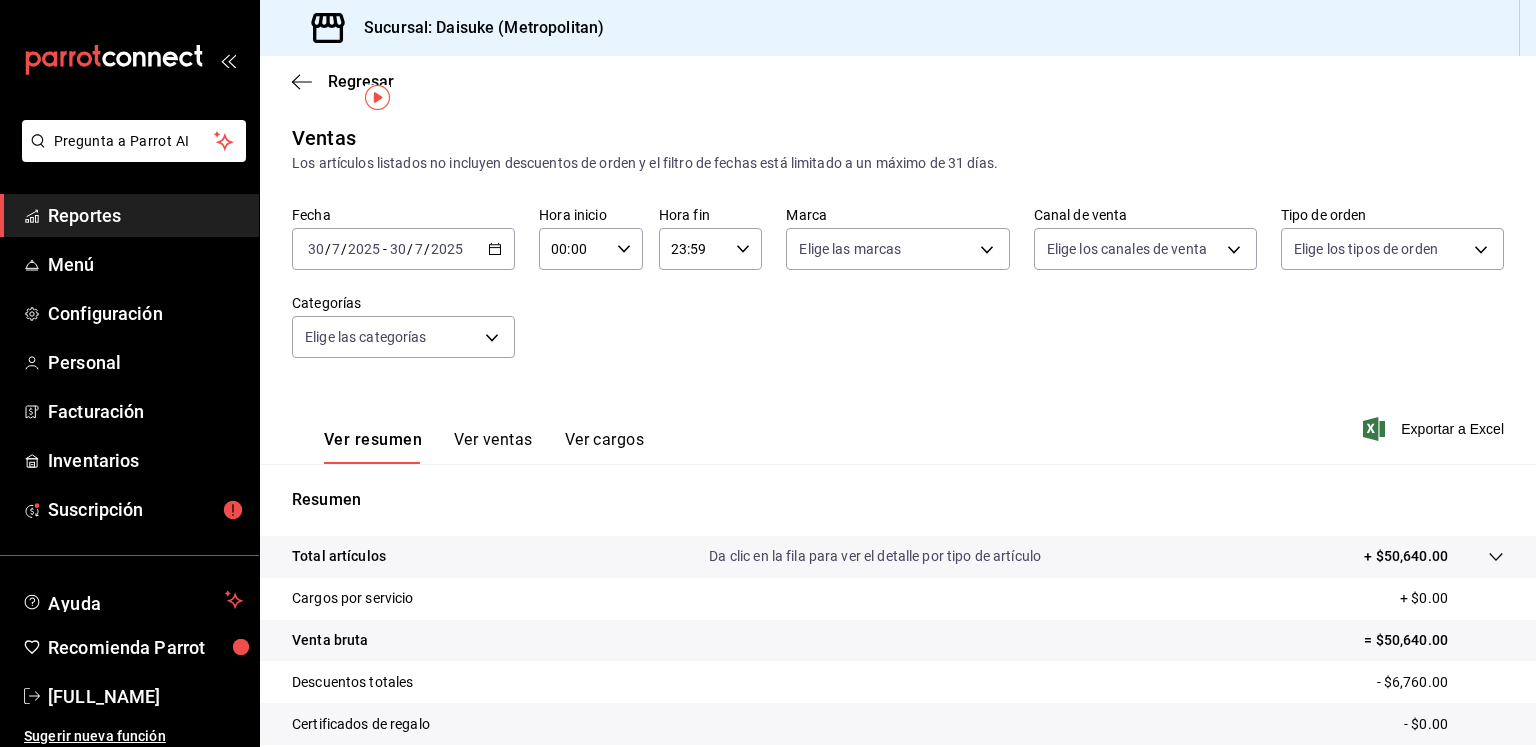 scroll, scrollTop: 211, scrollLeft: 0, axis: vertical 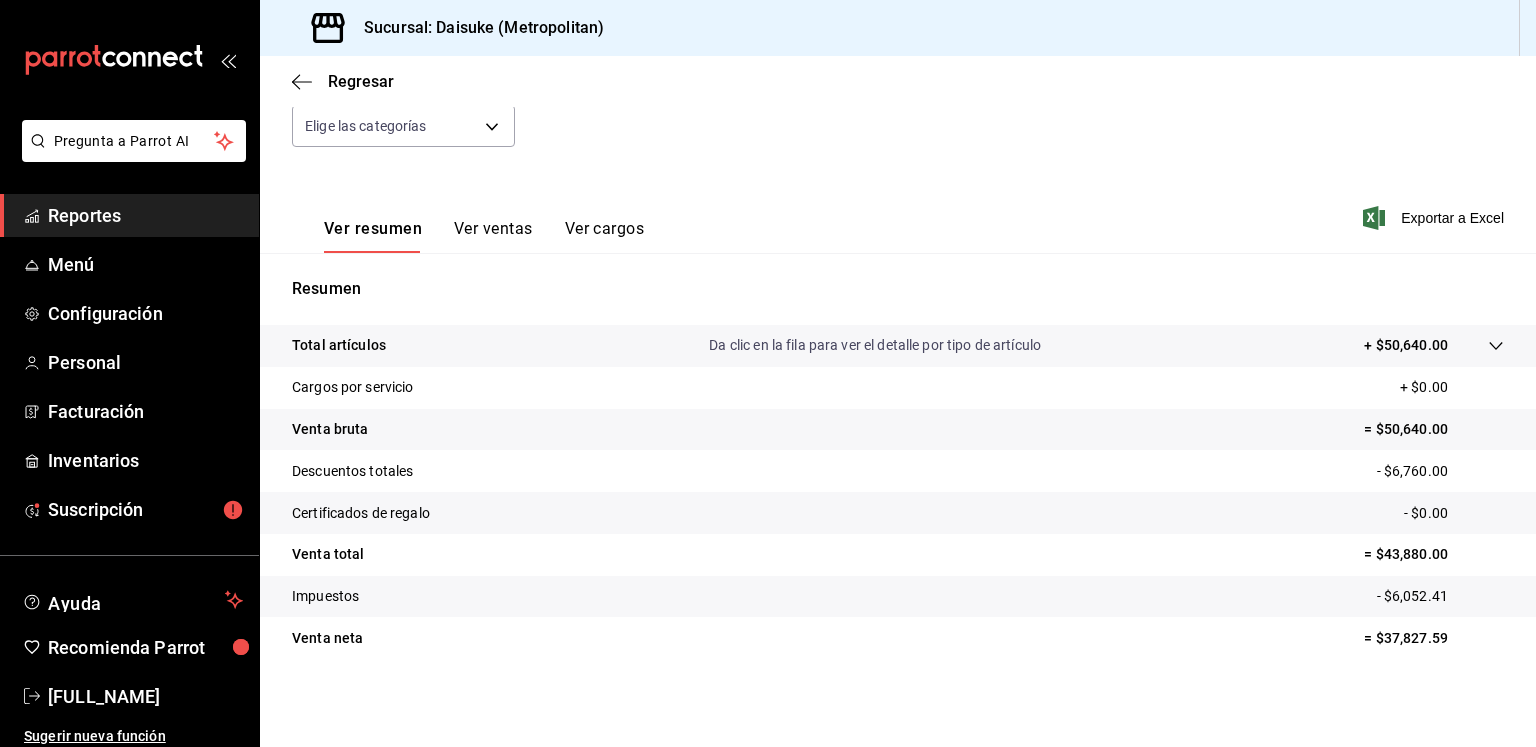 click on "Ver ventas" at bounding box center (493, 236) 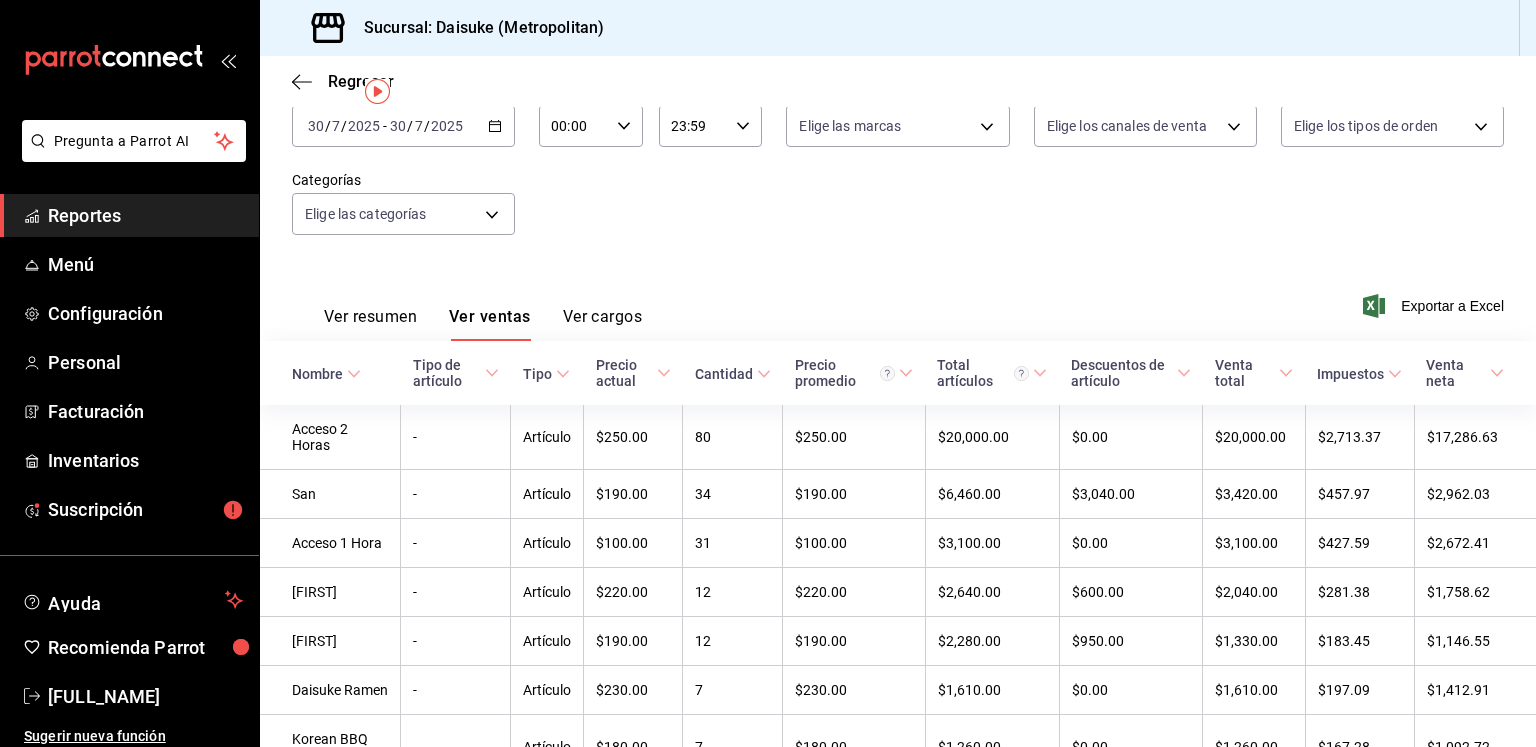 scroll, scrollTop: 0, scrollLeft: 0, axis: both 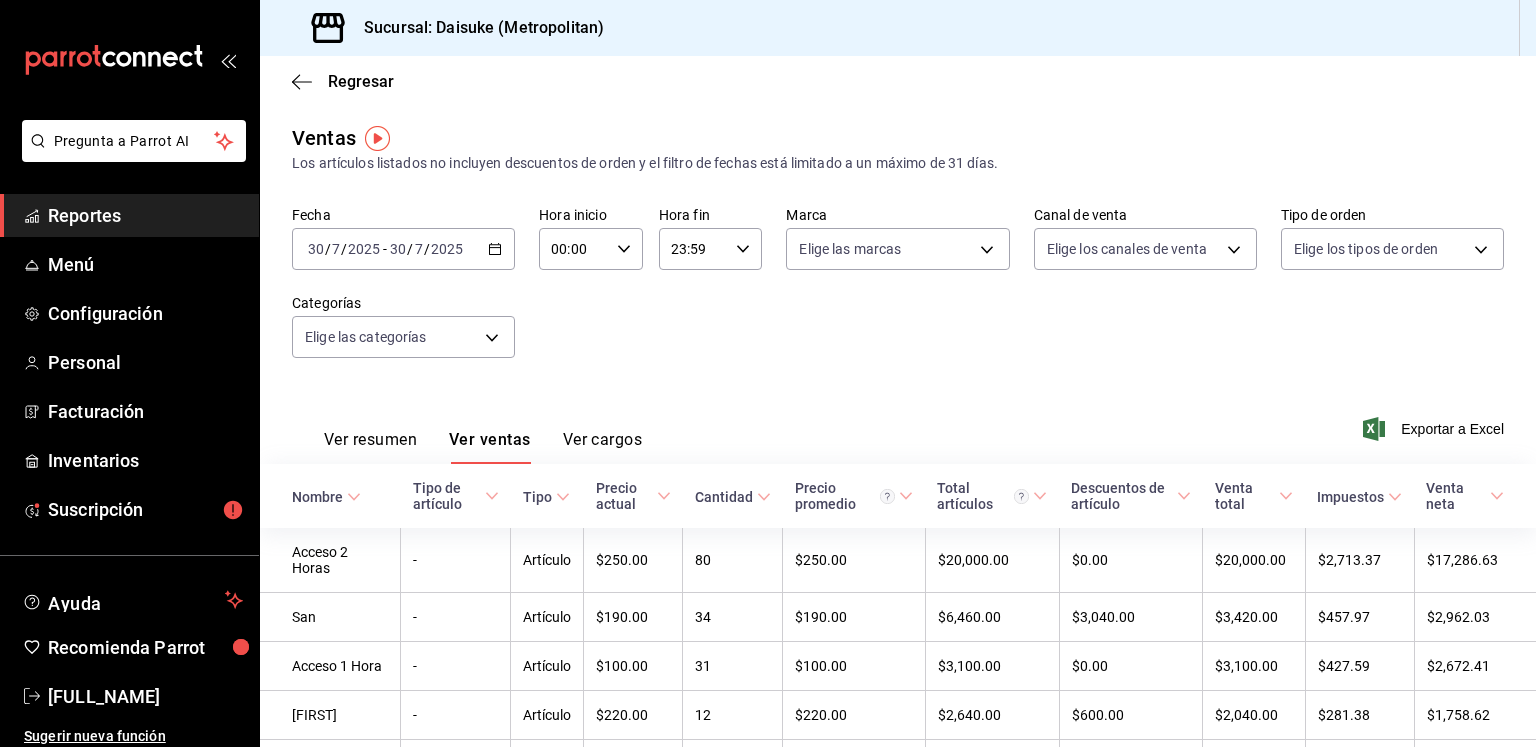 click 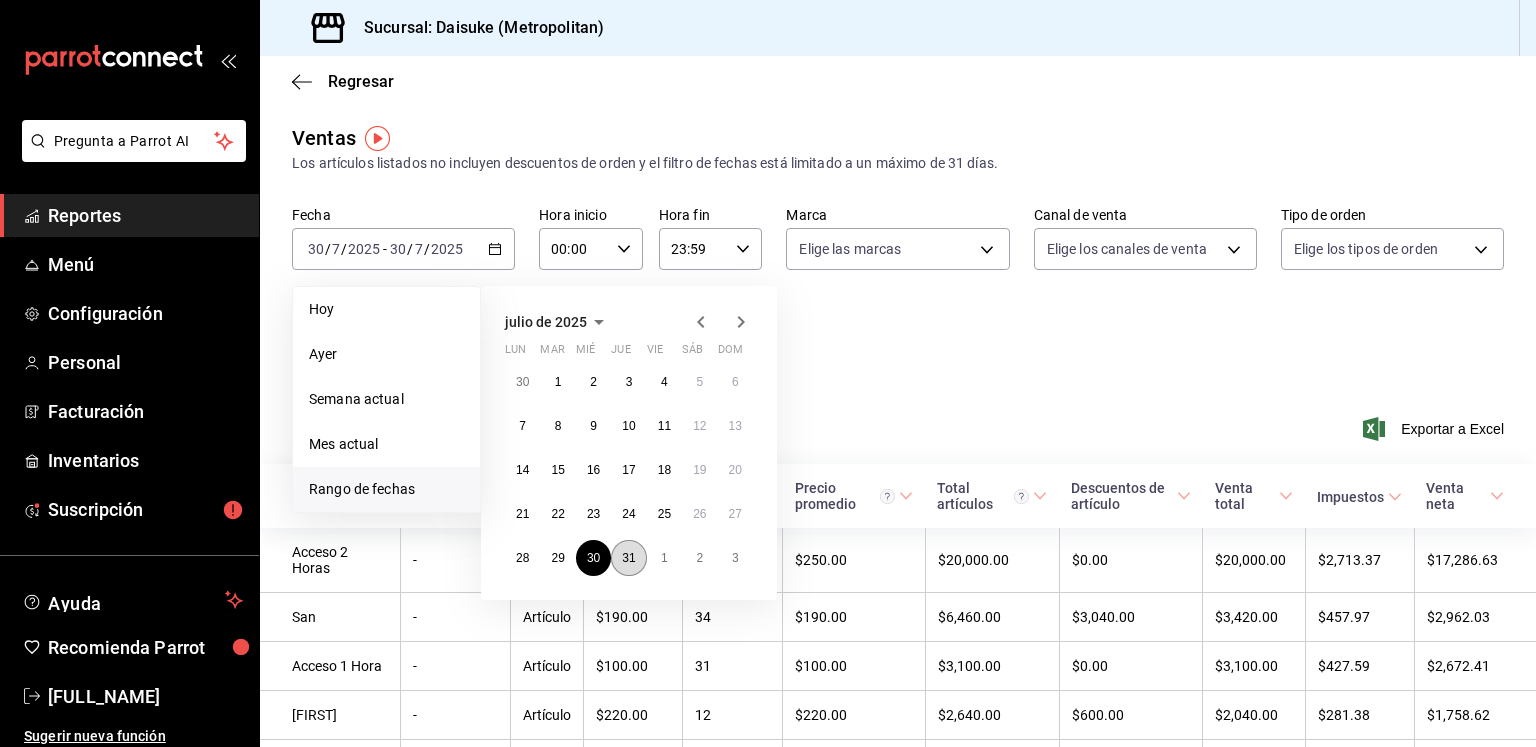 click on "31" at bounding box center [628, 558] 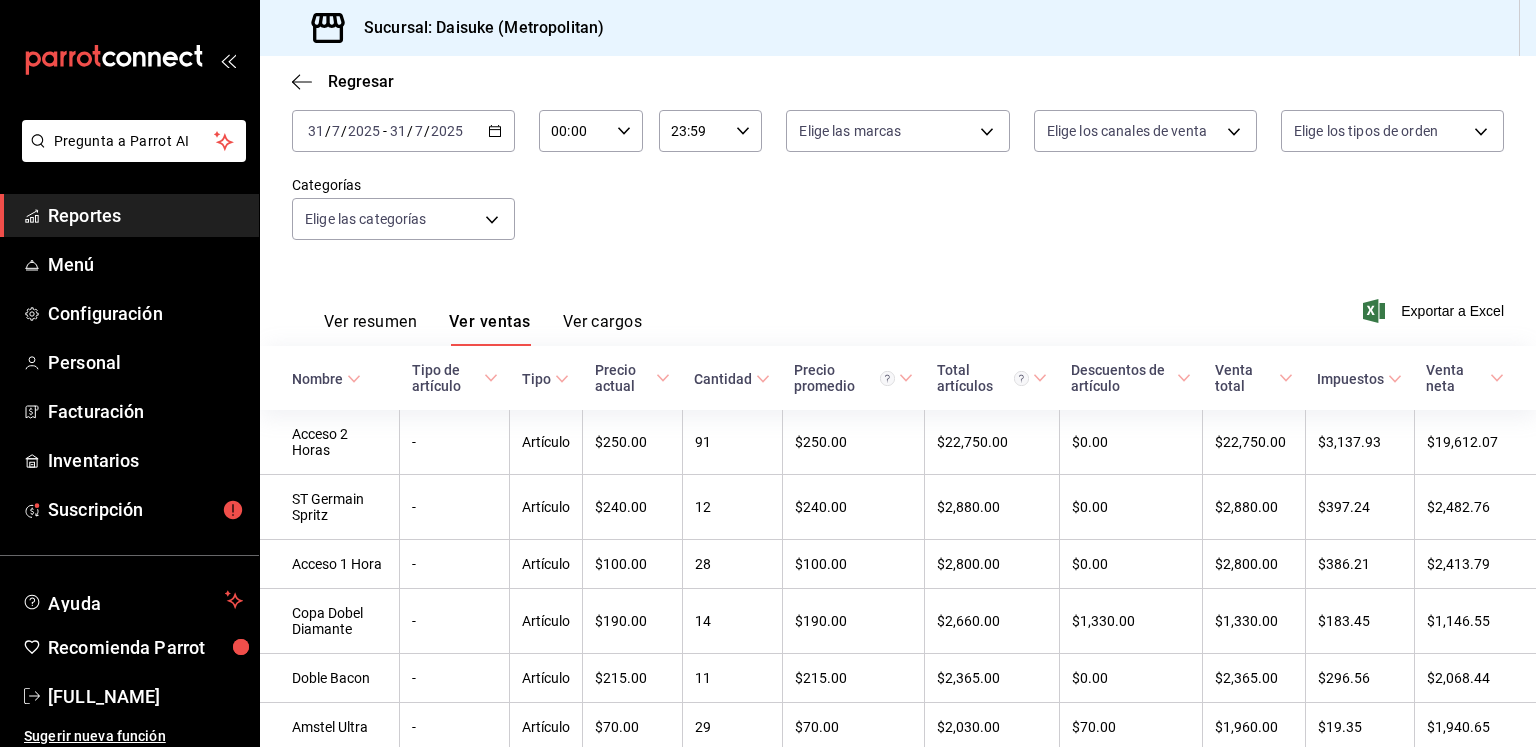 scroll, scrollTop: 119, scrollLeft: 0, axis: vertical 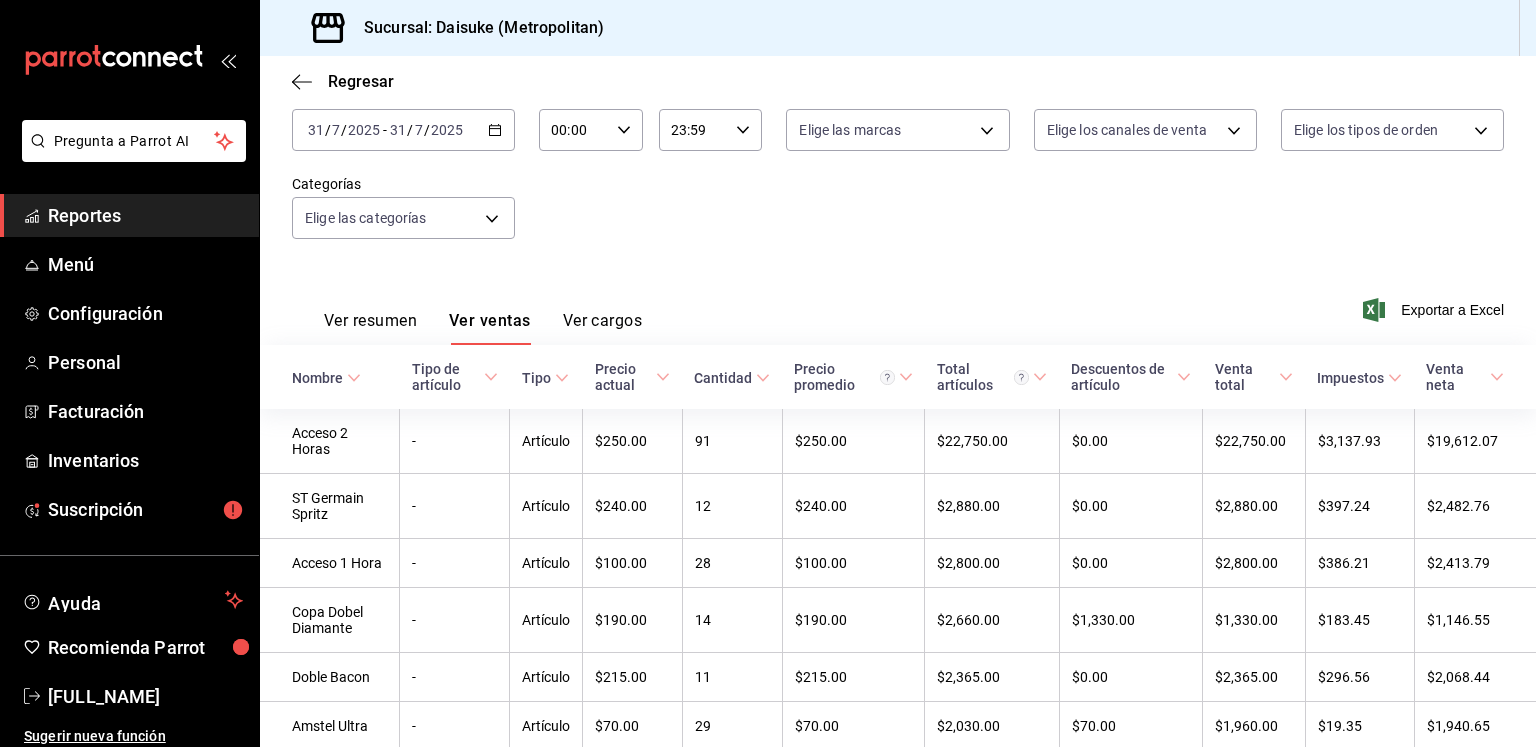 click on "Ver resumen" at bounding box center [370, 328] 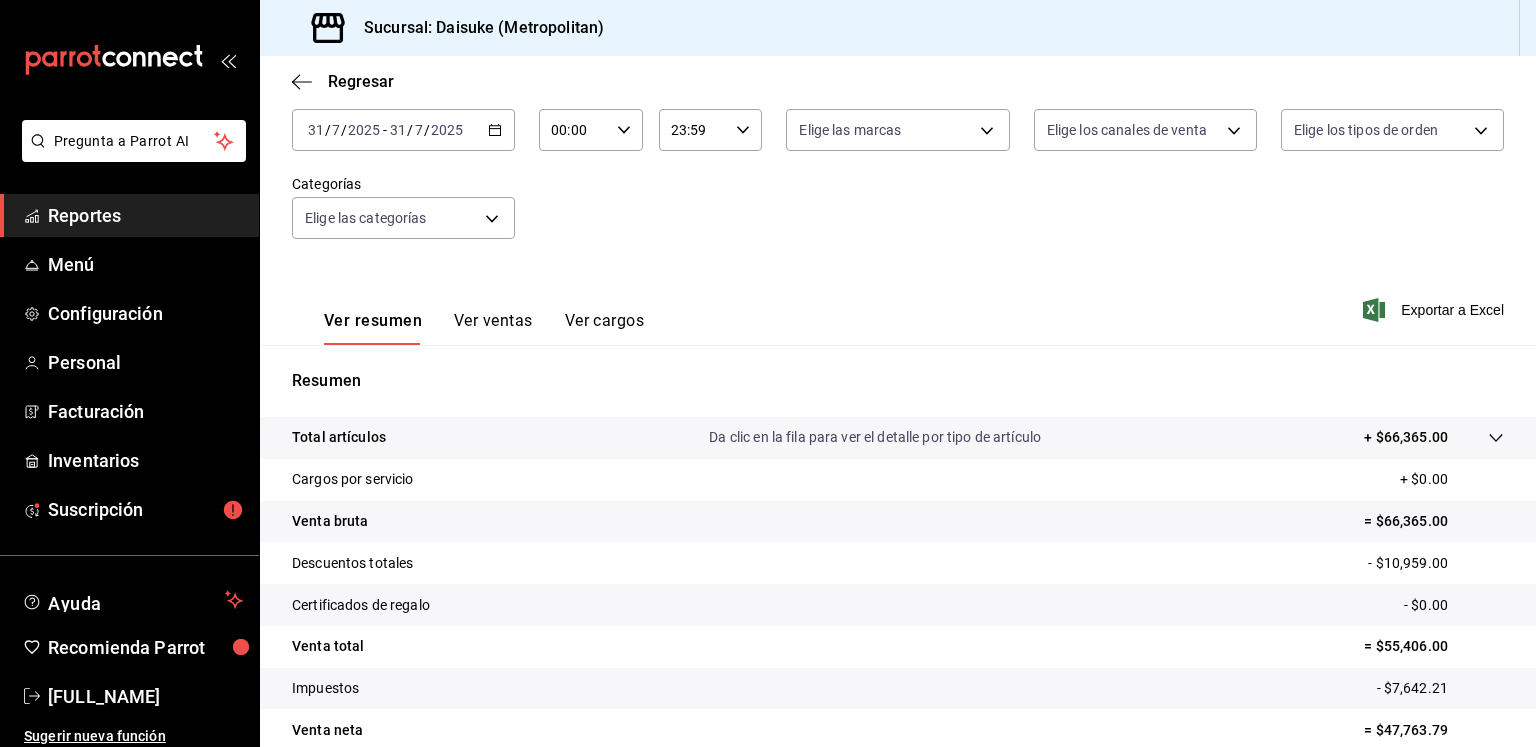 click on "Venta bruta = $66,365.00" at bounding box center (898, 522) 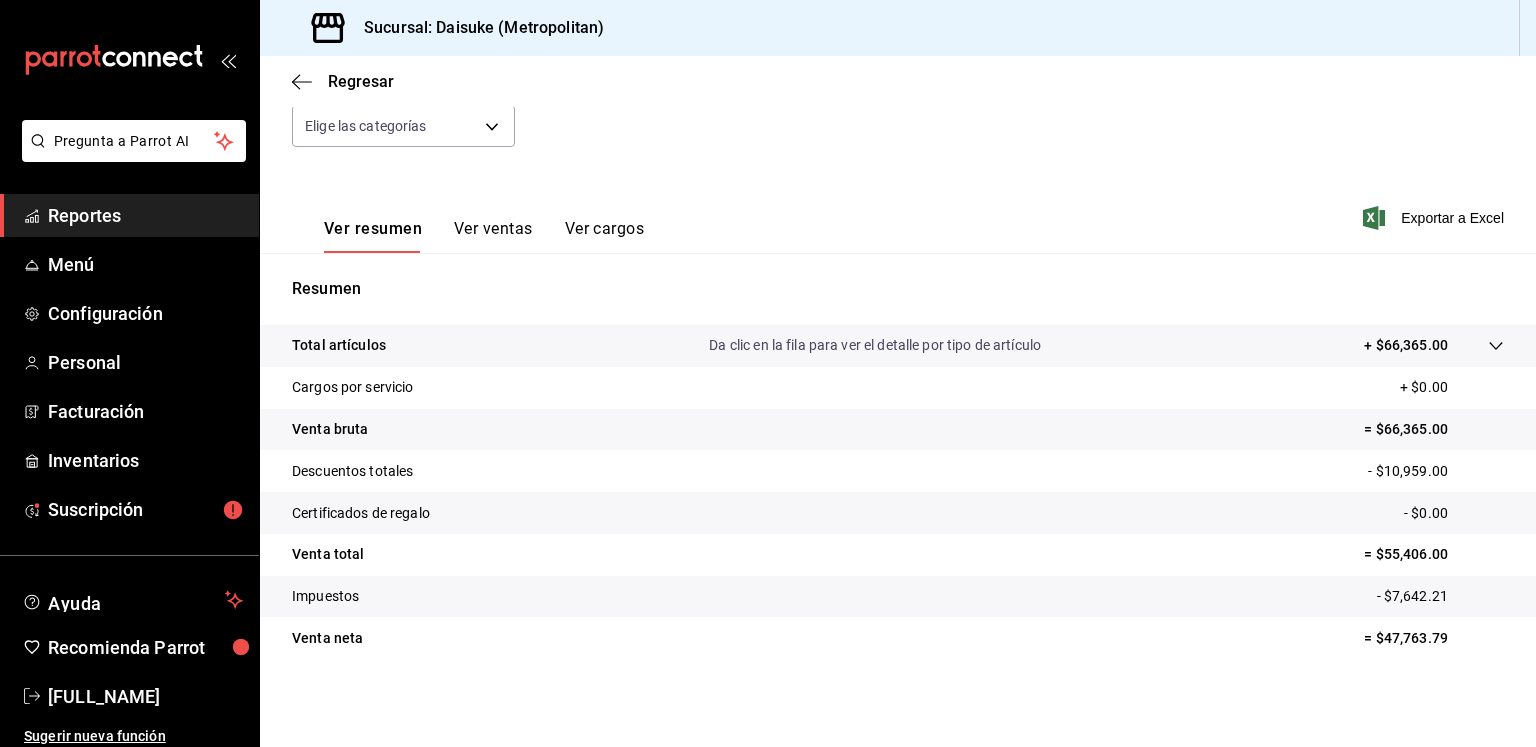 scroll, scrollTop: 0, scrollLeft: 0, axis: both 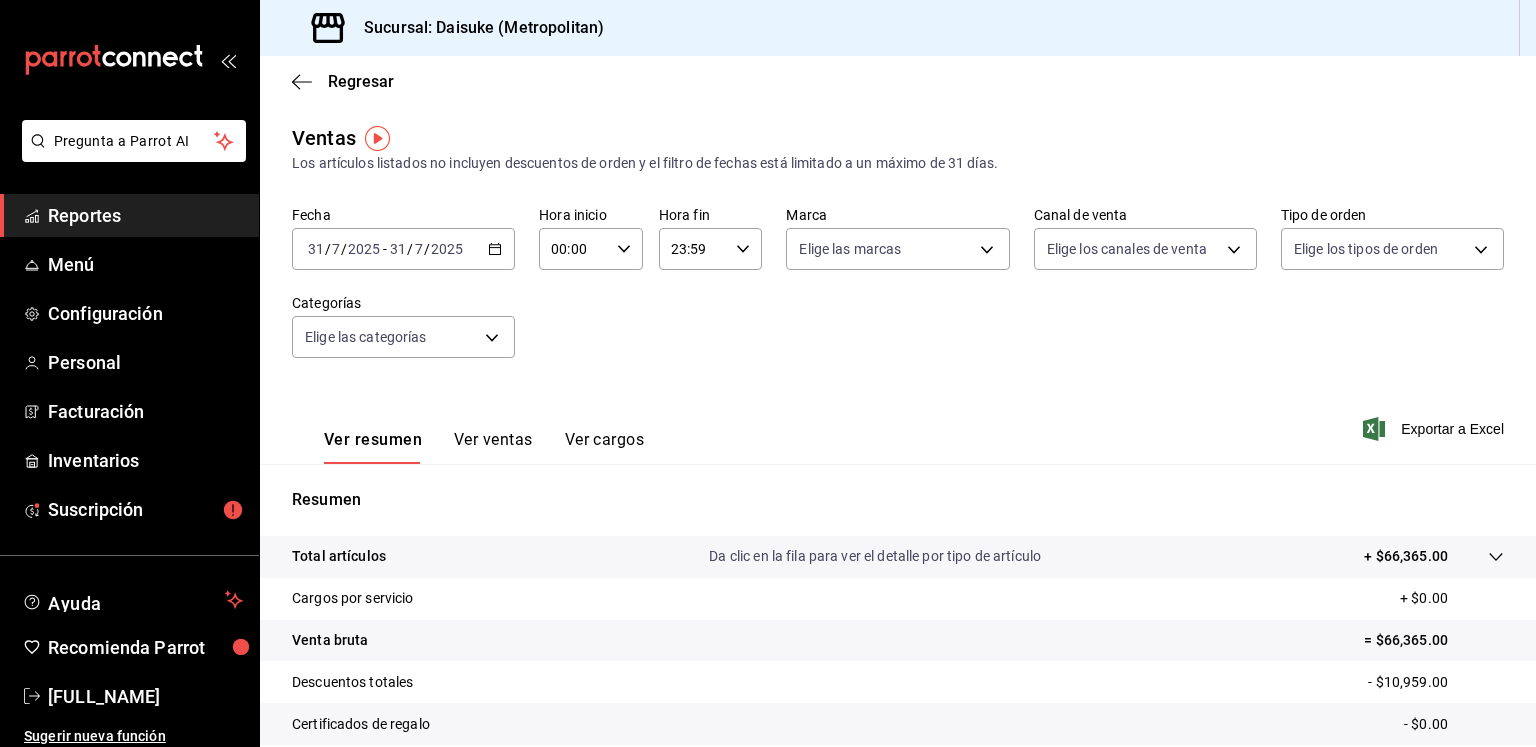 click on "2025-07-31 31 / 7 / 2025 - 2025-07-31 31 / 7 / 2025" at bounding box center [403, 249] 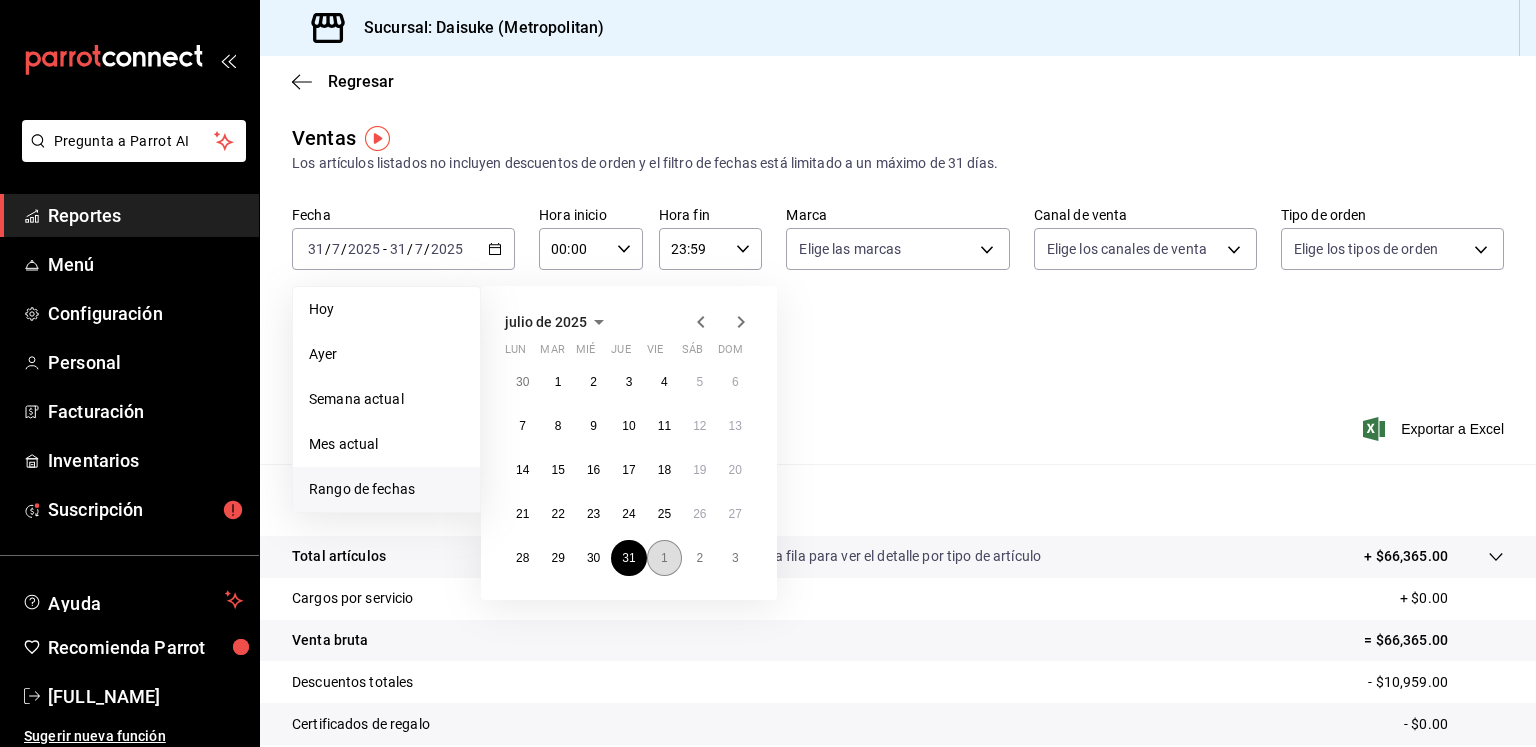 click on "1" at bounding box center [664, 558] 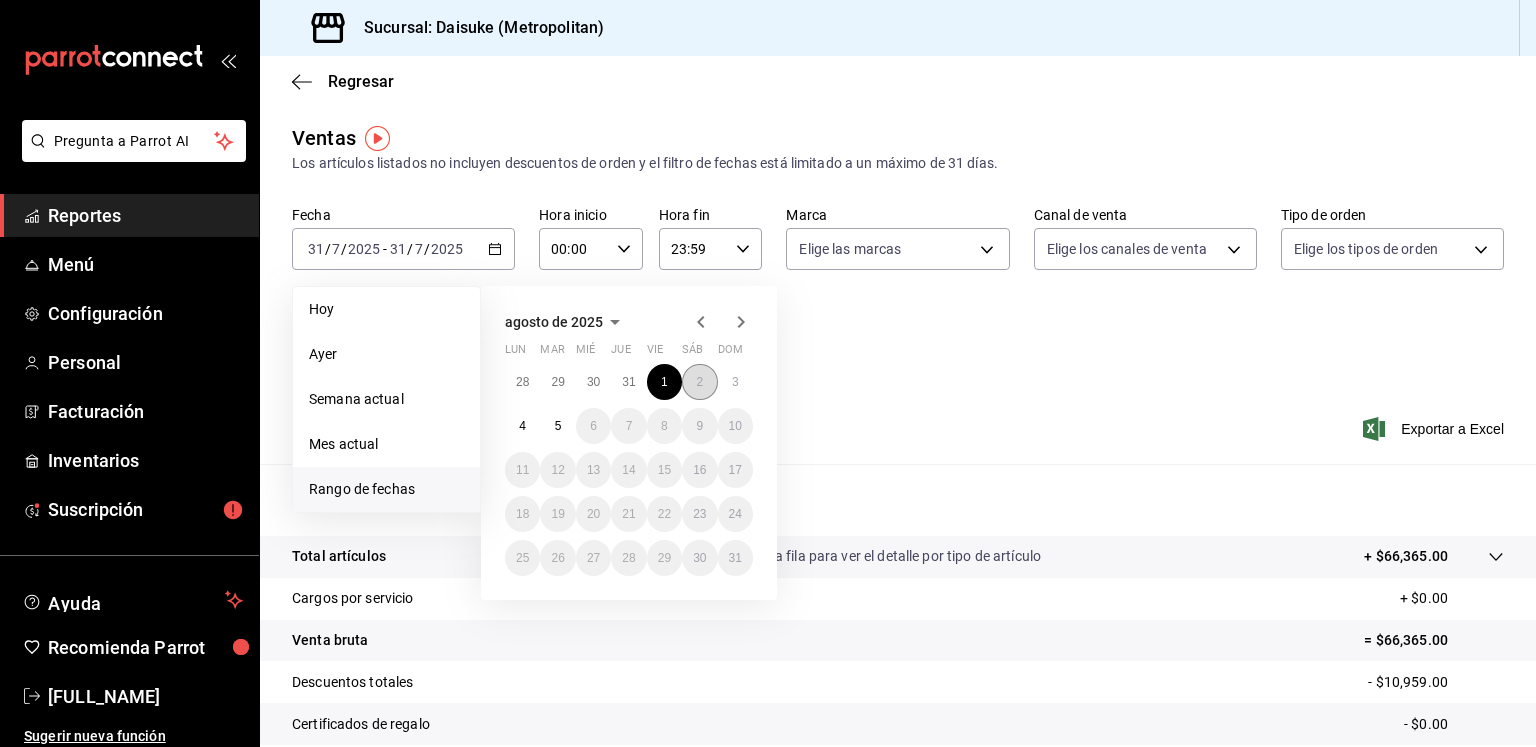 click on "2" at bounding box center (699, 382) 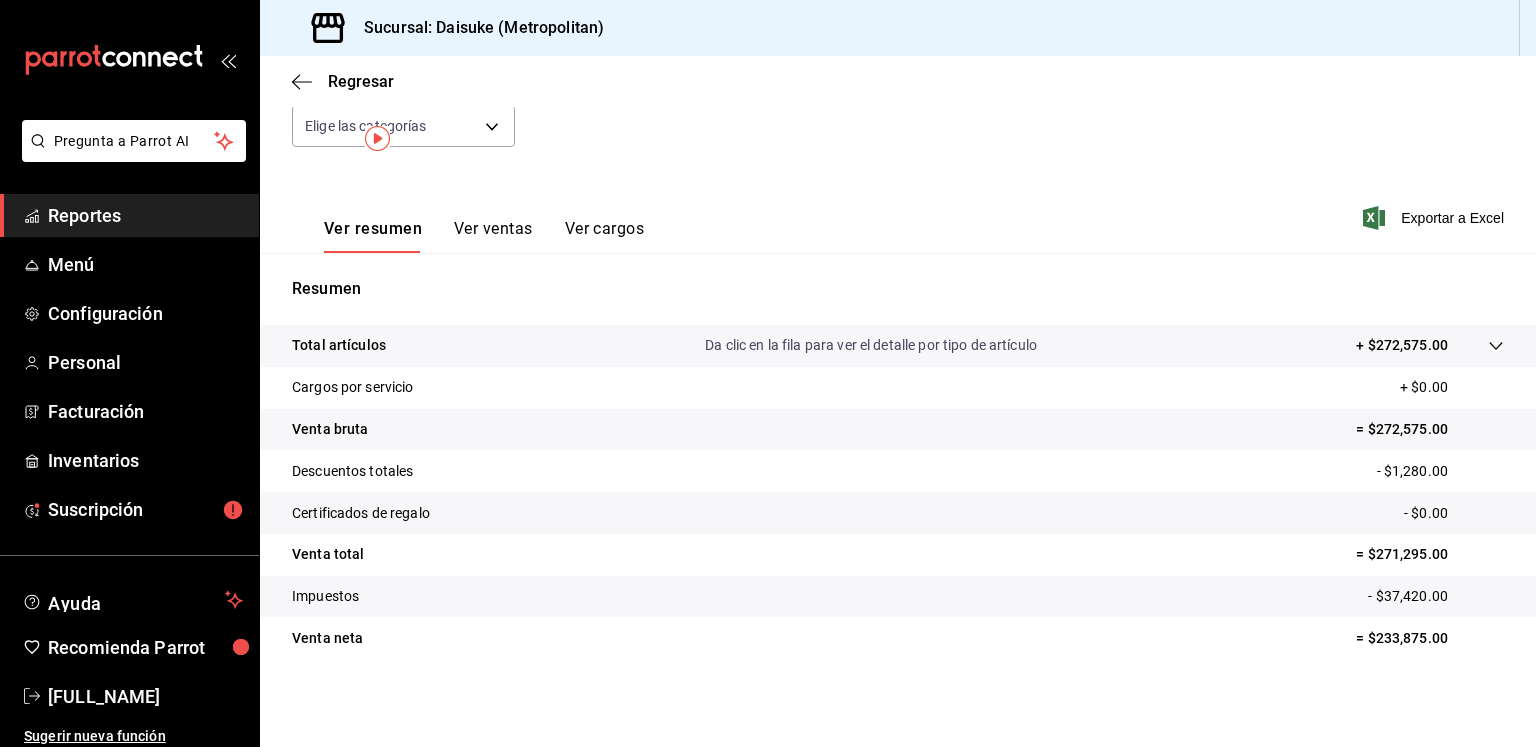 scroll, scrollTop: 0, scrollLeft: 0, axis: both 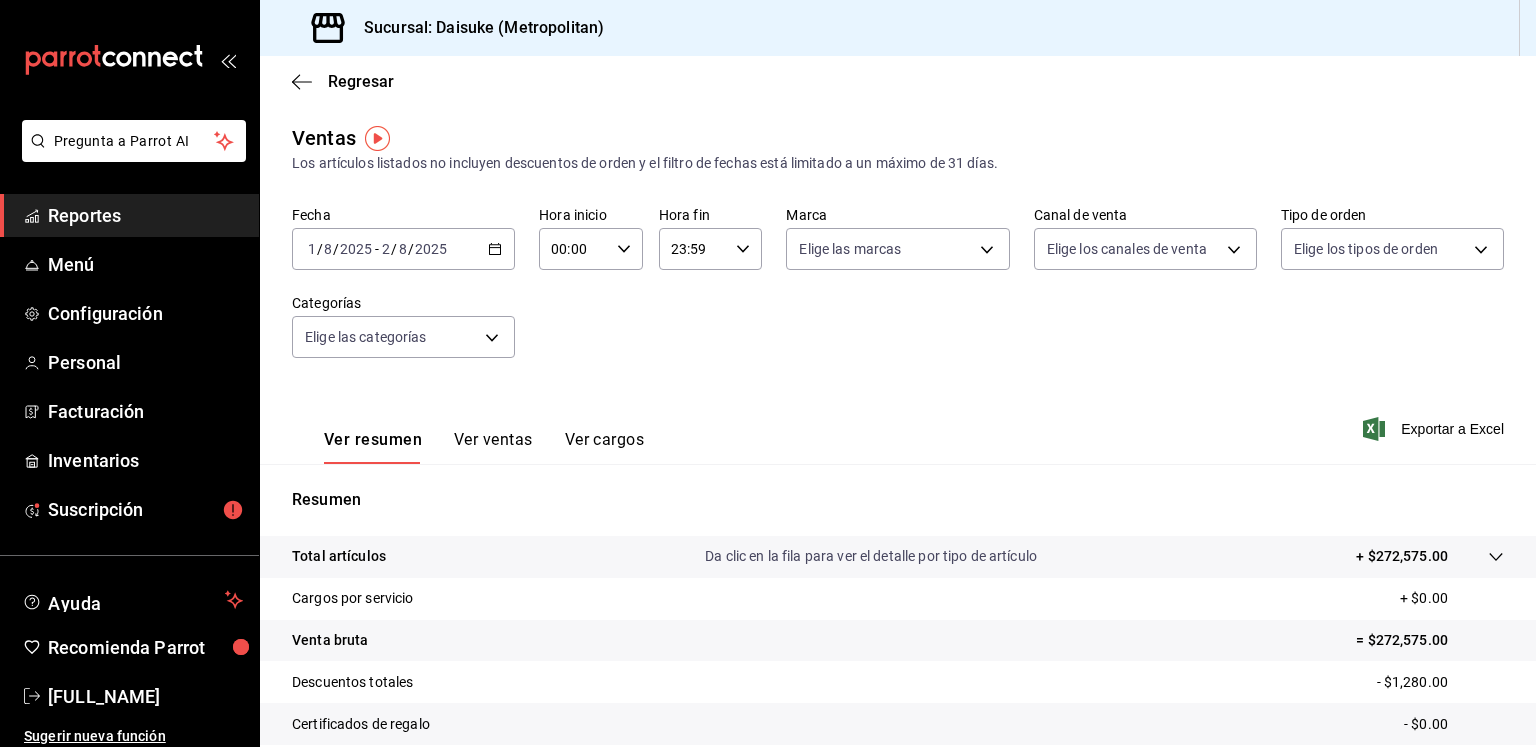 click 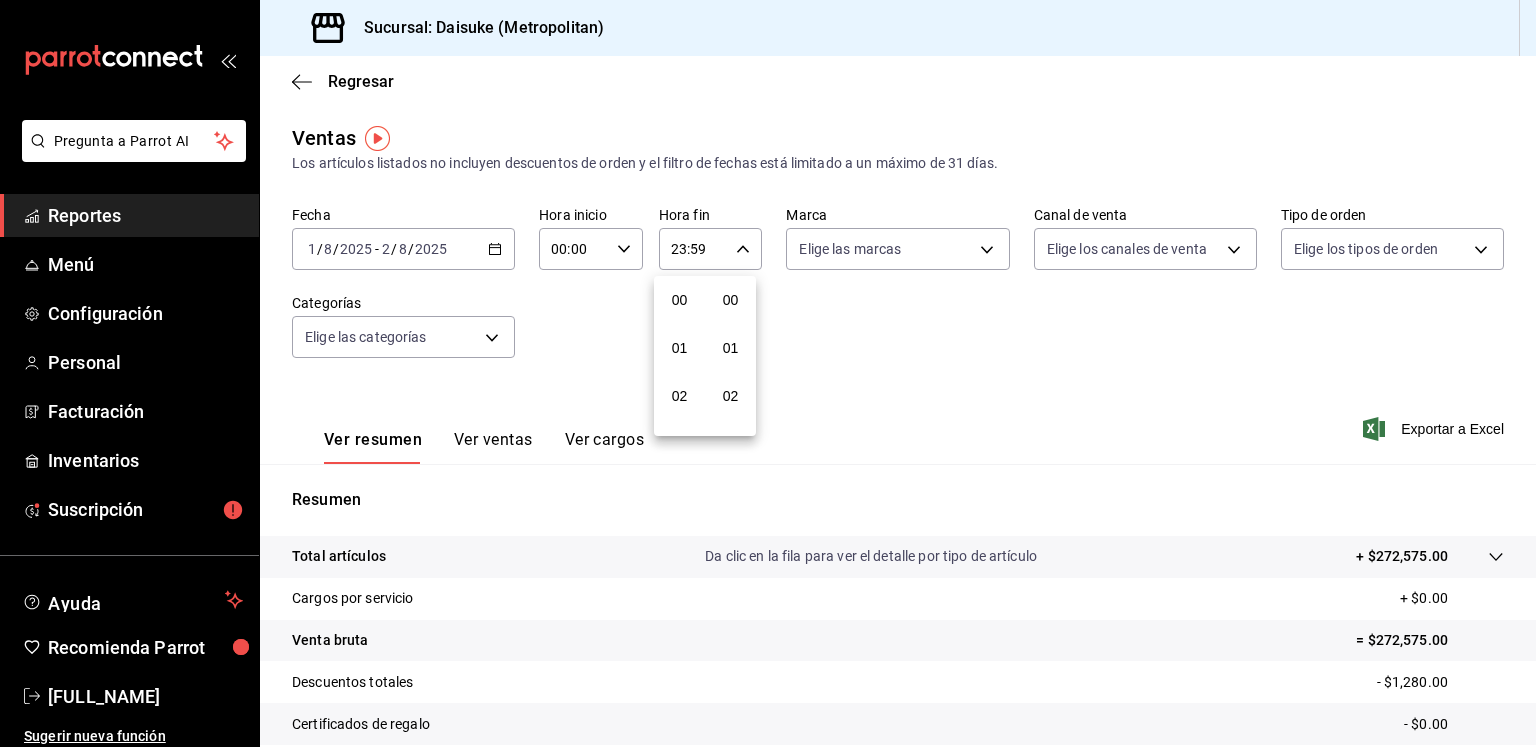 scroll, scrollTop: 1011, scrollLeft: 0, axis: vertical 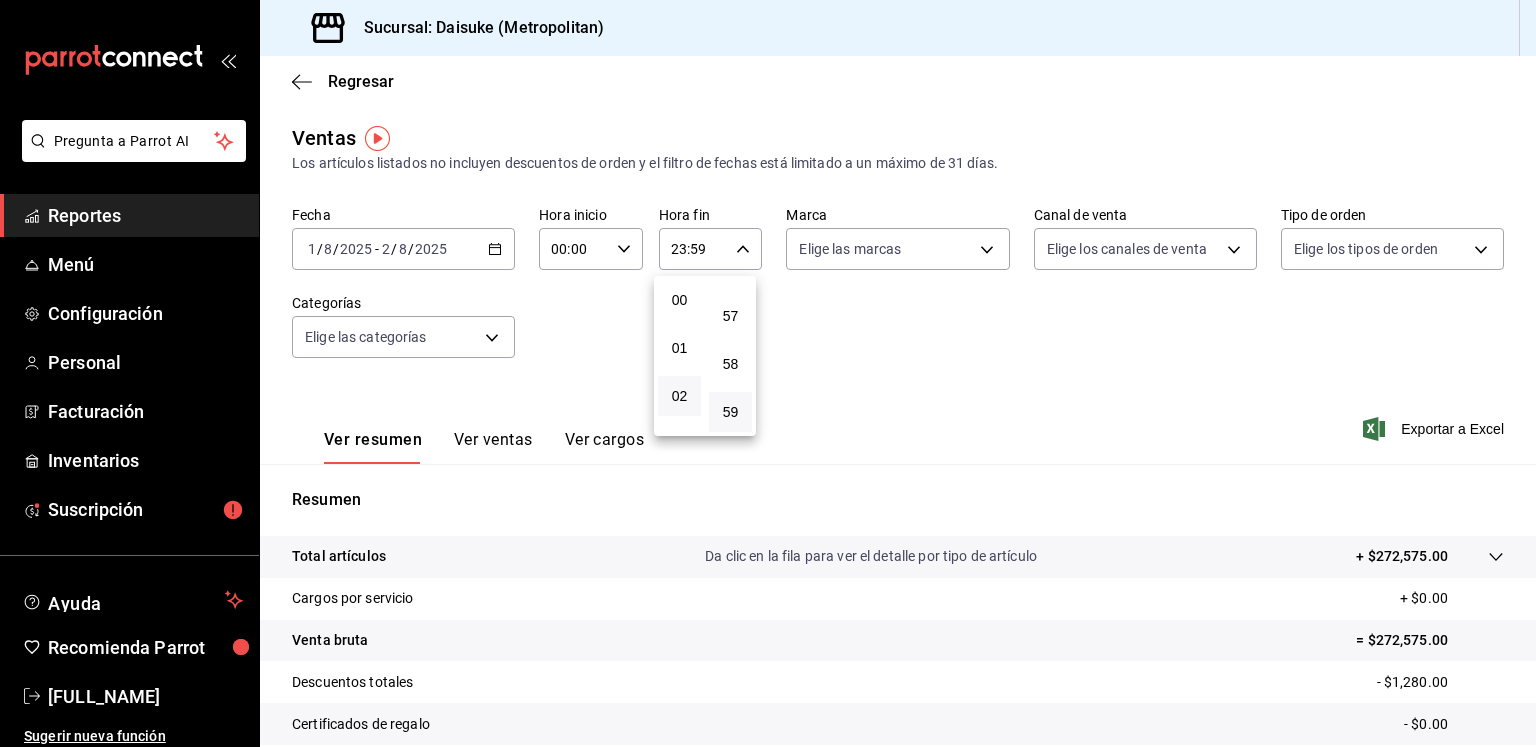 click on "02" at bounding box center (679, 396) 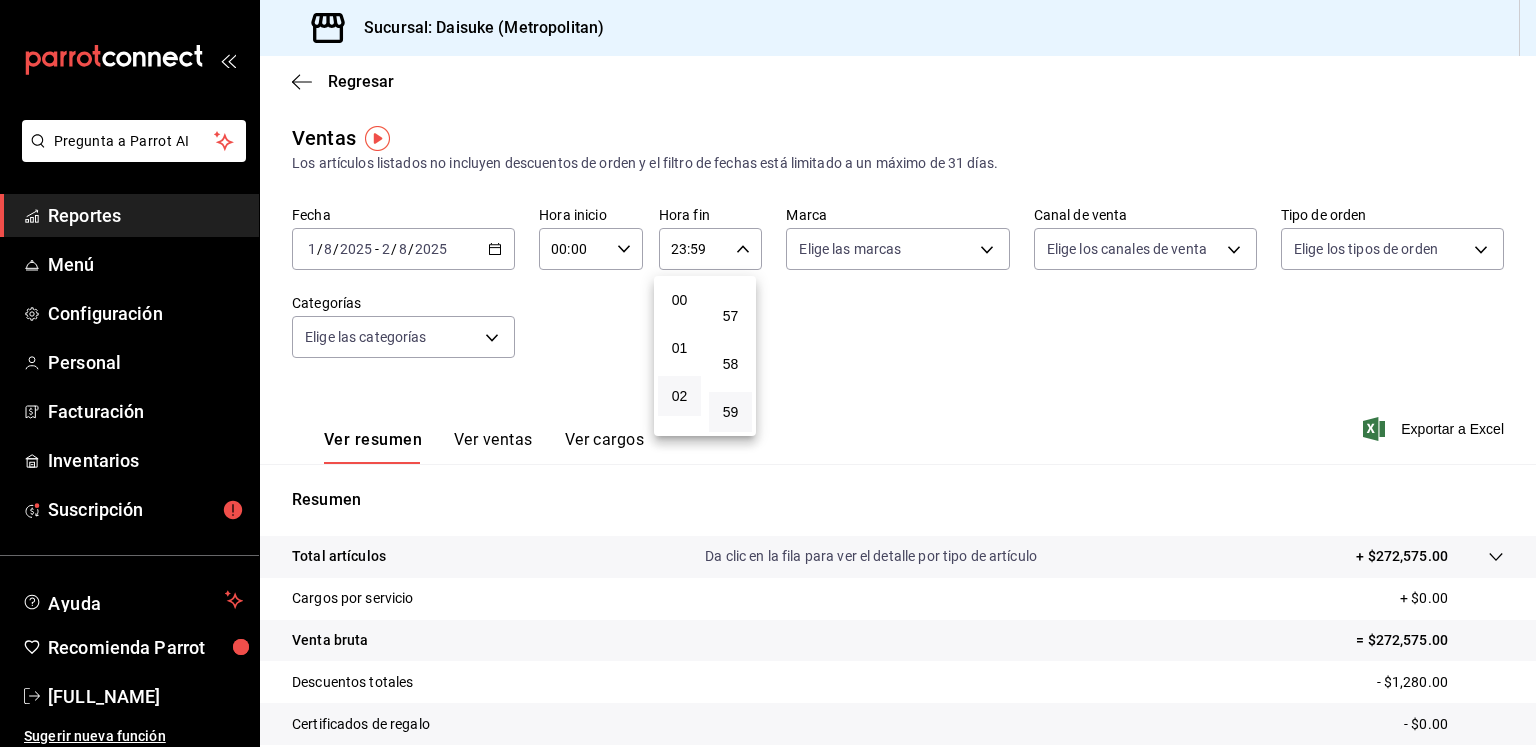 type on "02:59" 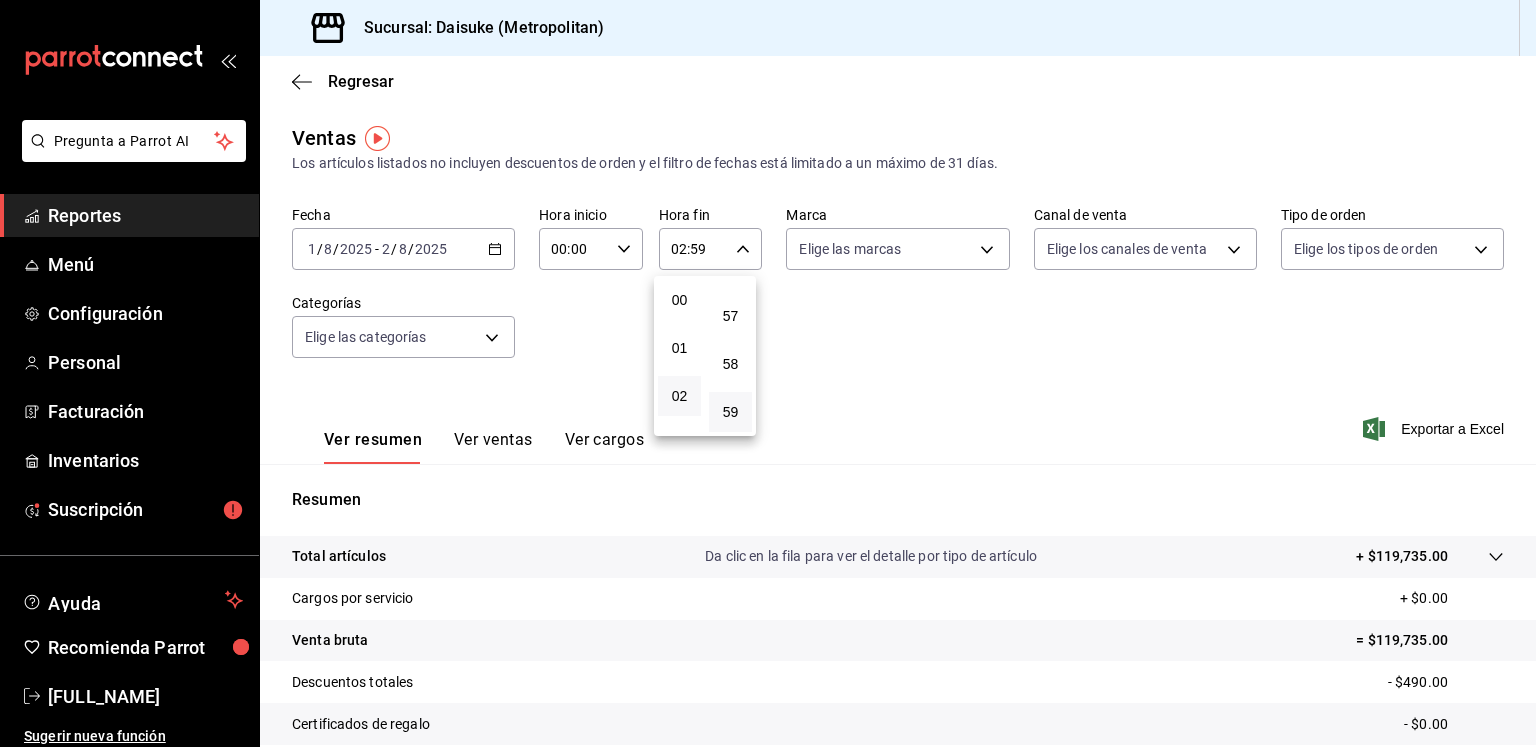 click at bounding box center (768, 373) 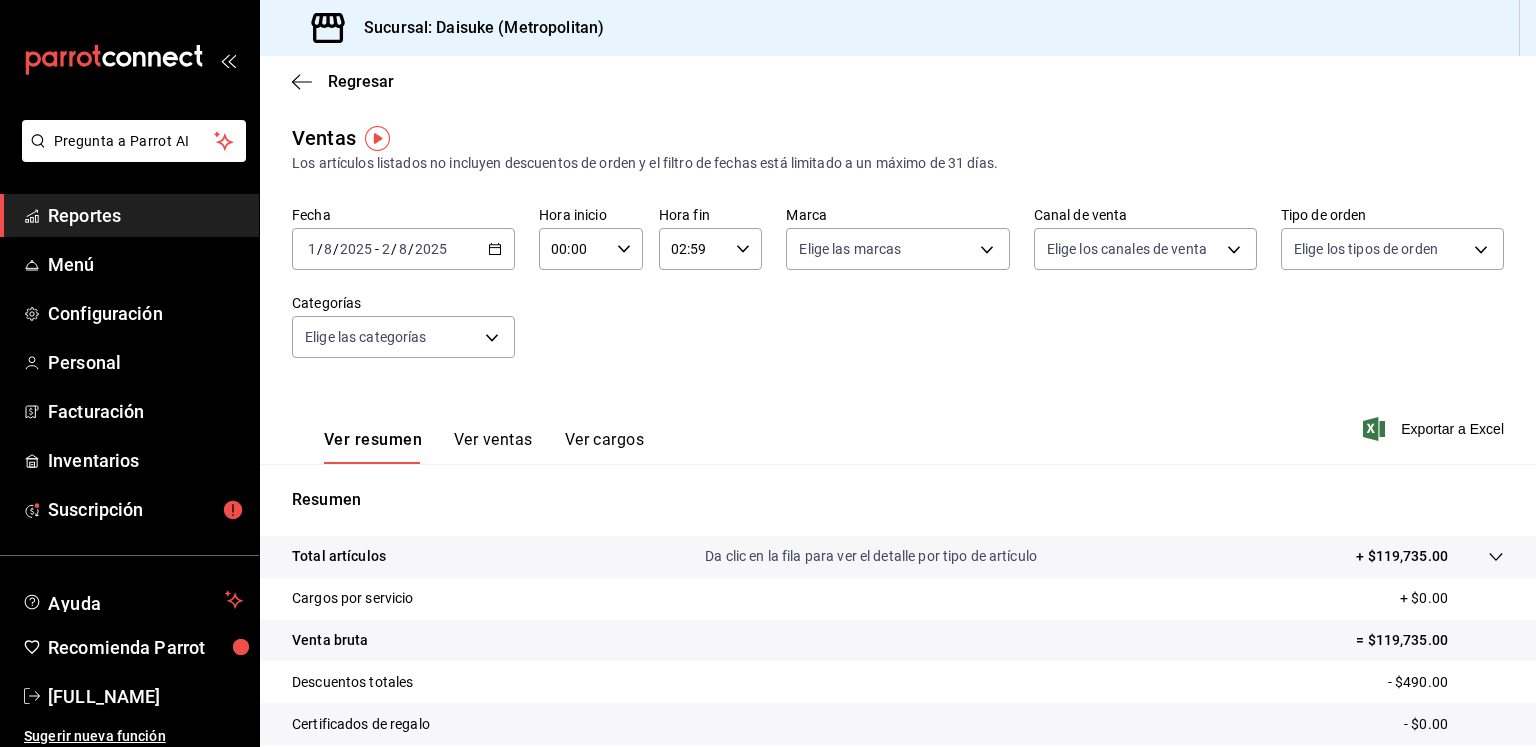 scroll, scrollTop: 211, scrollLeft: 0, axis: vertical 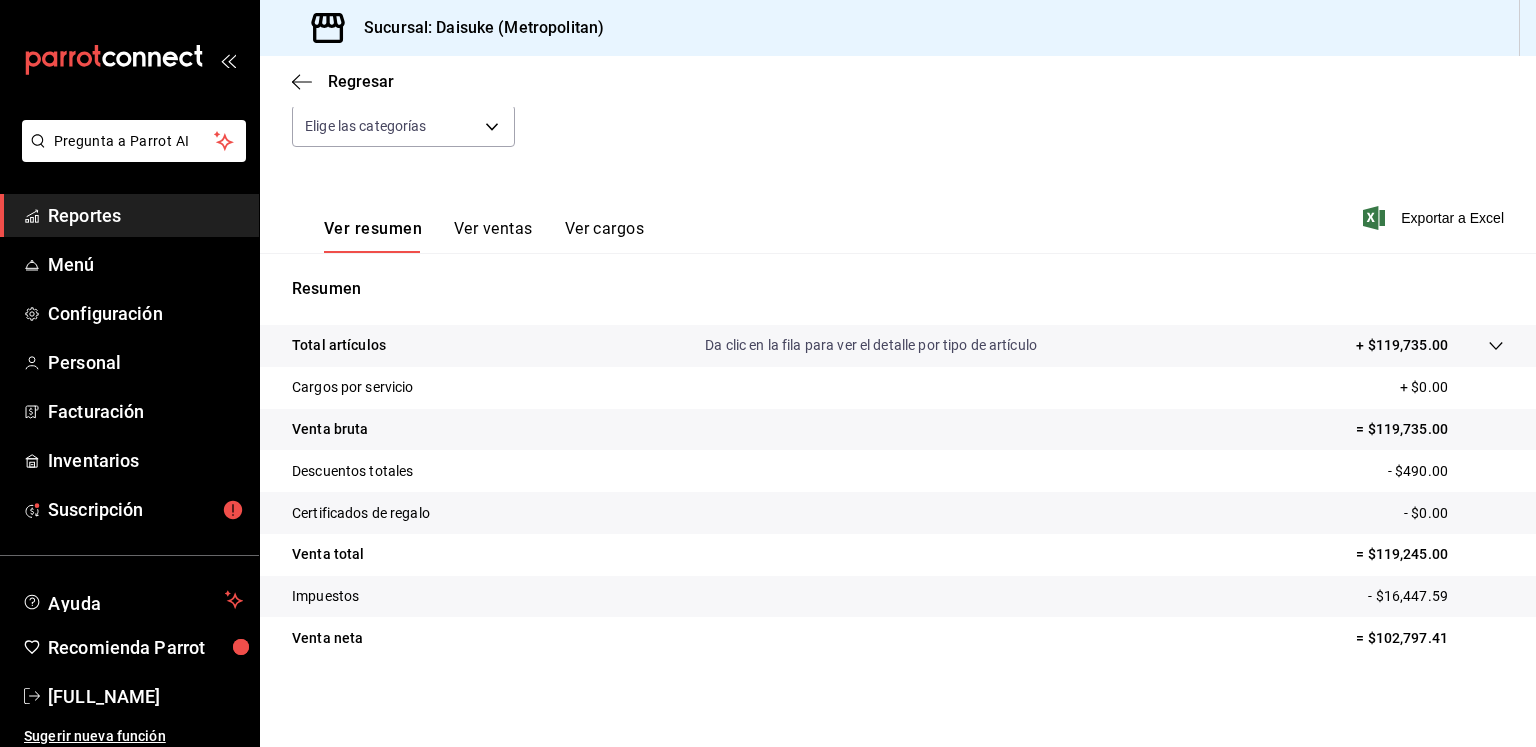 click on "Ver ventas" at bounding box center [493, 236] 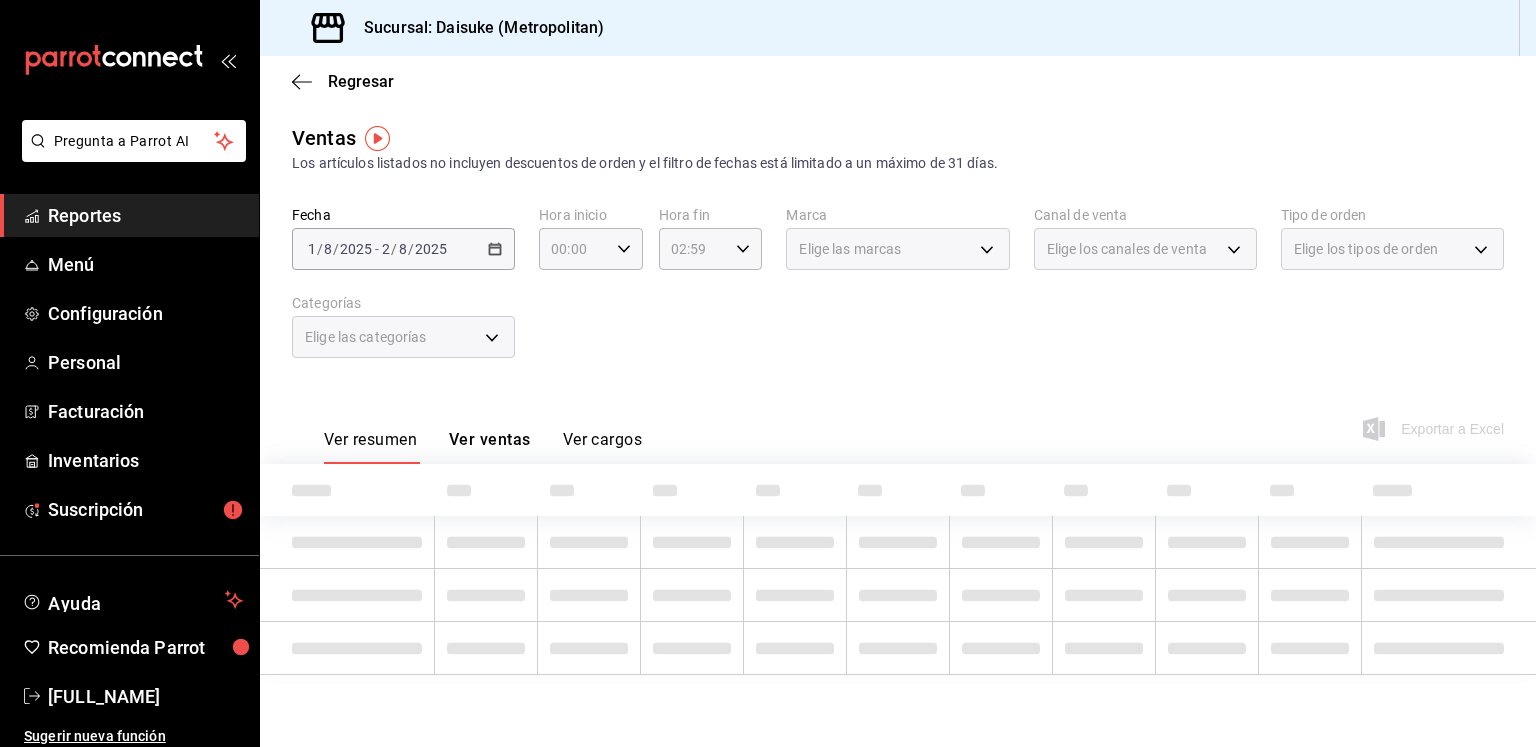 scroll, scrollTop: 0, scrollLeft: 0, axis: both 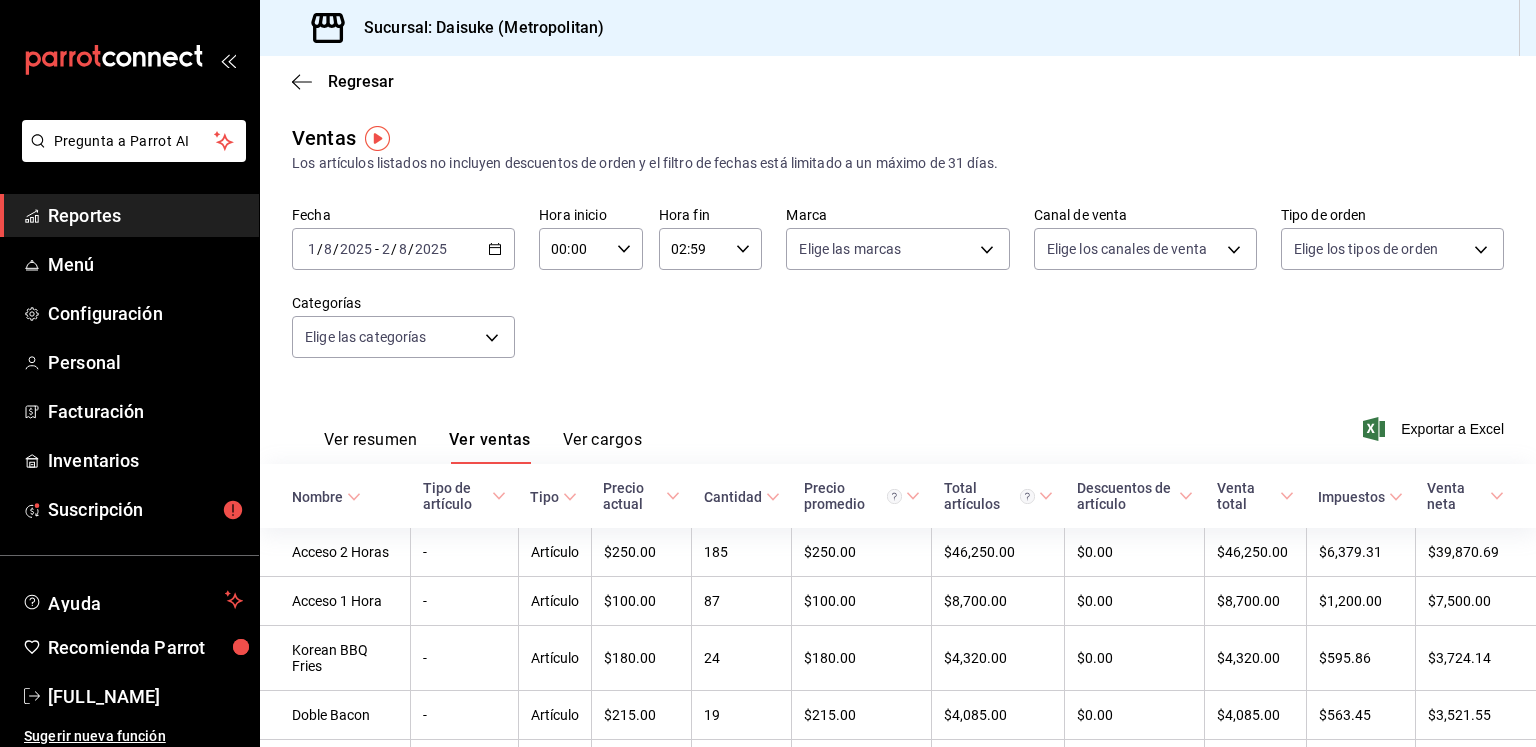 click 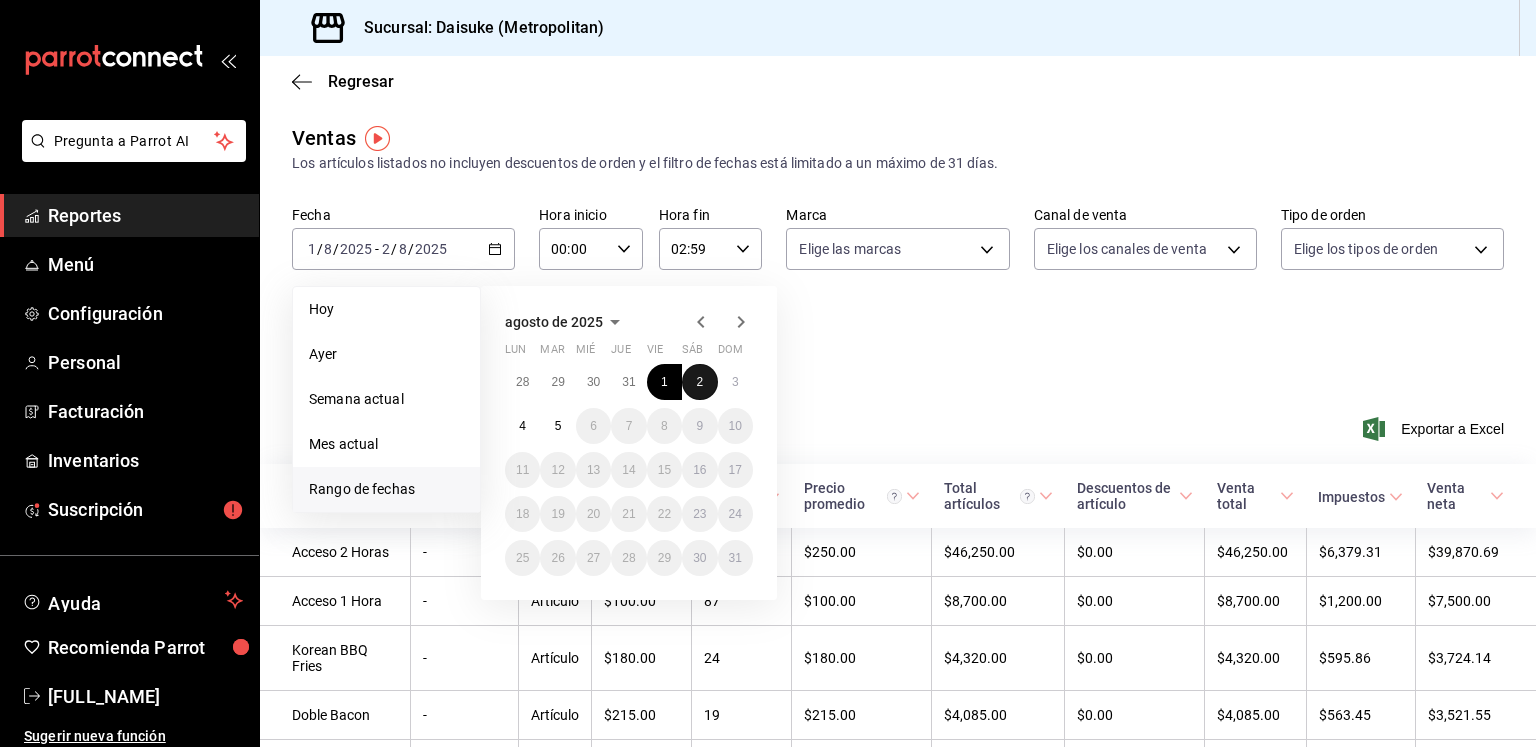 click on "2" at bounding box center (699, 382) 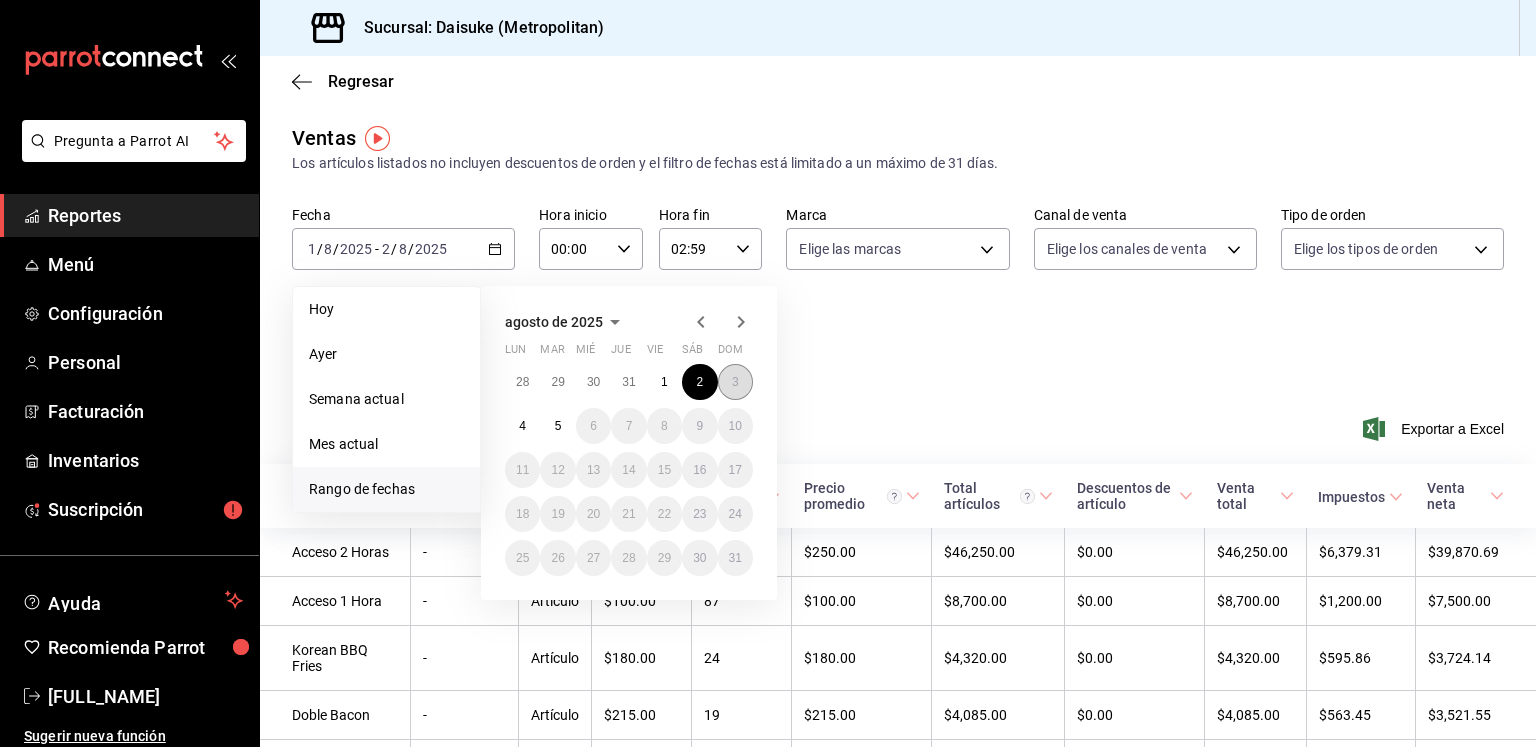 click on "3" at bounding box center (735, 382) 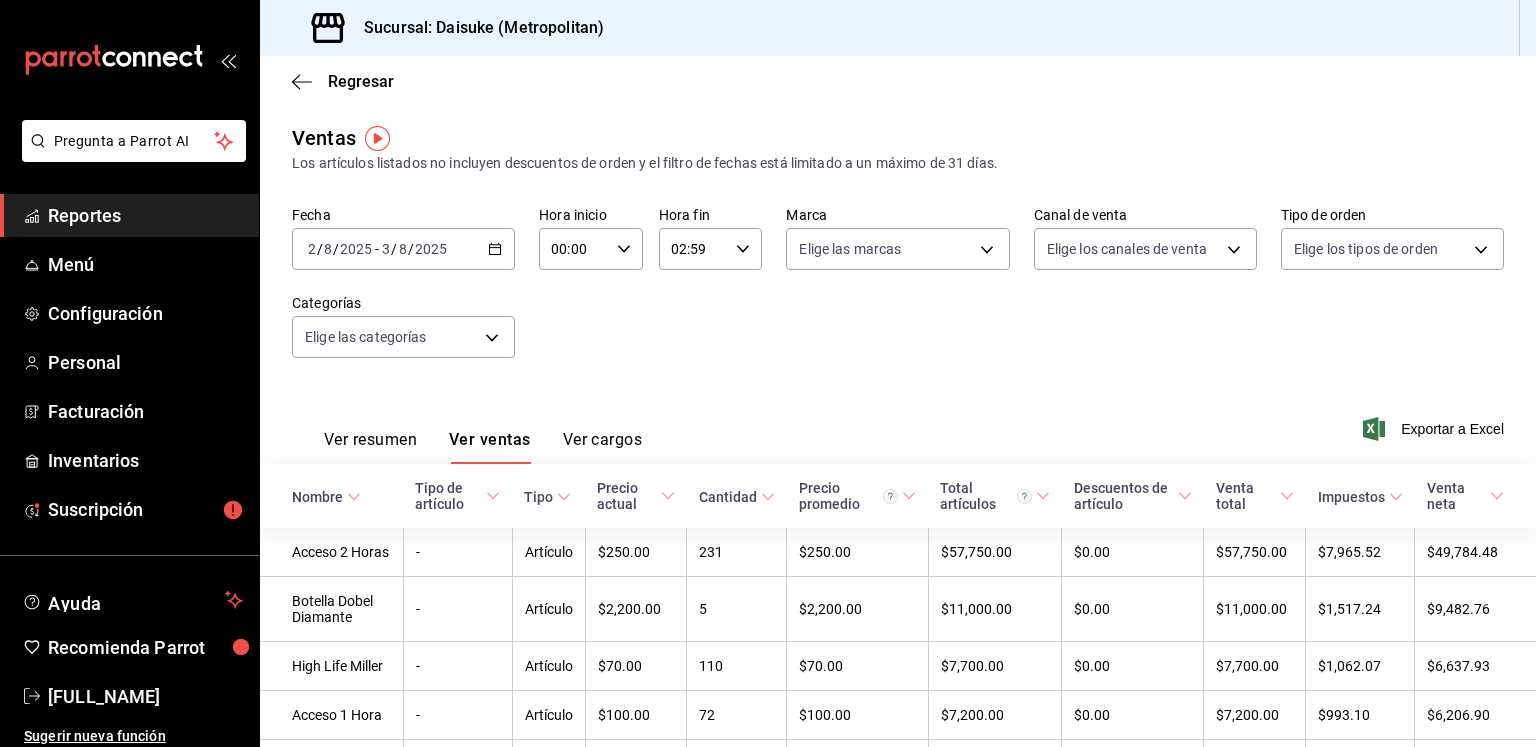 click 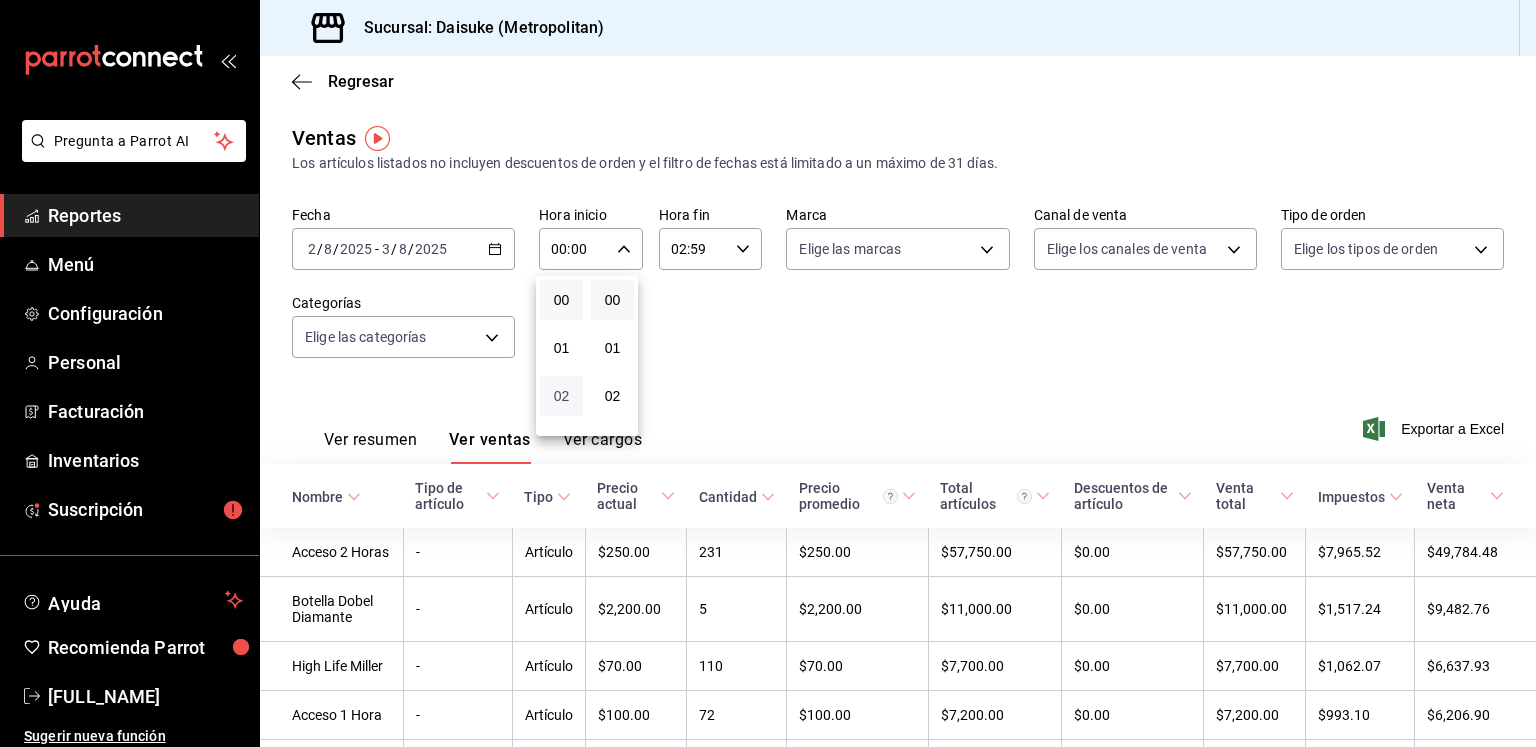 click on "02" at bounding box center (561, 396) 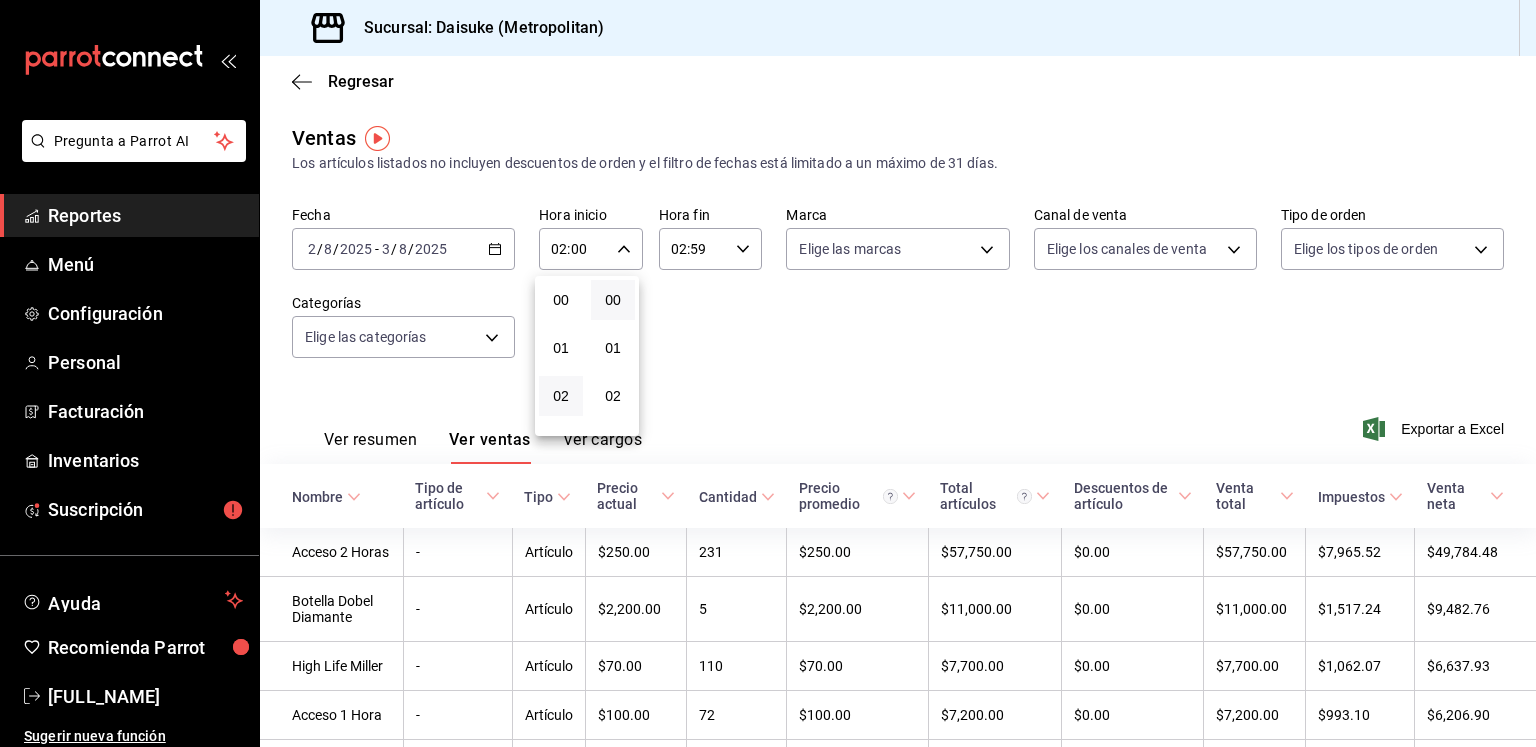 click at bounding box center [768, 373] 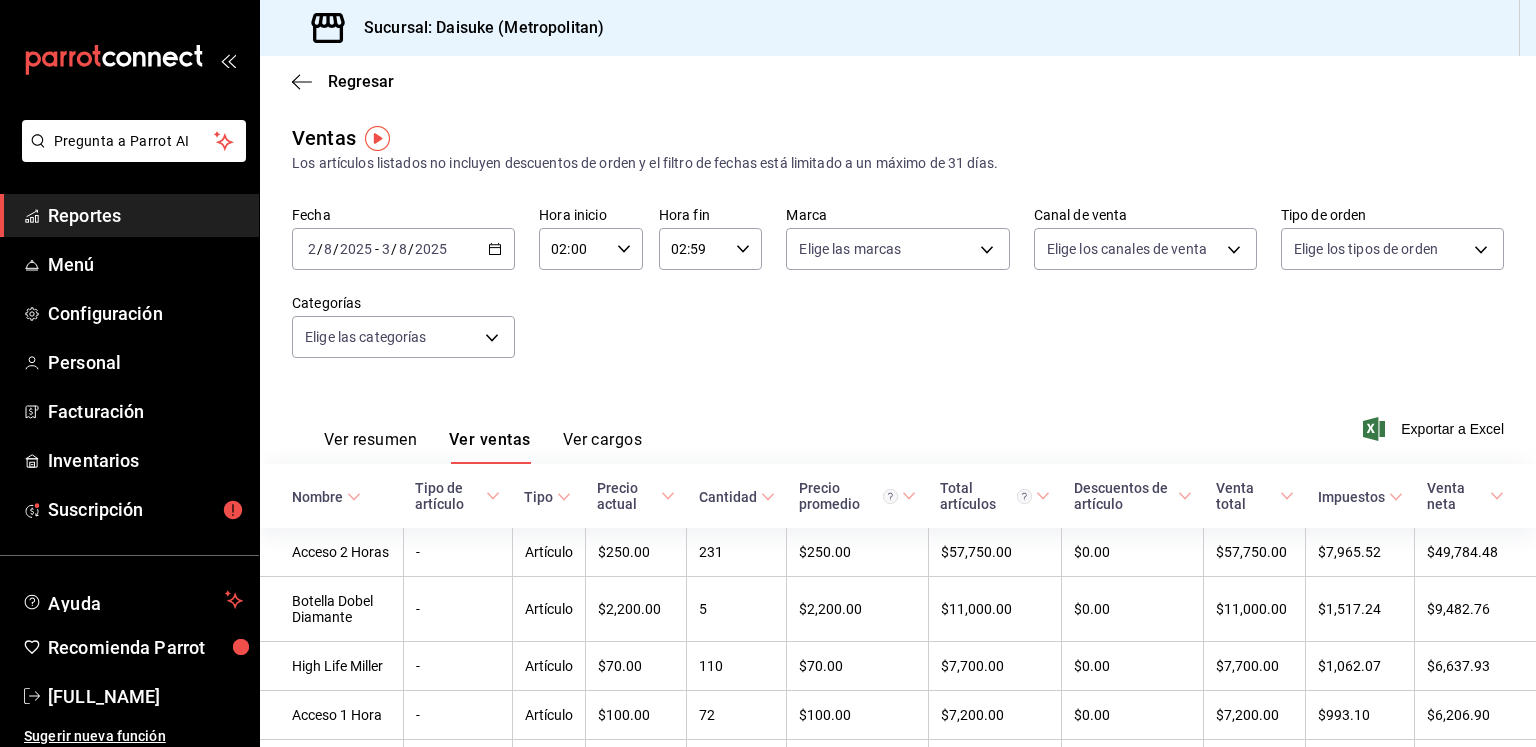 click on "Ver resumen" at bounding box center (370, 447) 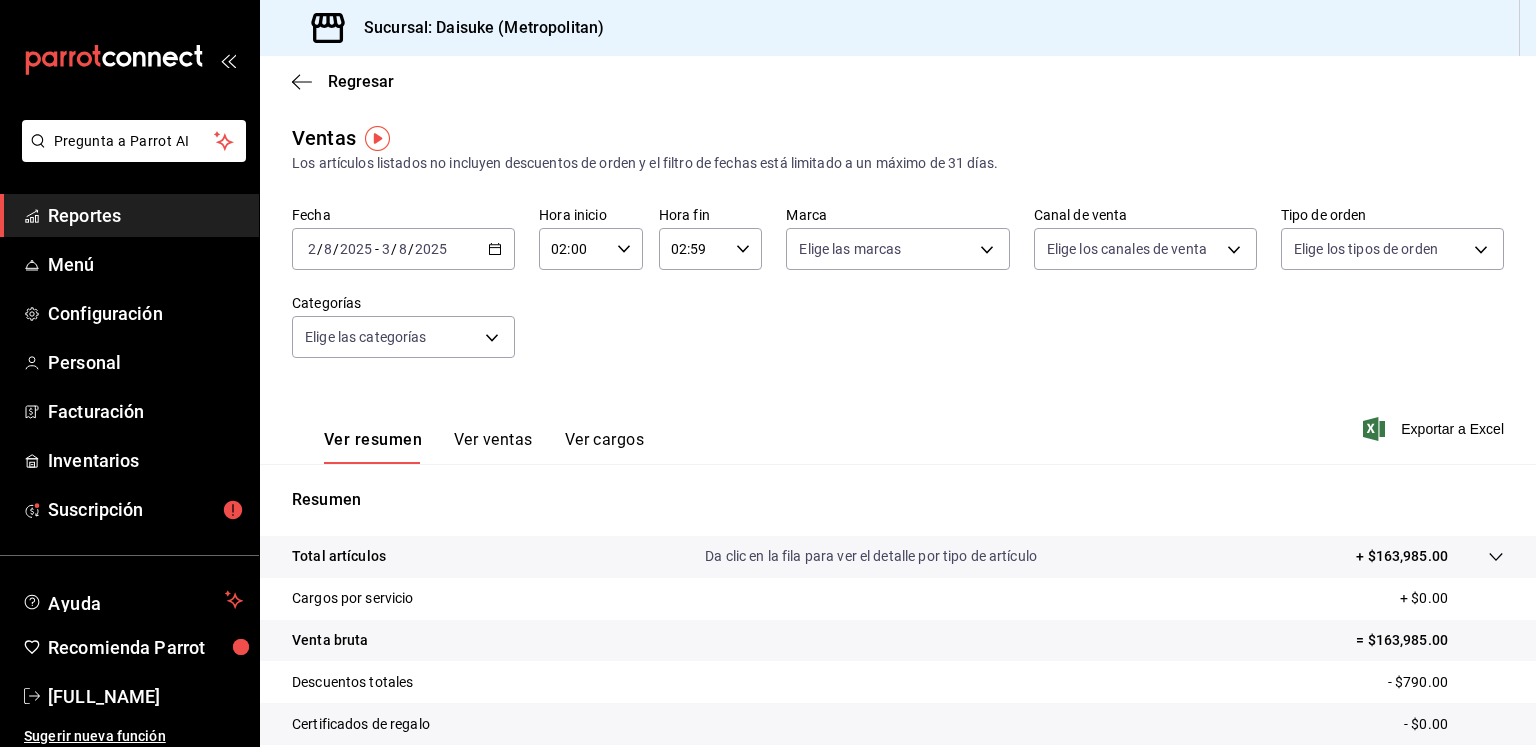 scroll, scrollTop: 211, scrollLeft: 0, axis: vertical 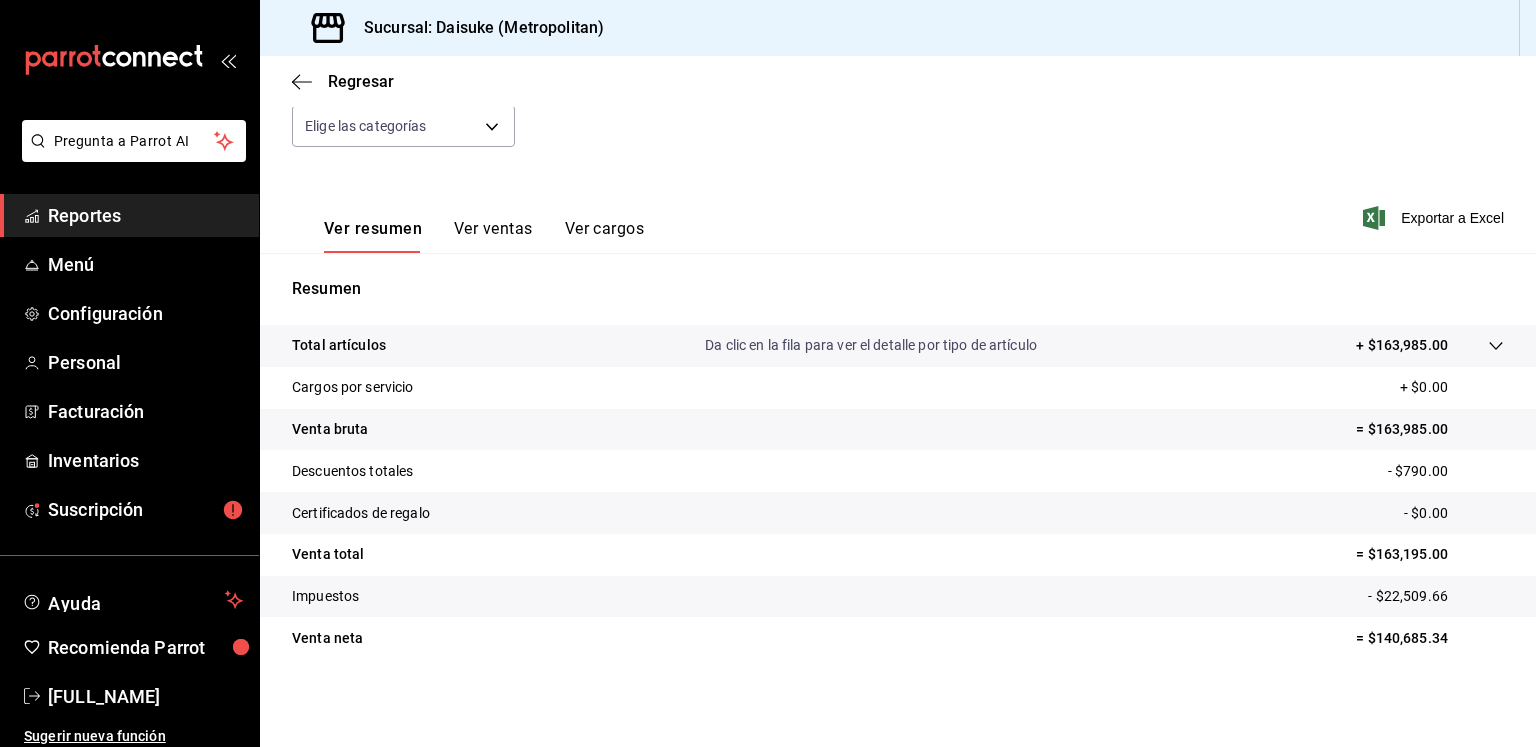 click on "Ver ventas" at bounding box center [493, 236] 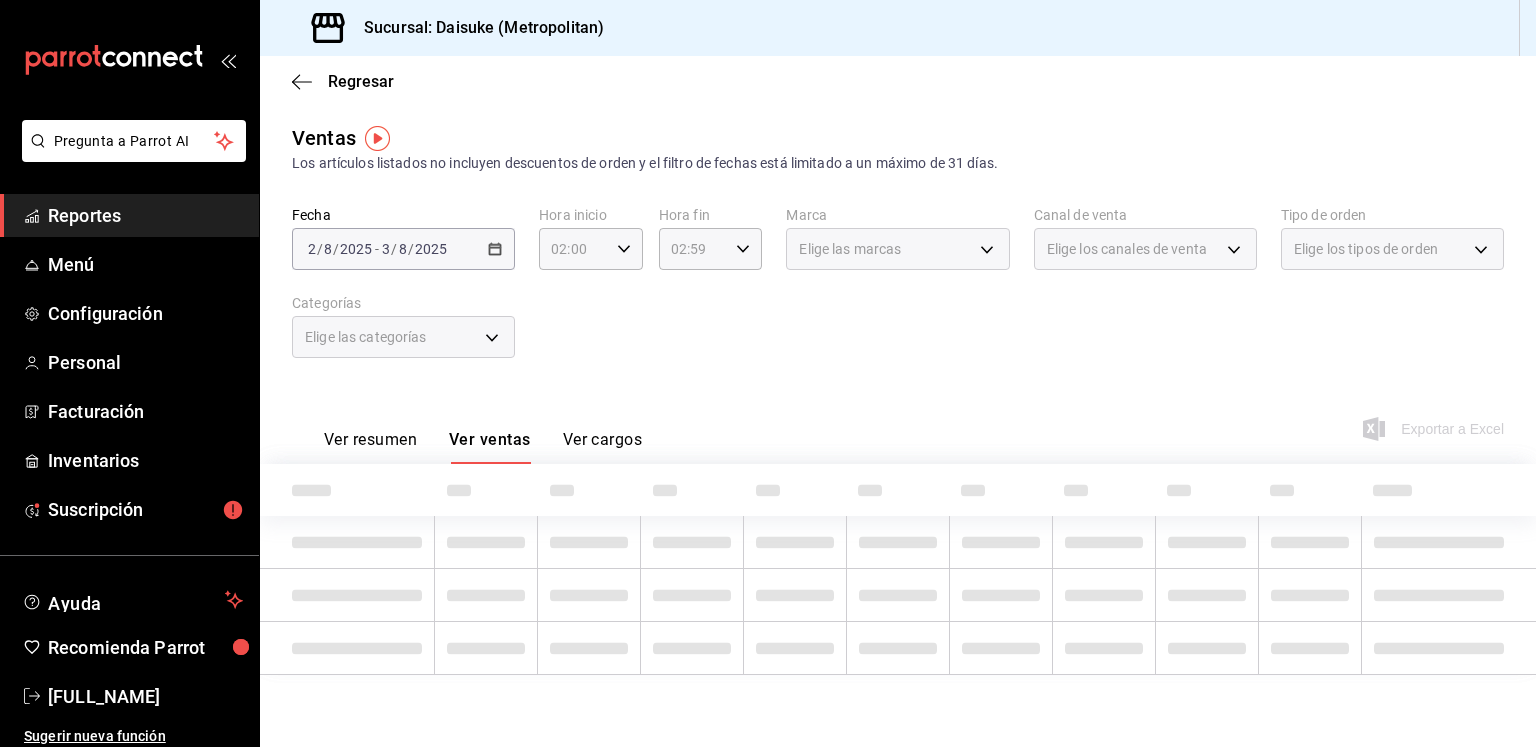 scroll, scrollTop: 0, scrollLeft: 0, axis: both 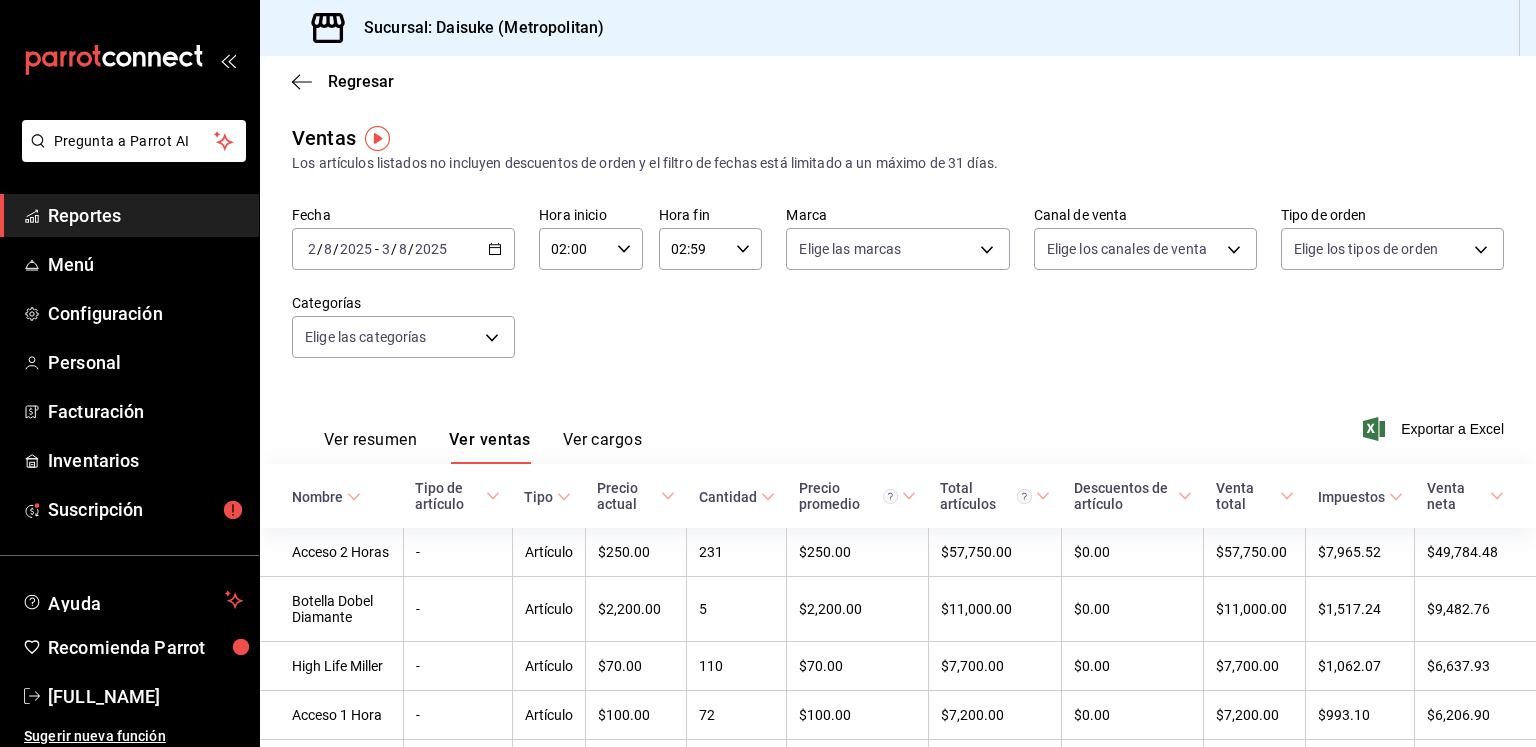 click 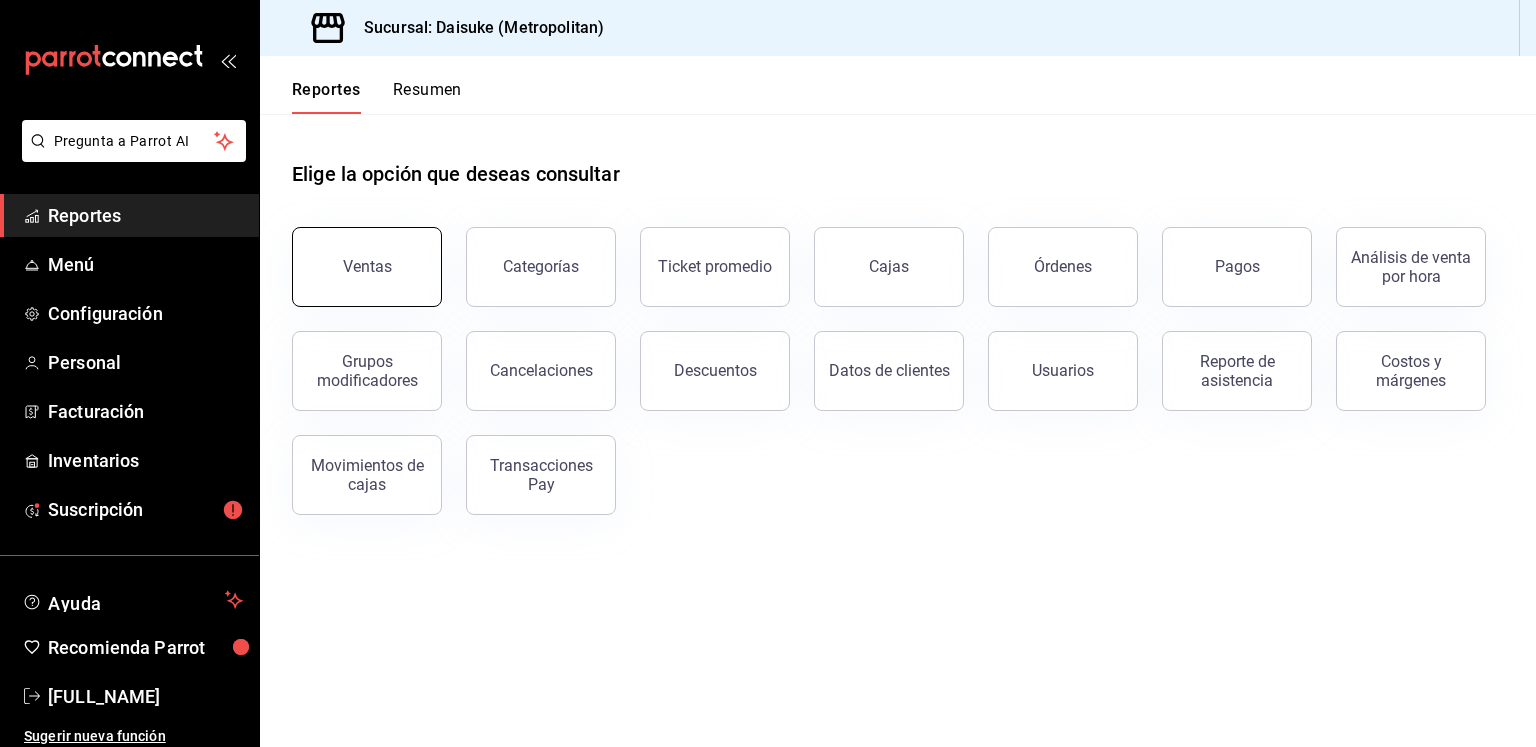 click on "Ventas" at bounding box center (367, 266) 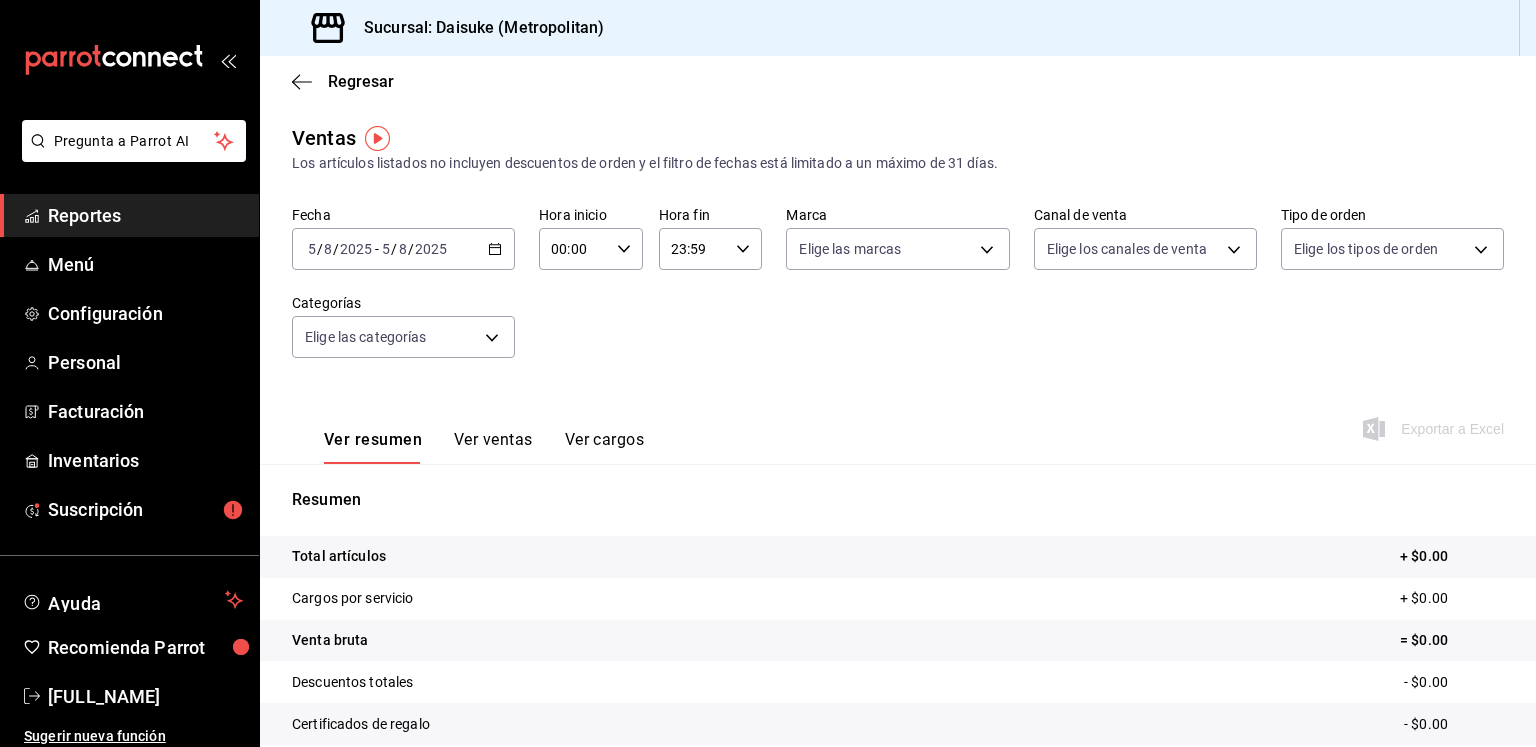 click on "2025-08-05 5 / 8 / 2025 - 2025-08-05 5 / 8 / 2025" at bounding box center [403, 249] 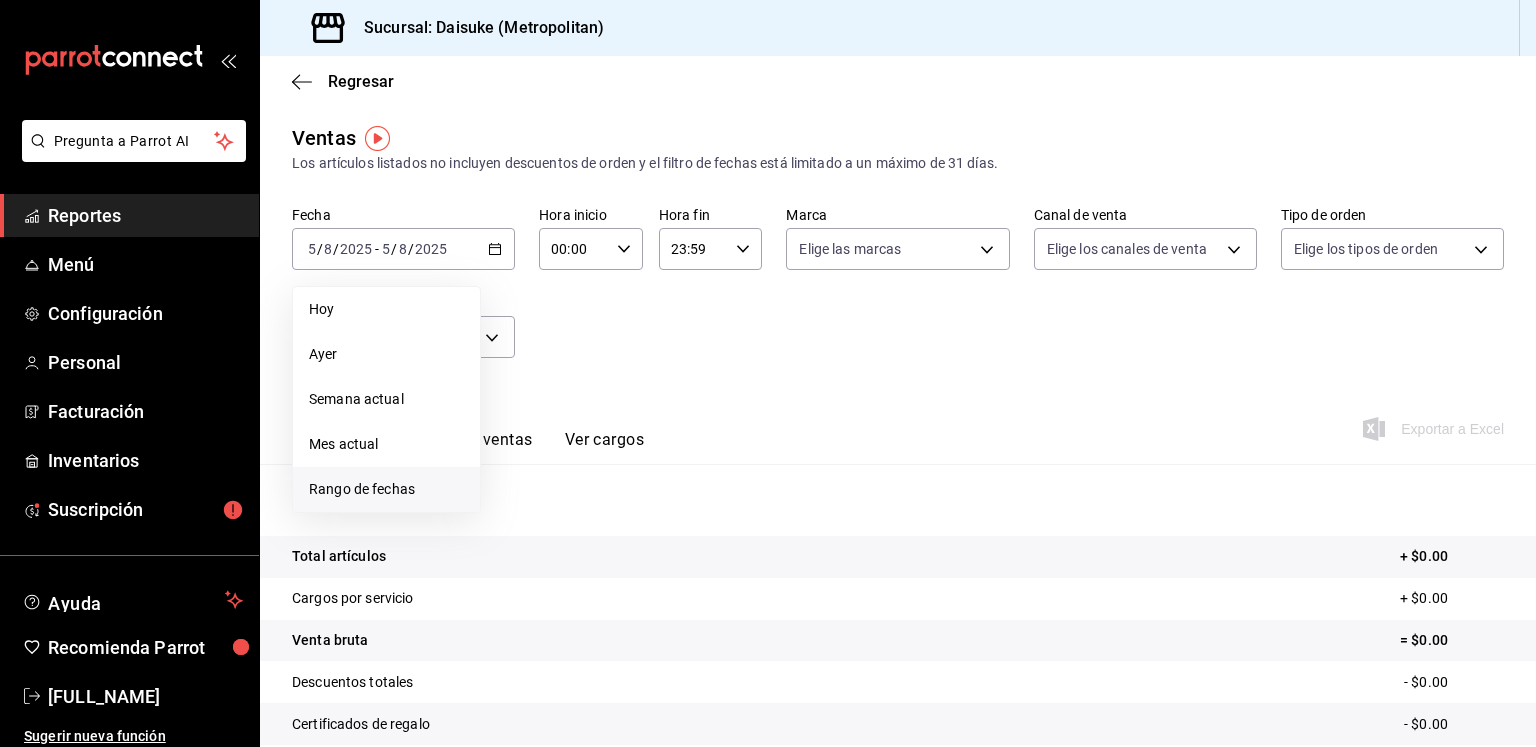 click on "Rango de fechas" at bounding box center (386, 489) 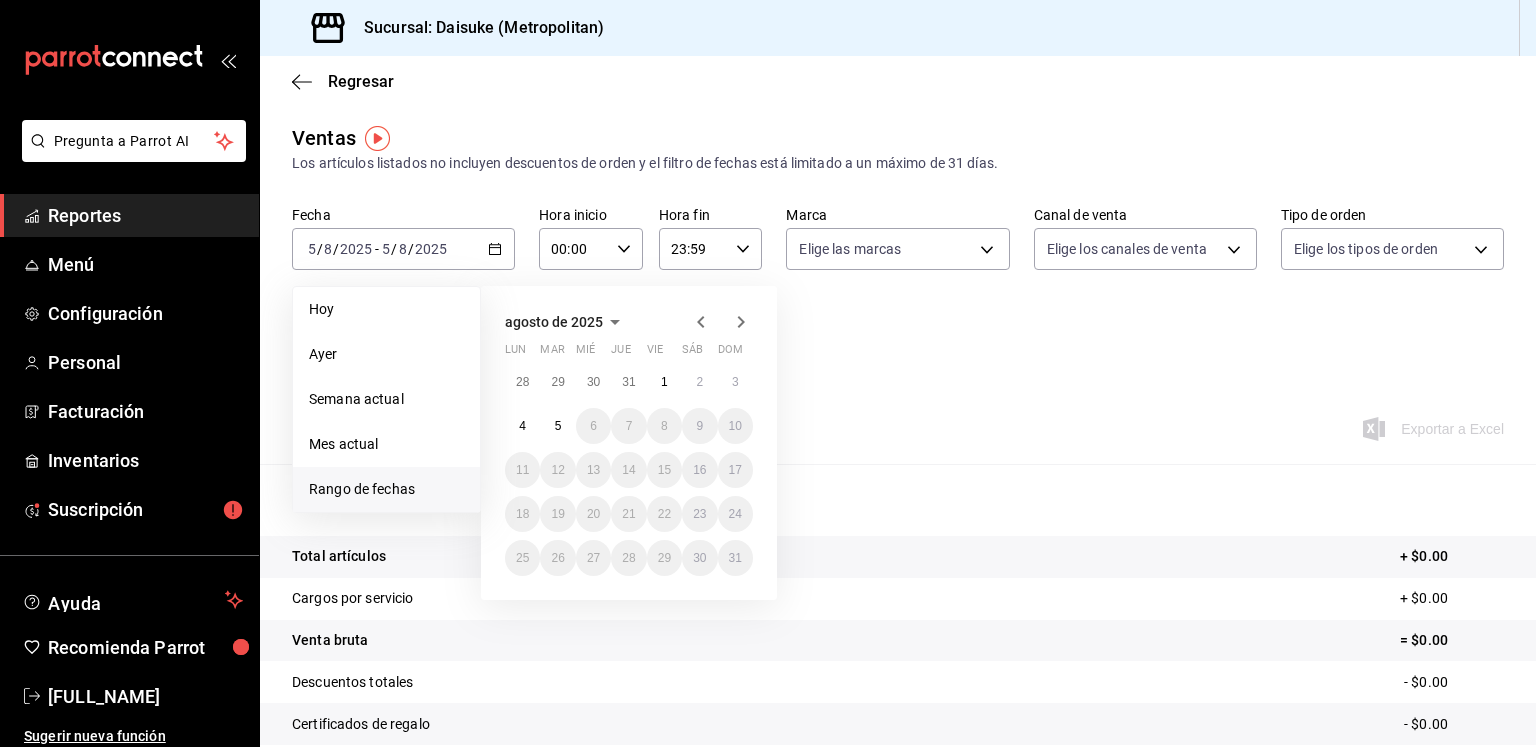 click 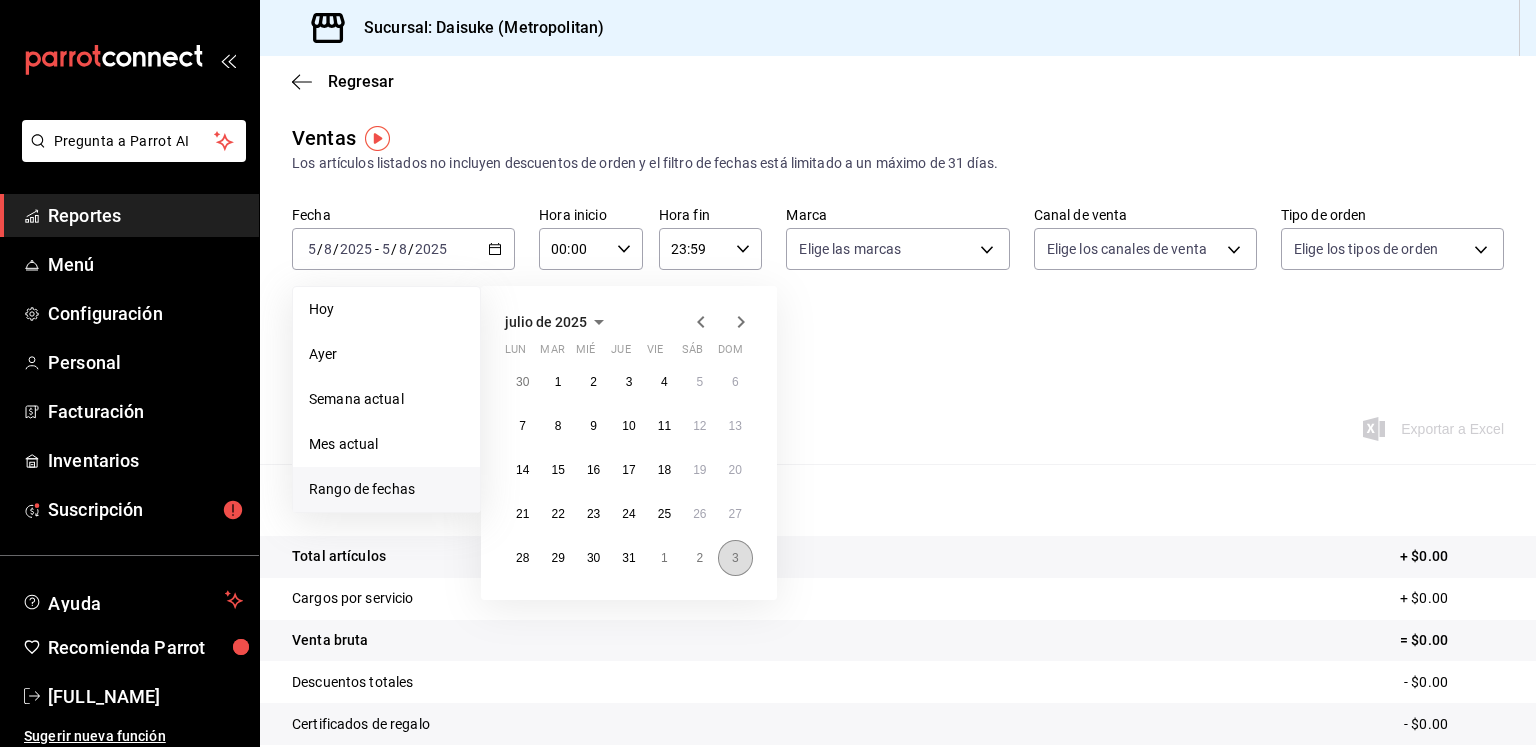 click on "3" at bounding box center (735, 558) 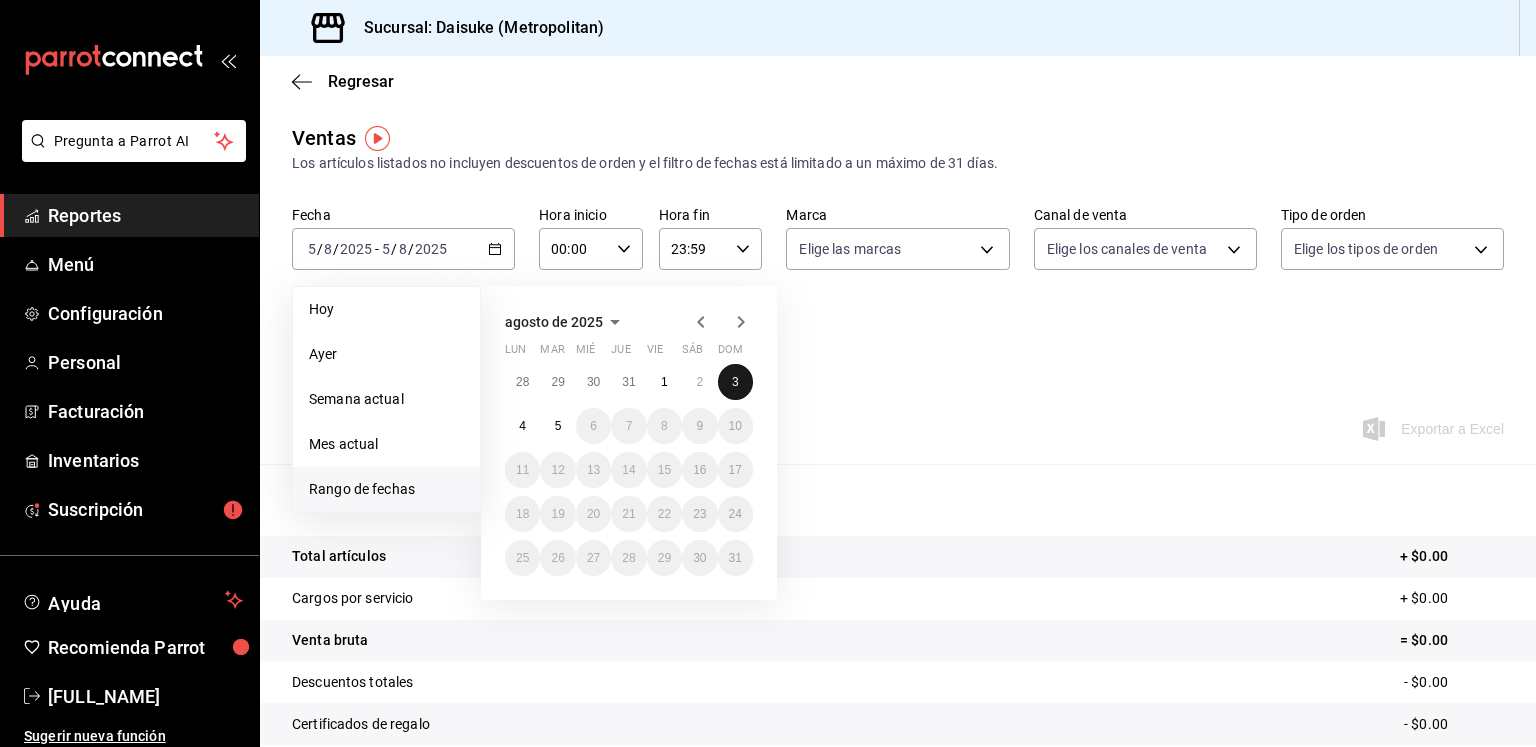 click on "3" at bounding box center [735, 382] 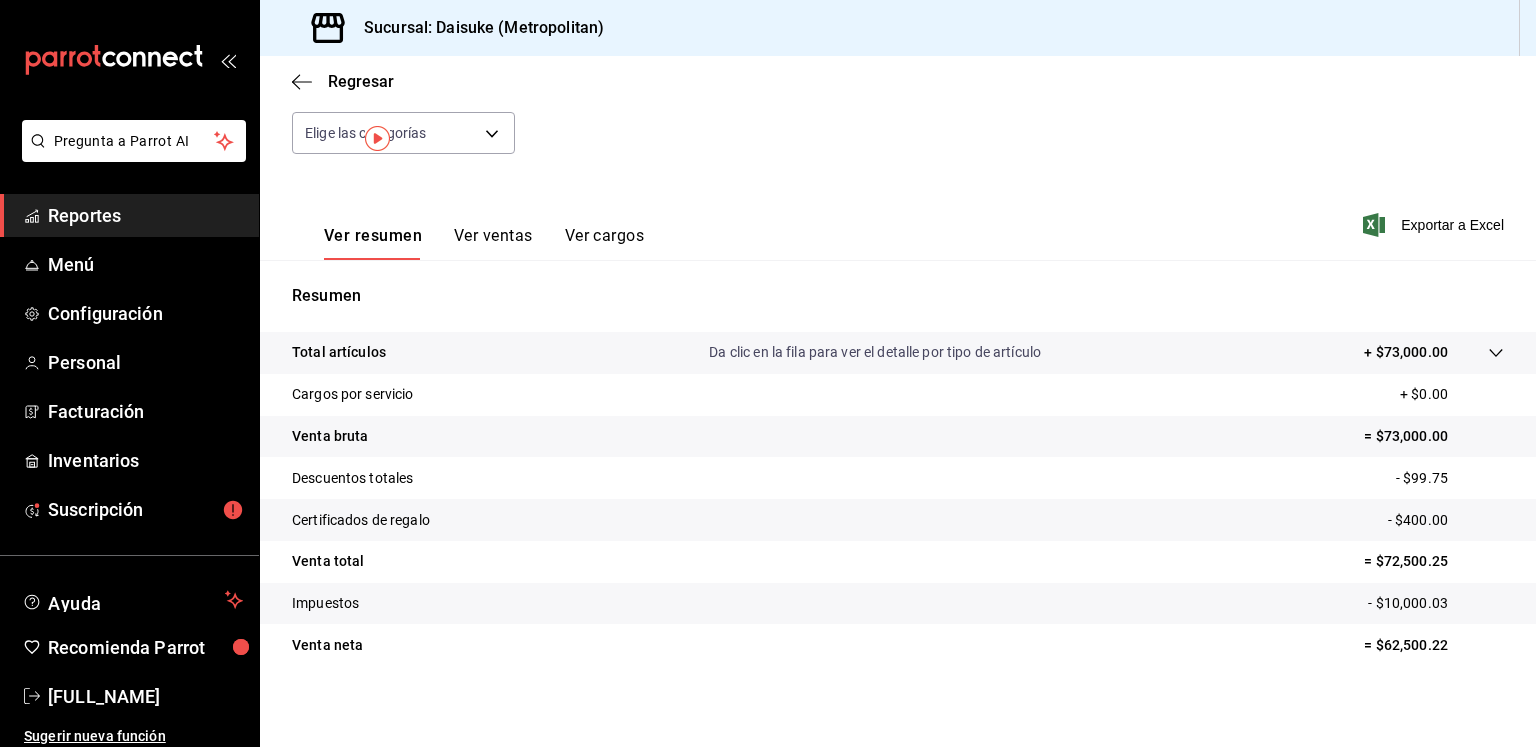 scroll, scrollTop: 0, scrollLeft: 0, axis: both 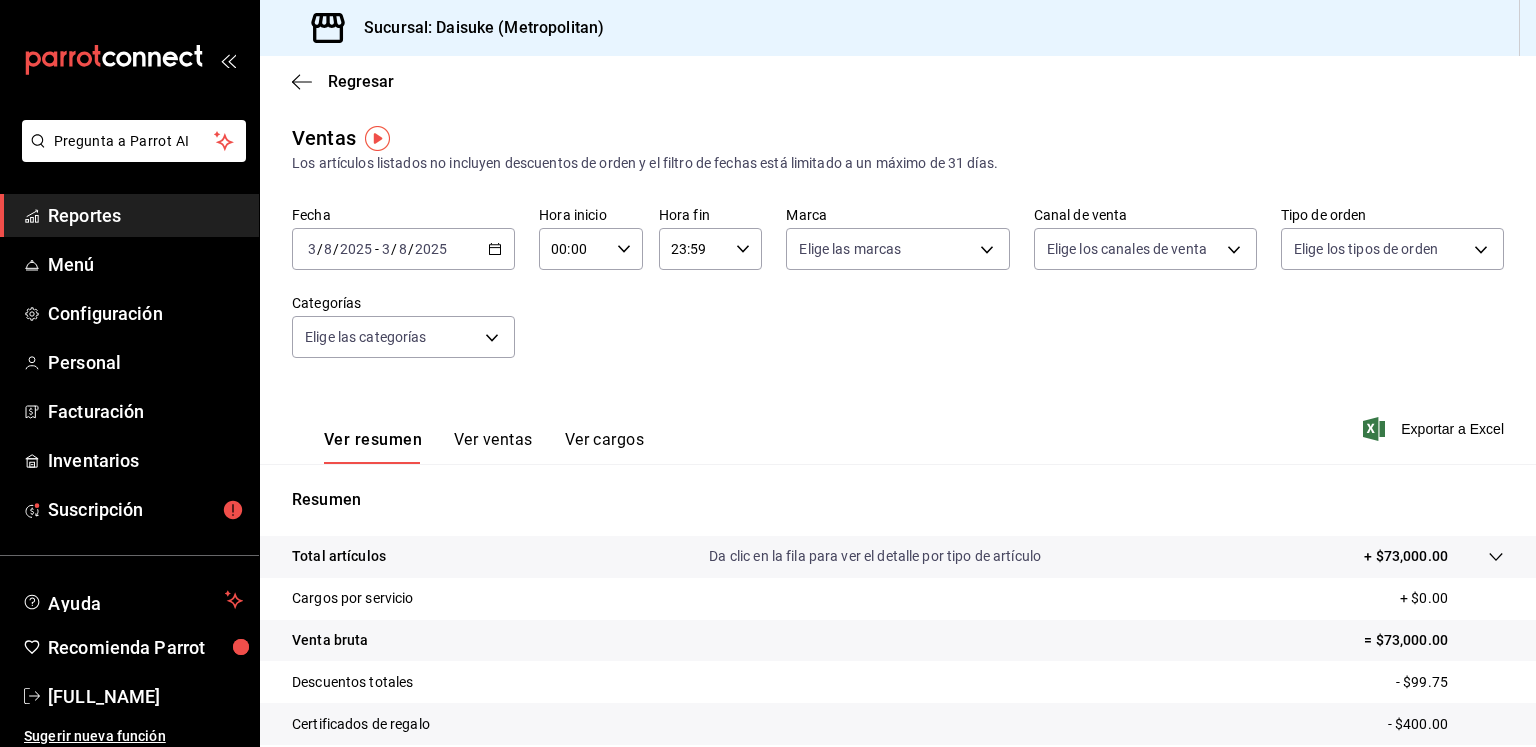 click 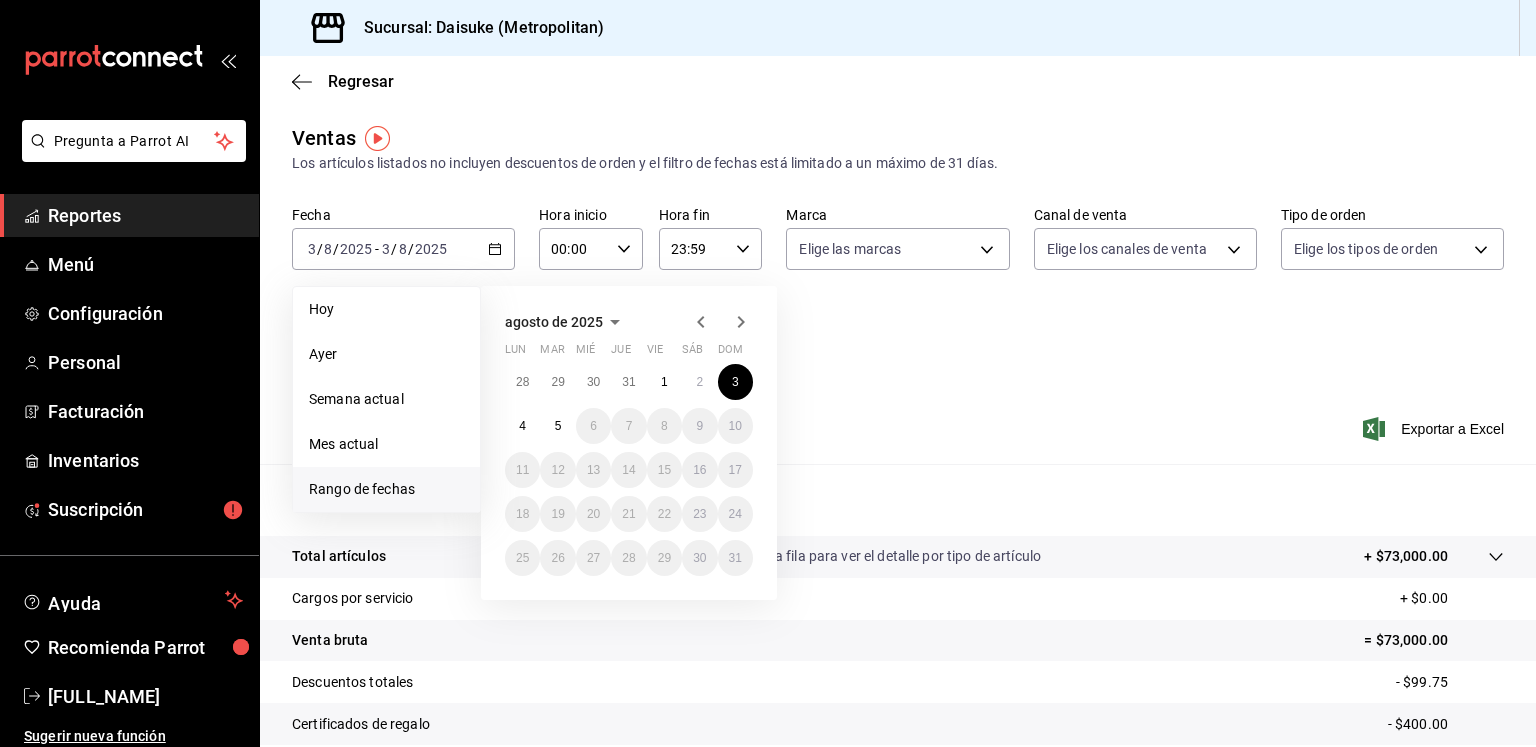 click on "00:00 Hora inicio" at bounding box center [591, 249] 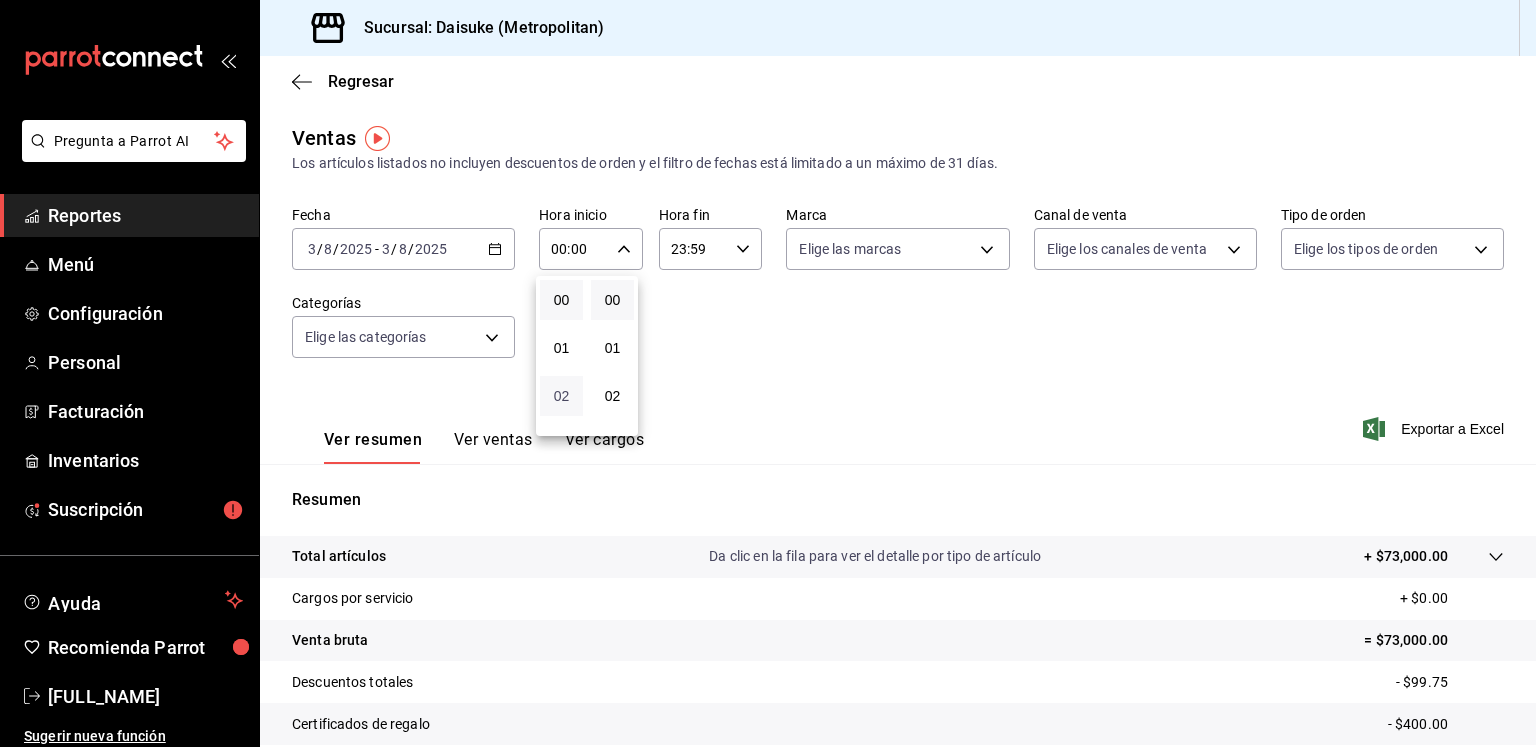 click on "02" at bounding box center (561, 396) 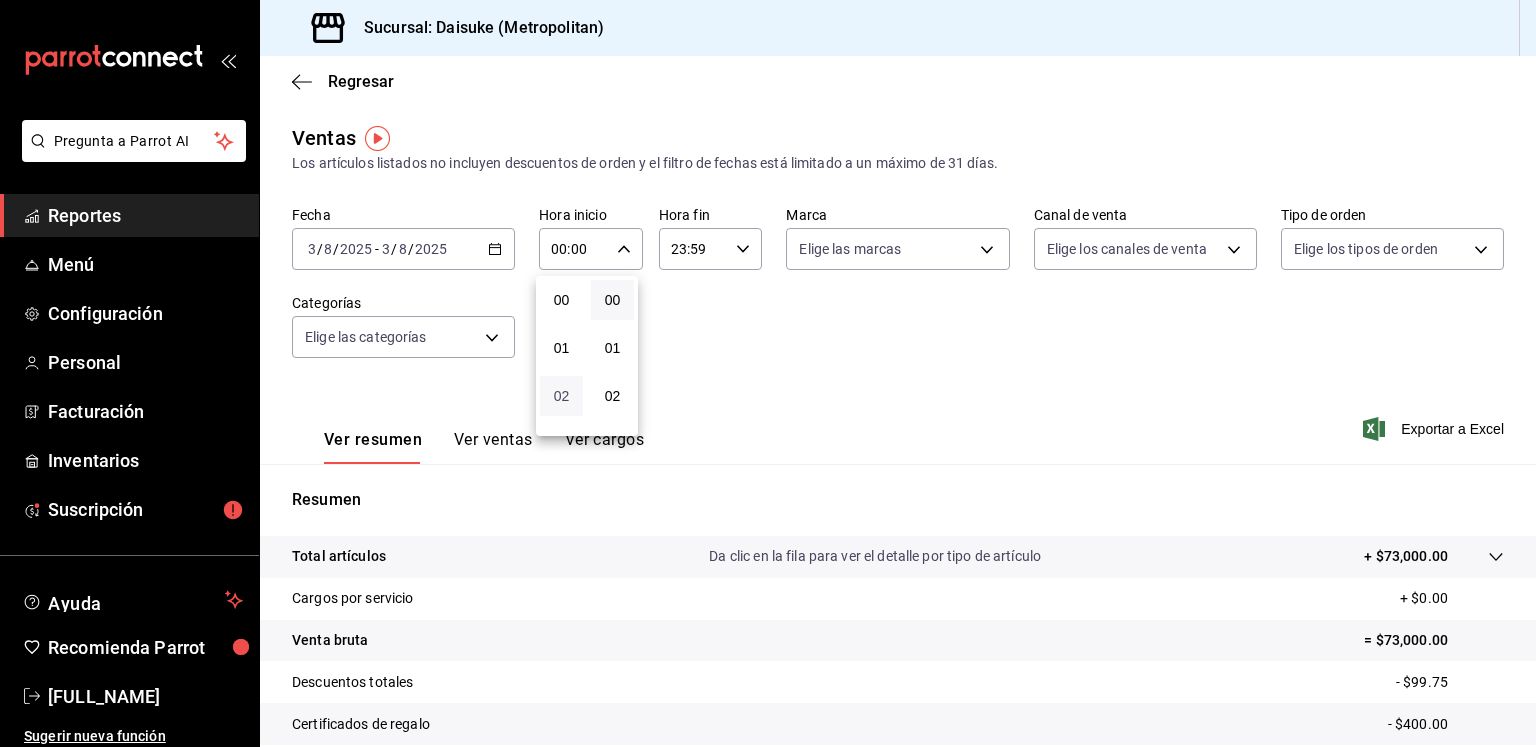 type on "02:00" 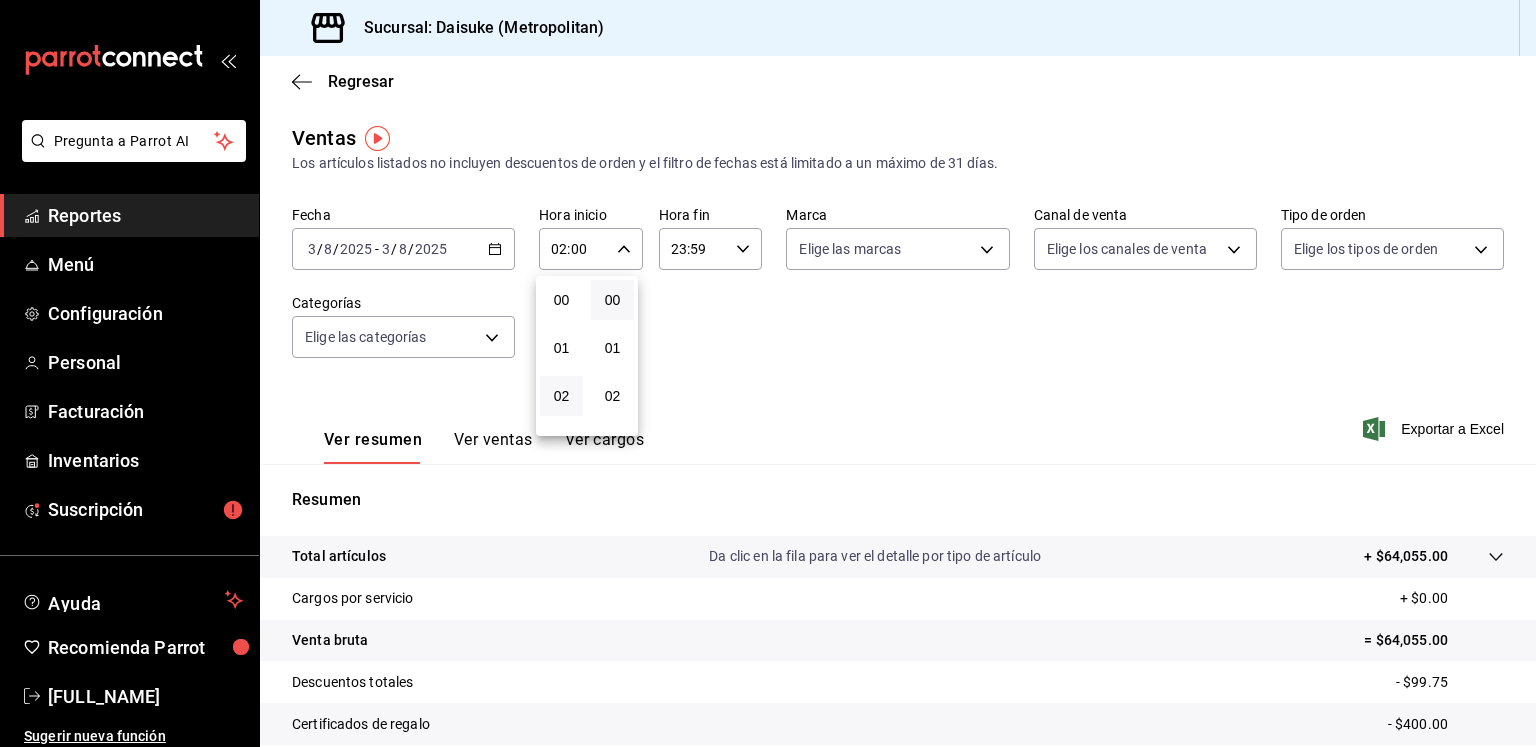 click at bounding box center [768, 373] 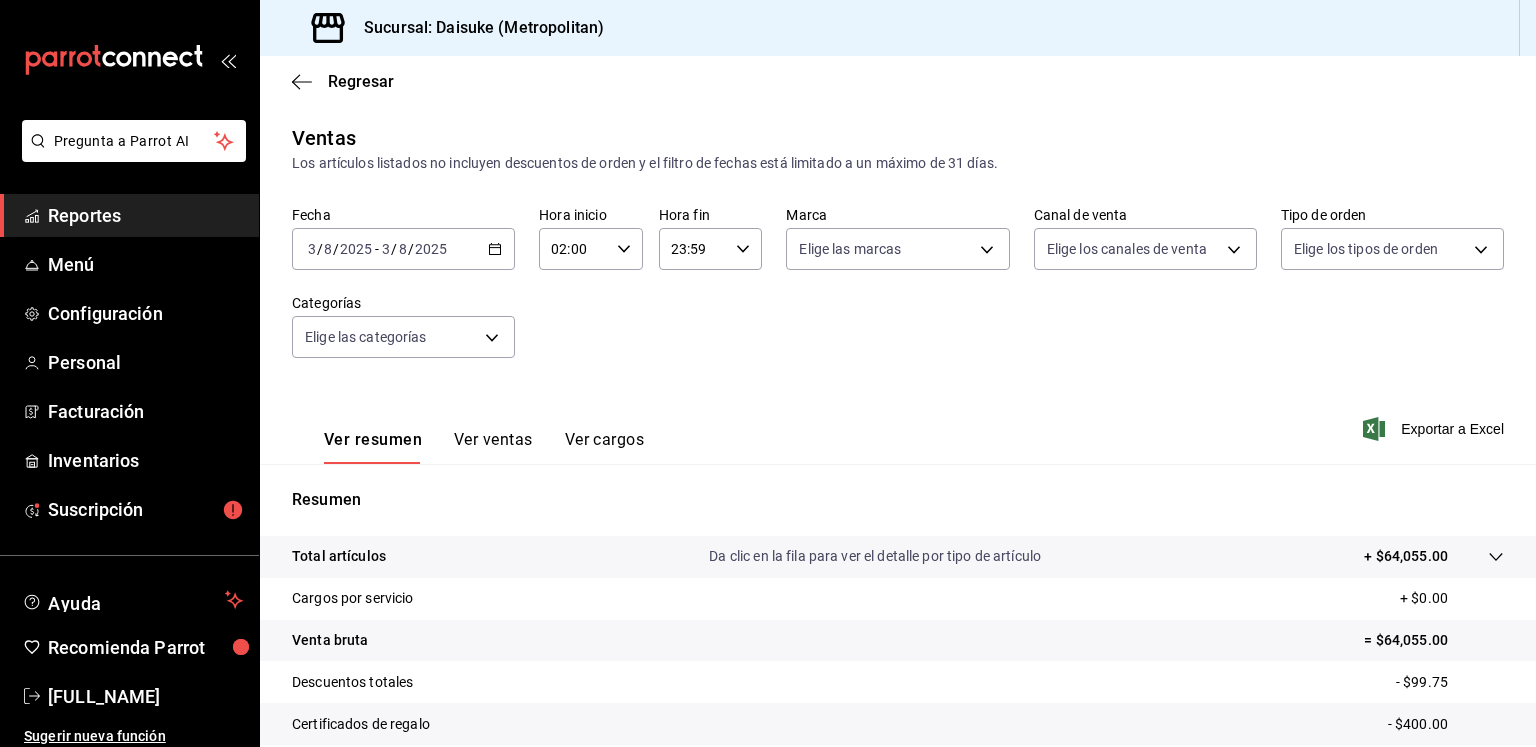 scroll, scrollTop: 211, scrollLeft: 0, axis: vertical 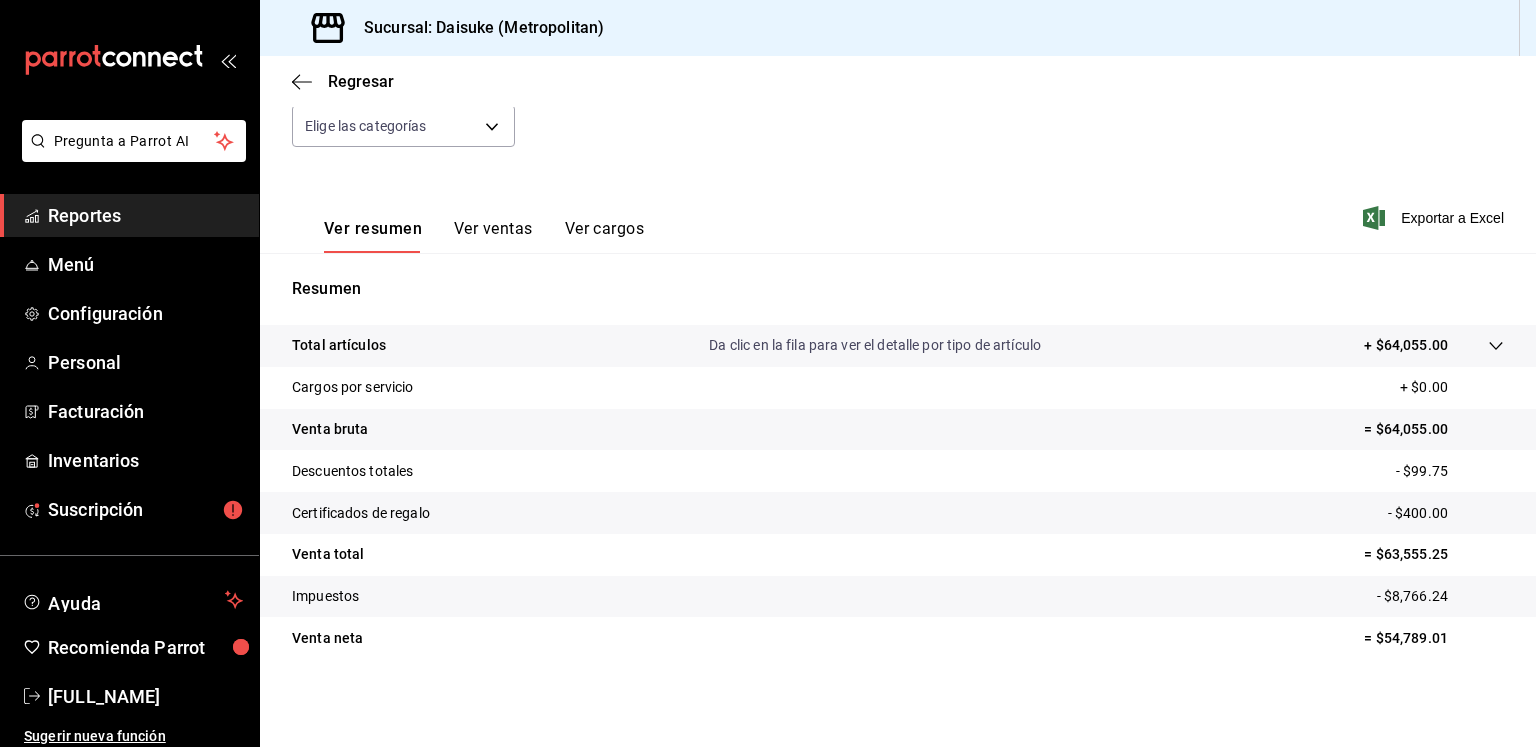 click on "Ver ventas" at bounding box center [493, 236] 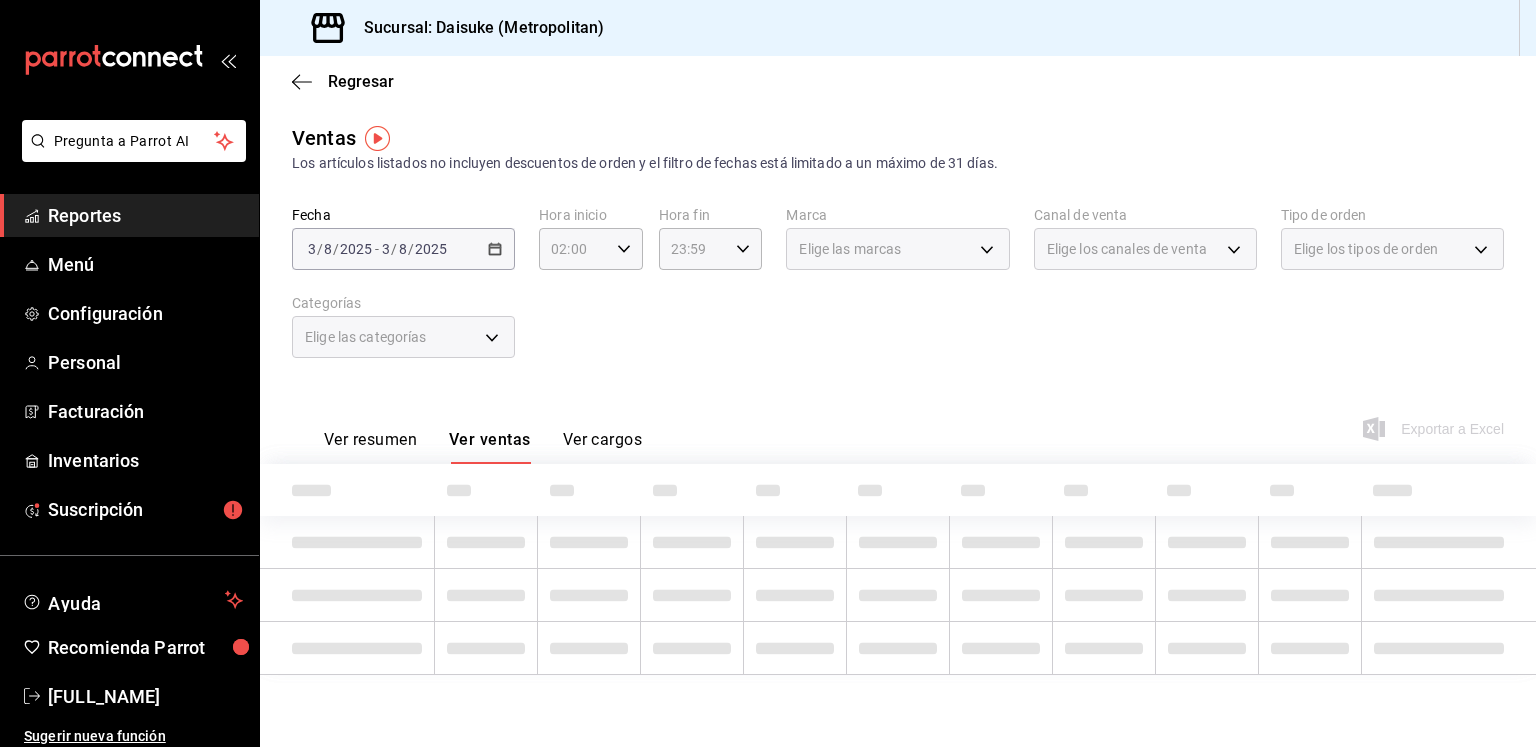 scroll, scrollTop: 0, scrollLeft: 0, axis: both 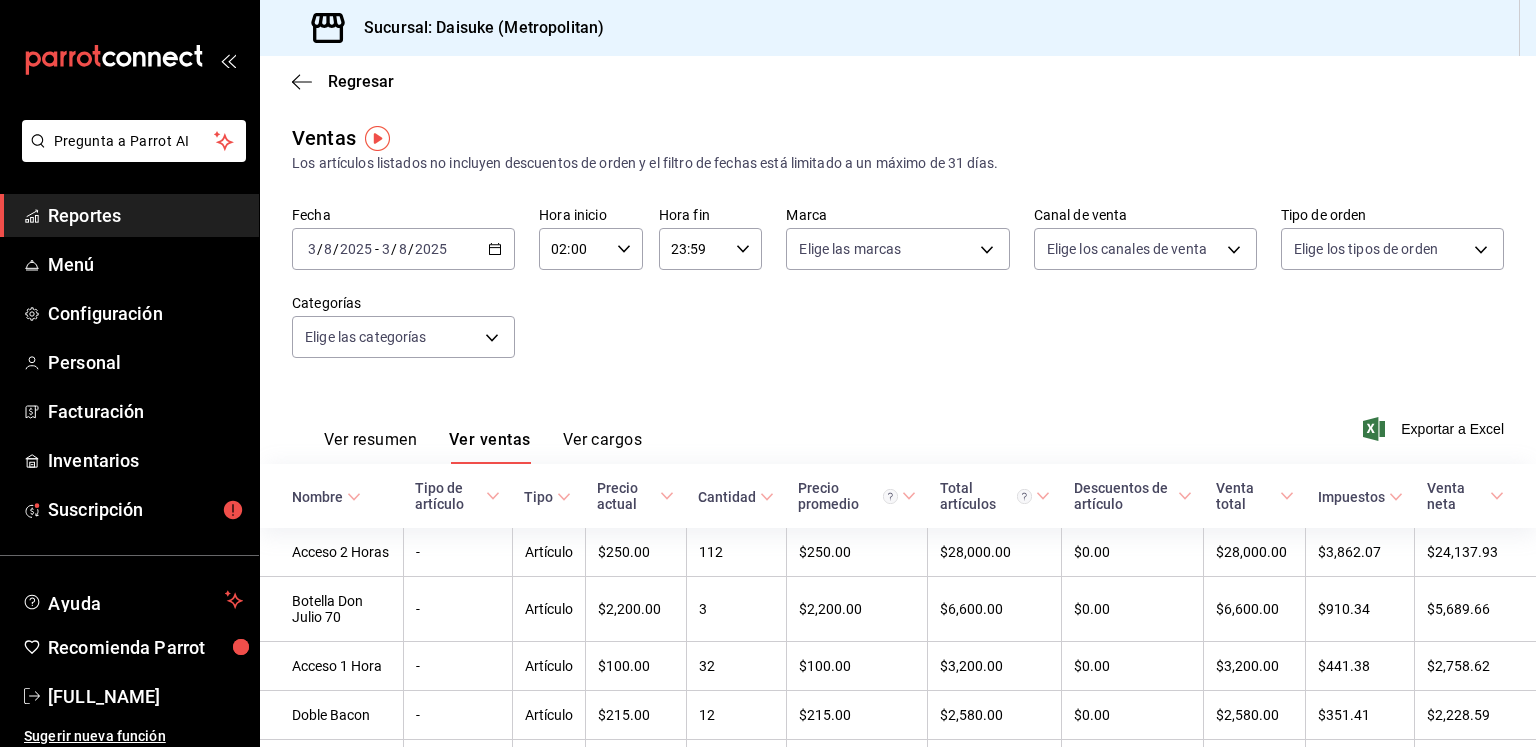 click on "2025-08-03 3 / 8 / 2025 - 2025-08-03 3 / 8 / 2025" at bounding box center (403, 249) 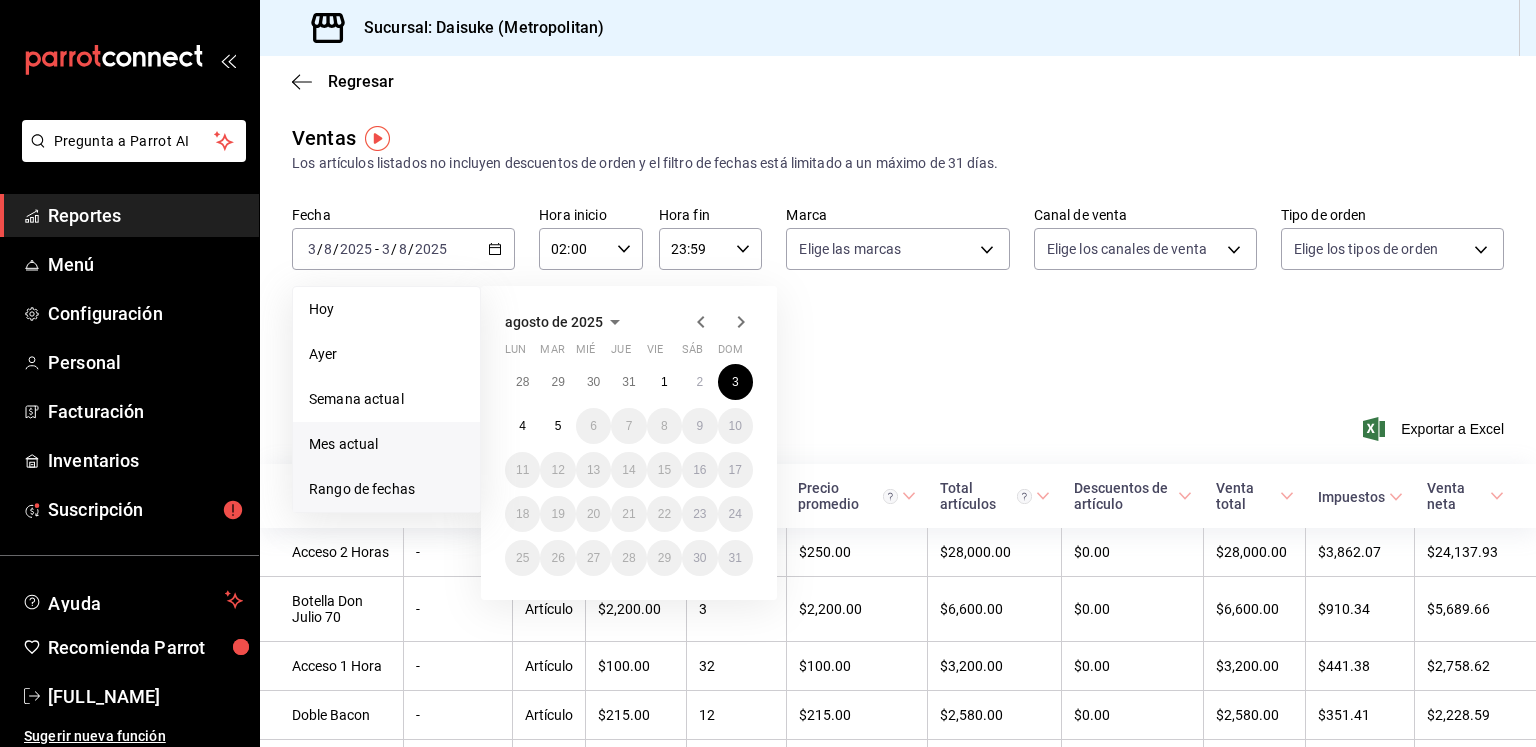 click on "Mes actual" at bounding box center (386, 444) 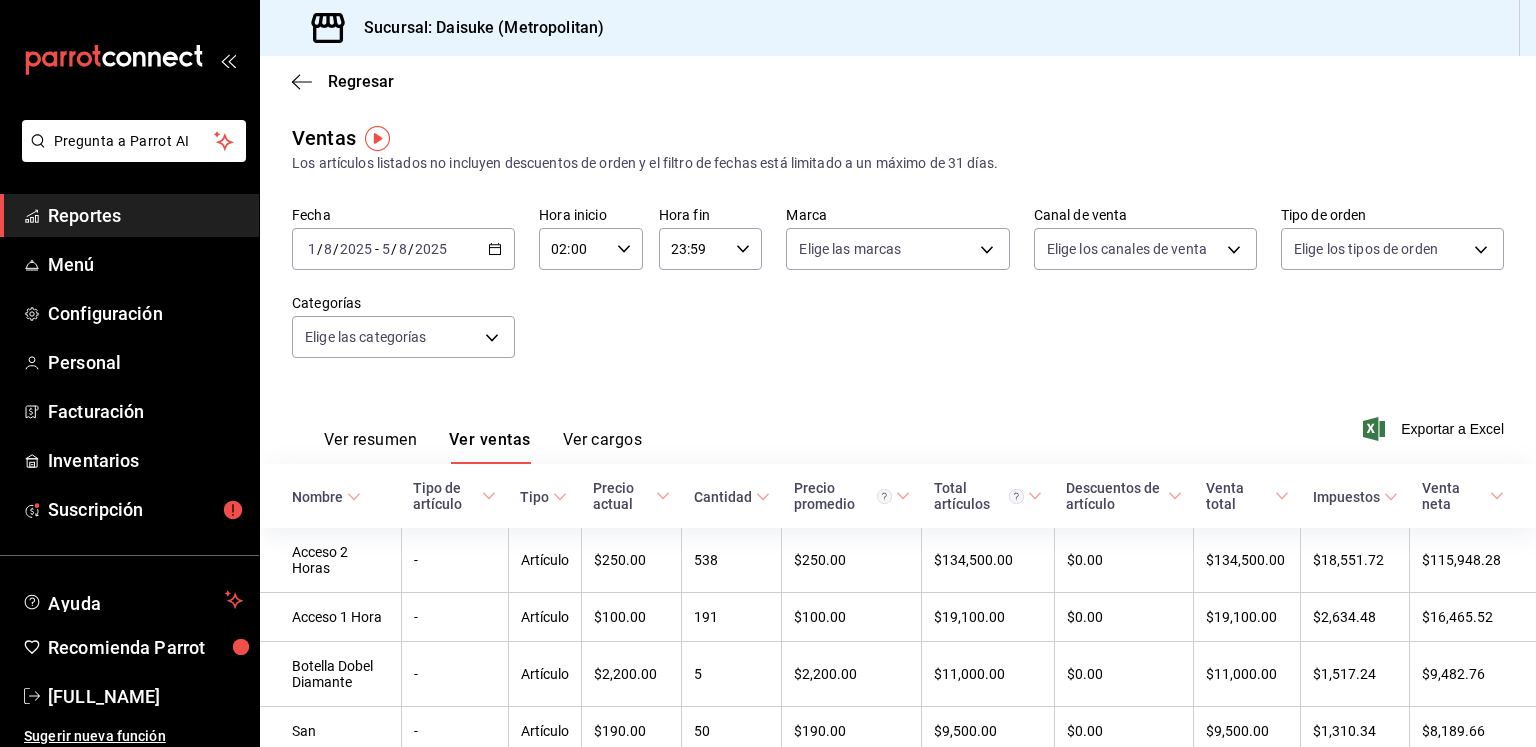 click on "Ver resumen" at bounding box center [370, 447] 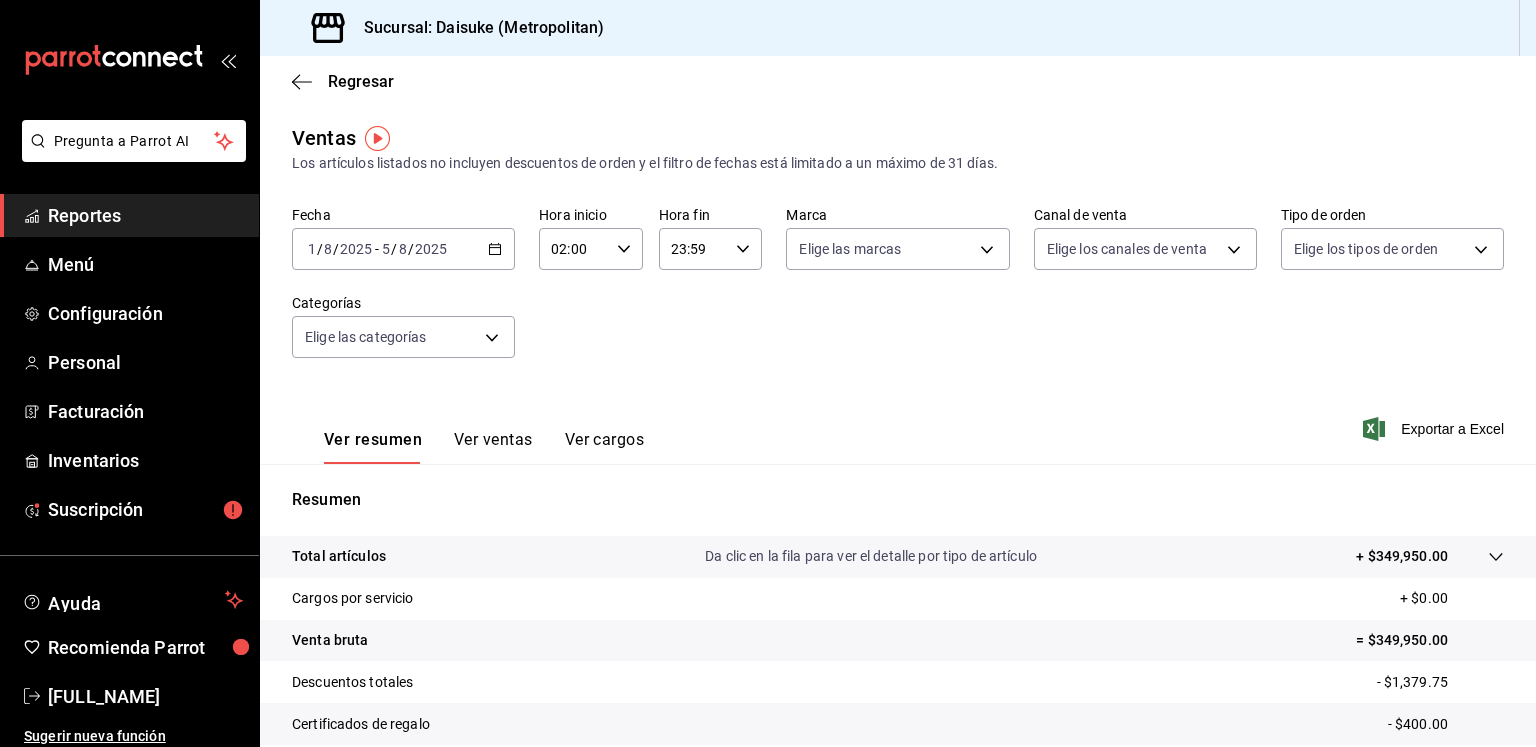 scroll, scrollTop: 211, scrollLeft: 0, axis: vertical 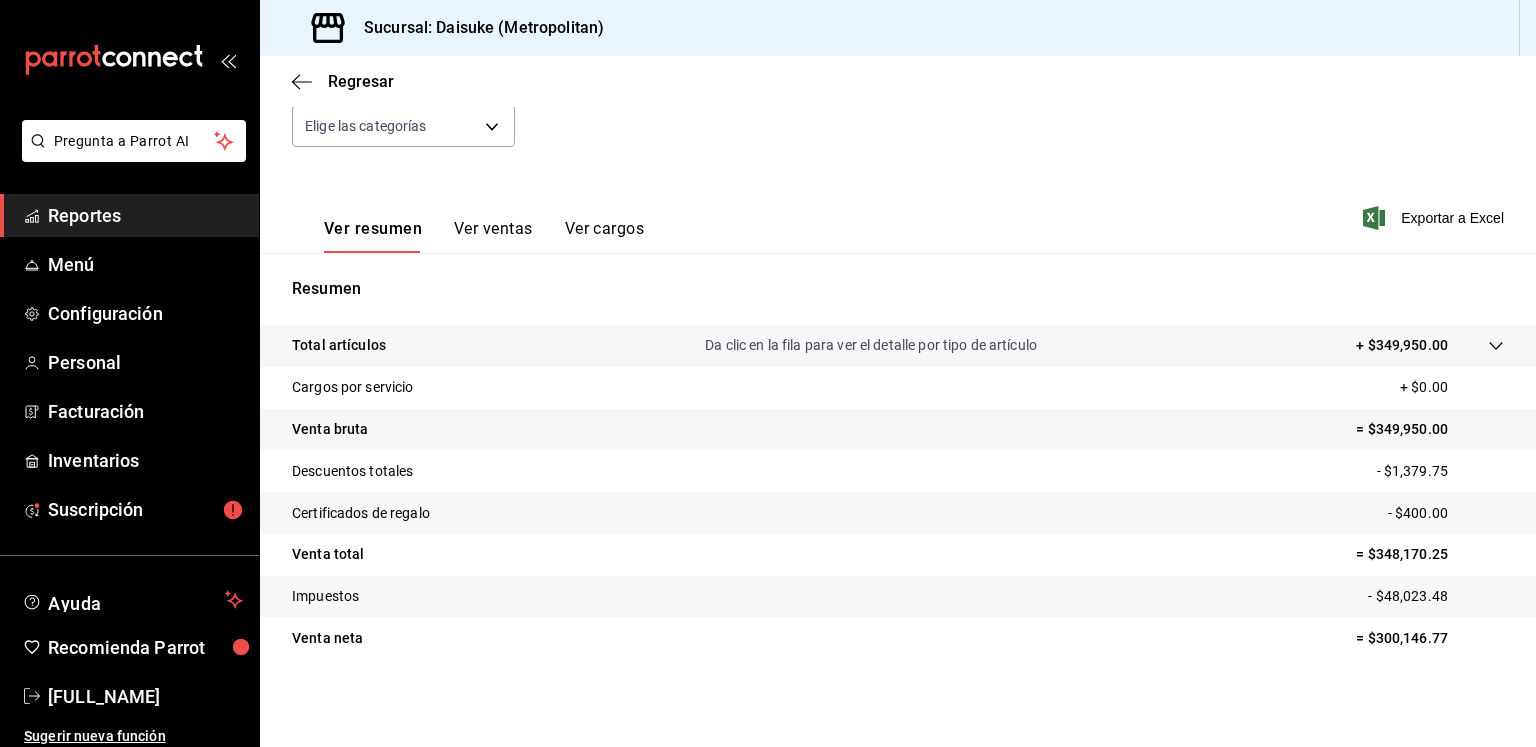 click 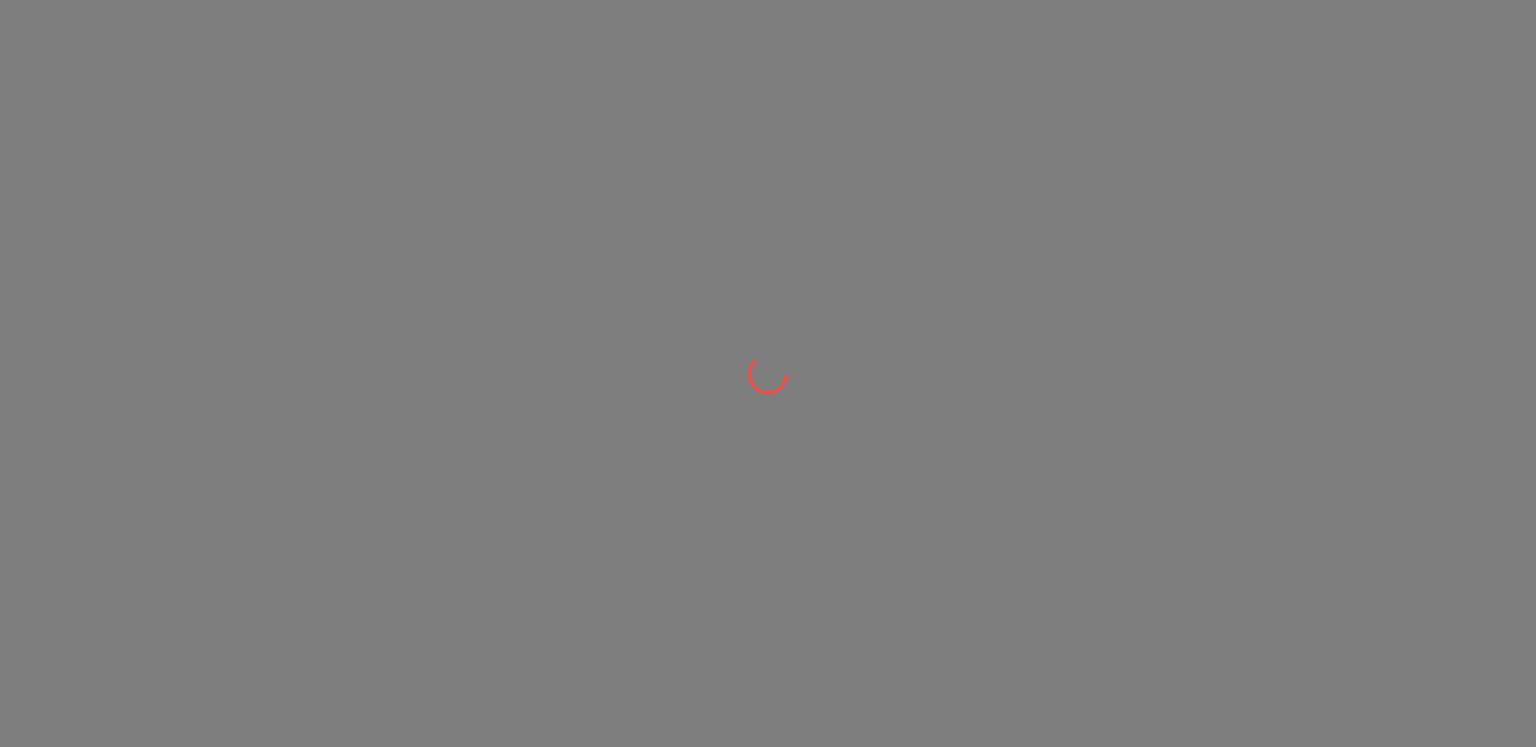 scroll, scrollTop: 0, scrollLeft: 0, axis: both 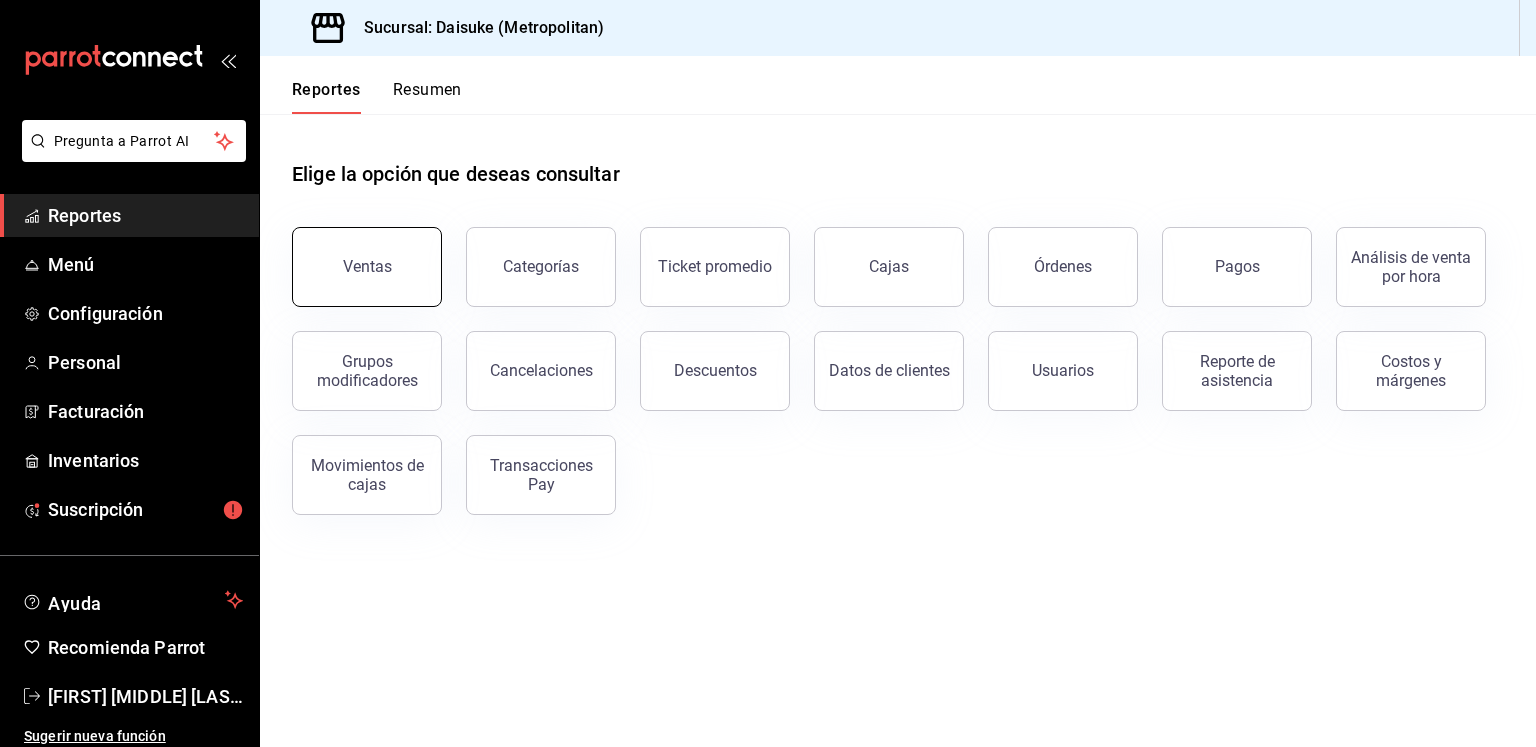 click on "Ventas" at bounding box center (367, 267) 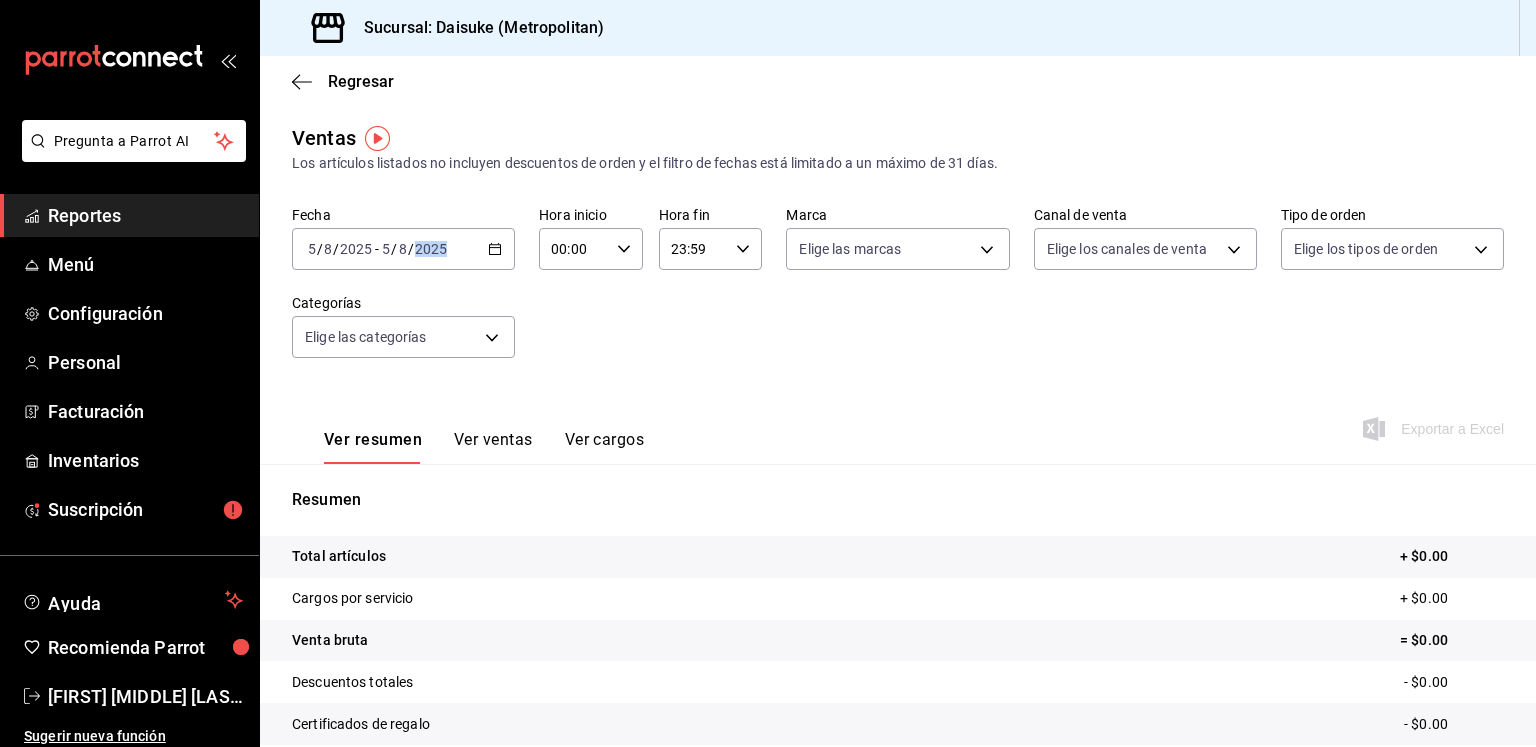 drag, startPoint x: 502, startPoint y: 249, endPoint x: 513, endPoint y: 259, distance: 14.866069 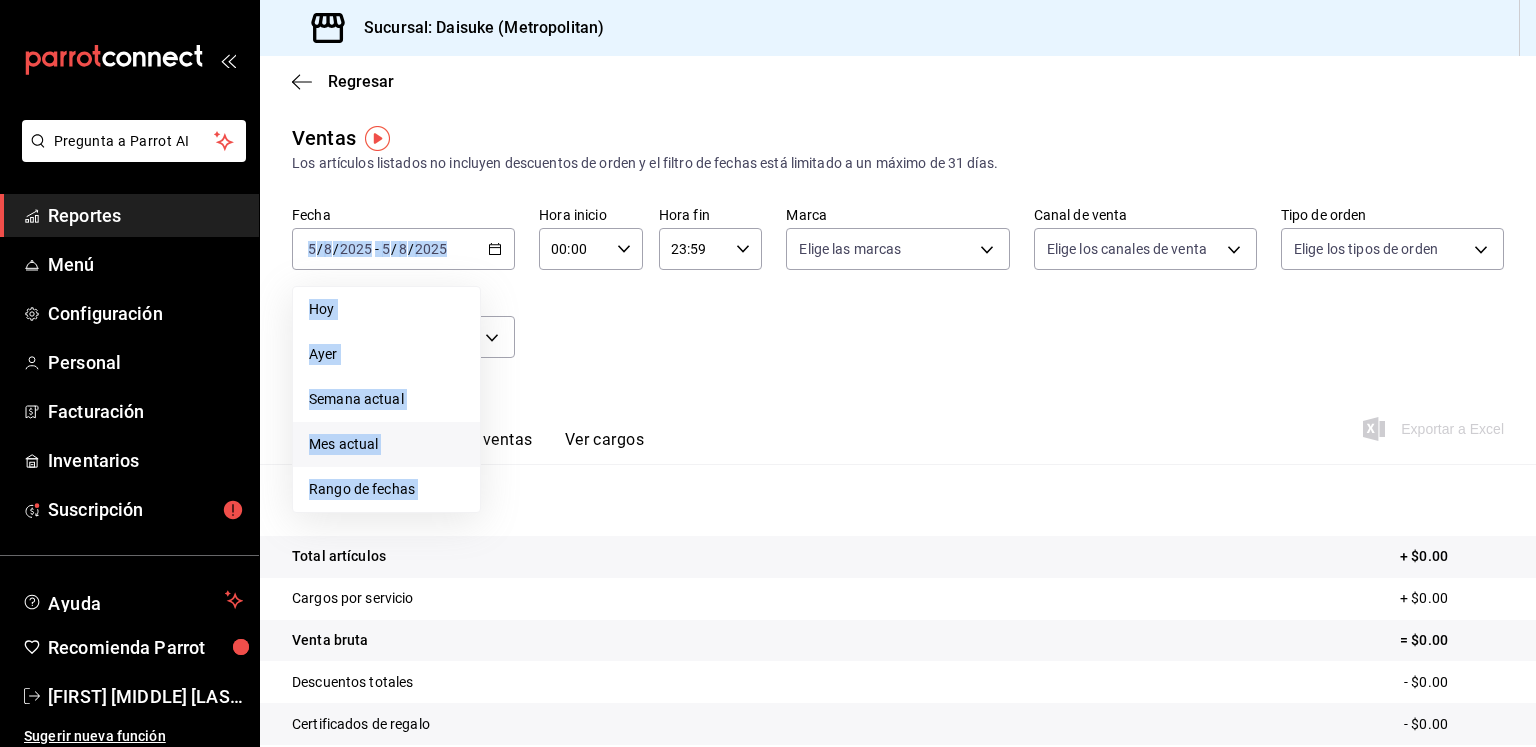 click on "Mes actual" at bounding box center (386, 444) 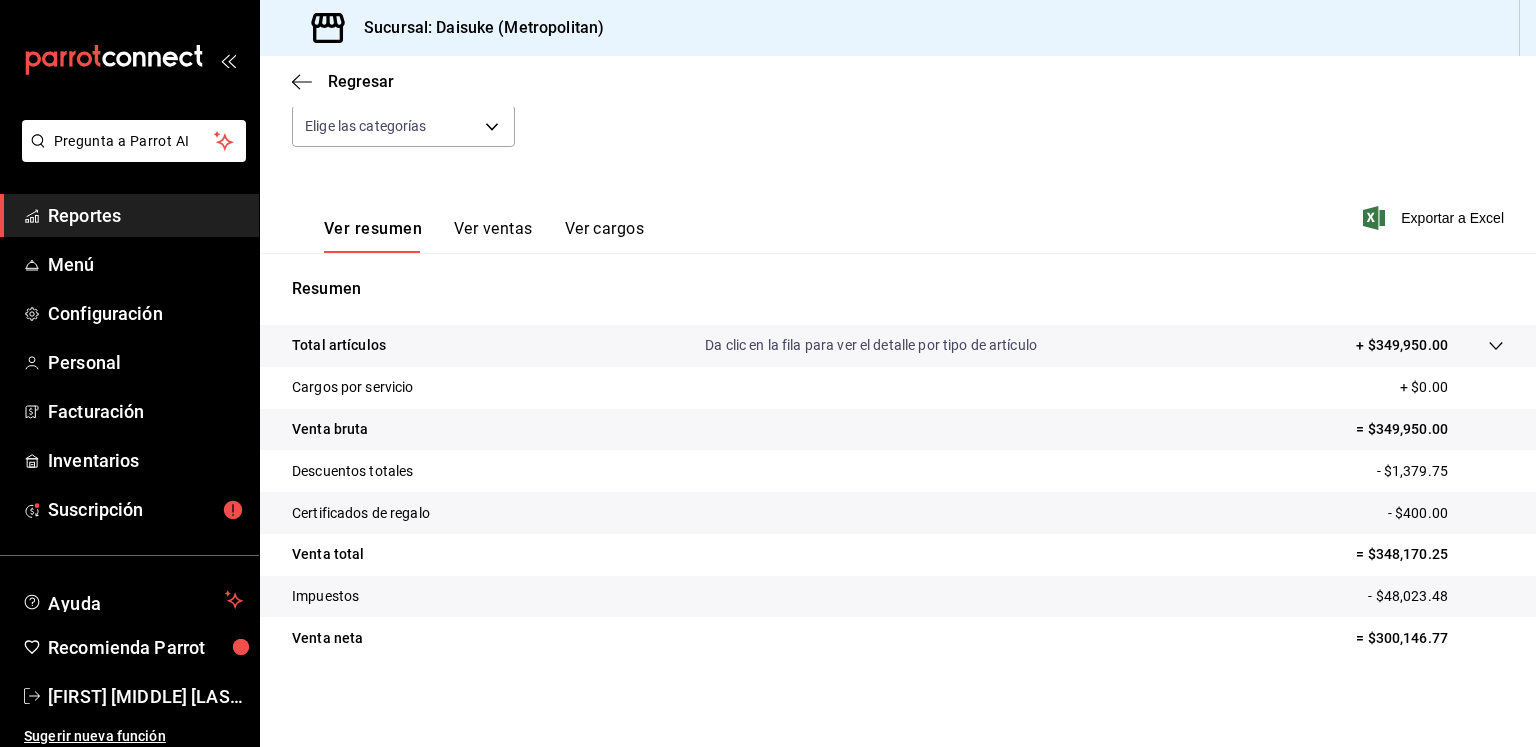 scroll, scrollTop: 0, scrollLeft: 0, axis: both 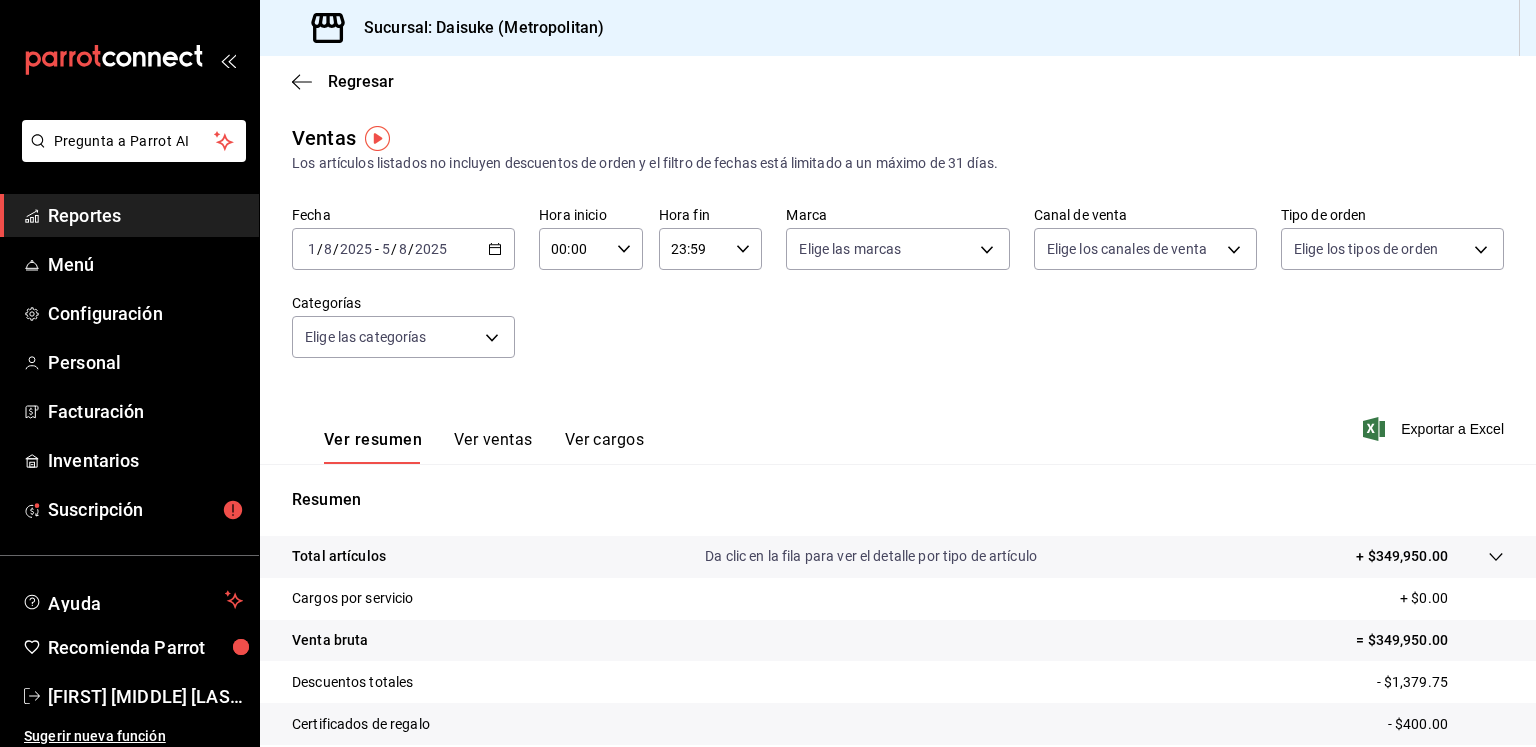 click 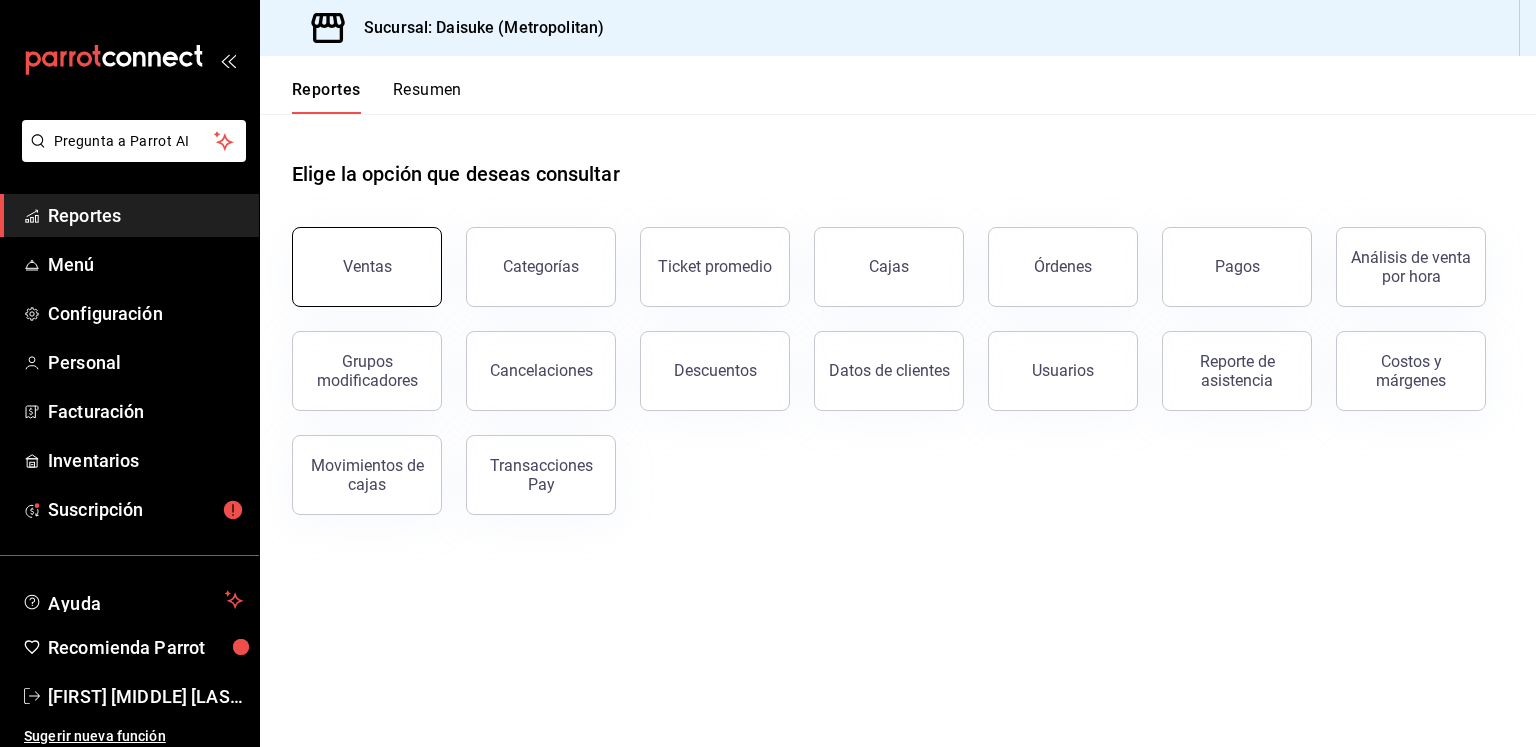 click on "Ventas" at bounding box center (367, 266) 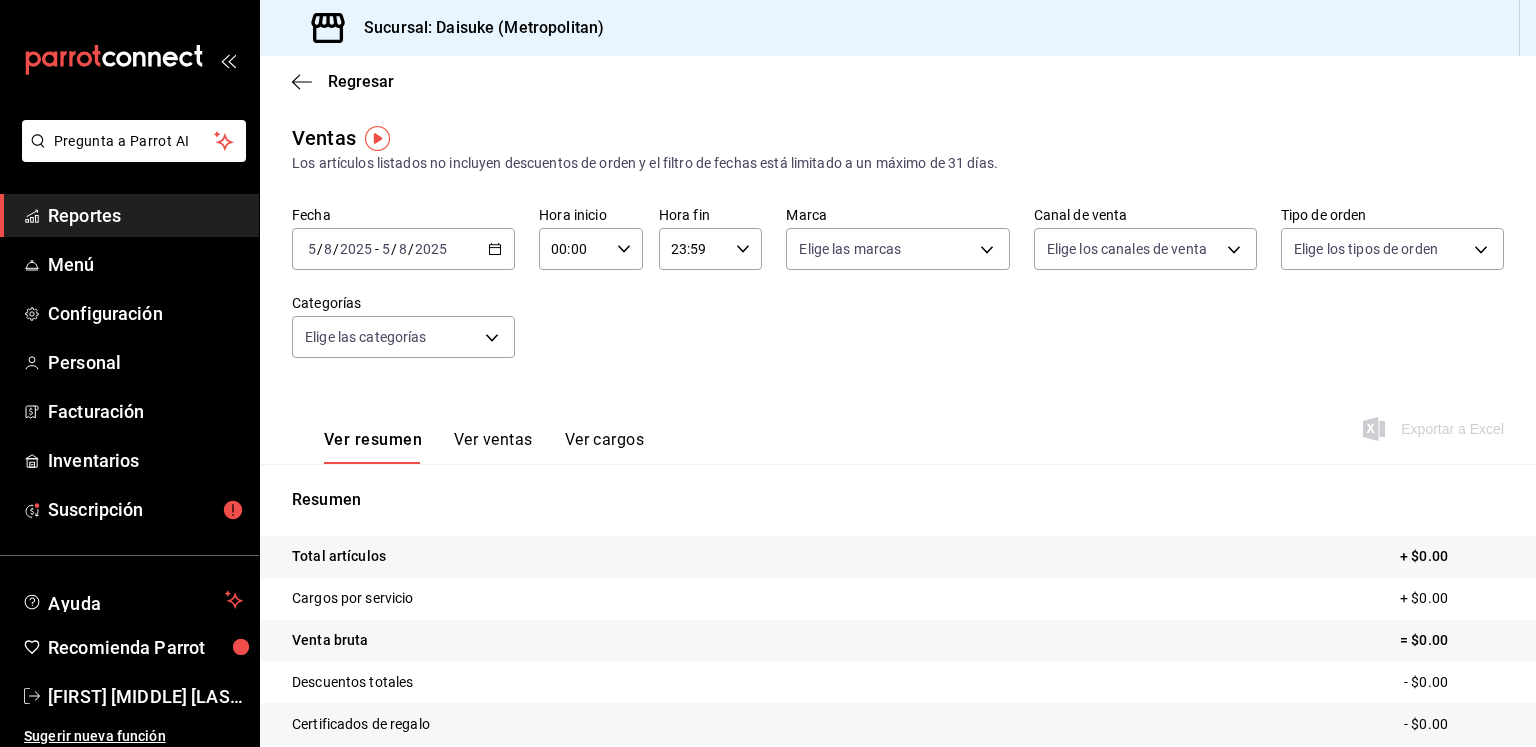 click 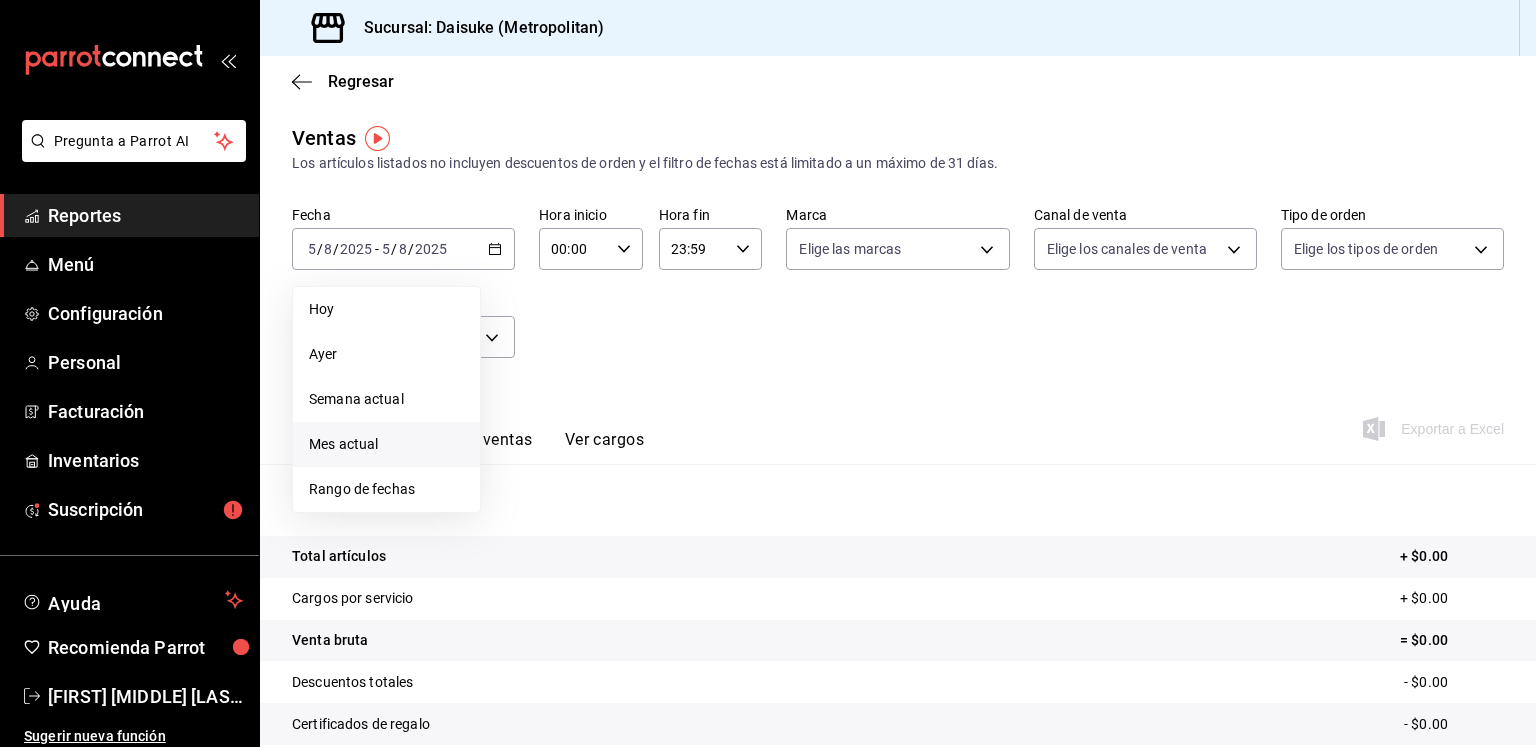 click on "Mes actual" at bounding box center (386, 444) 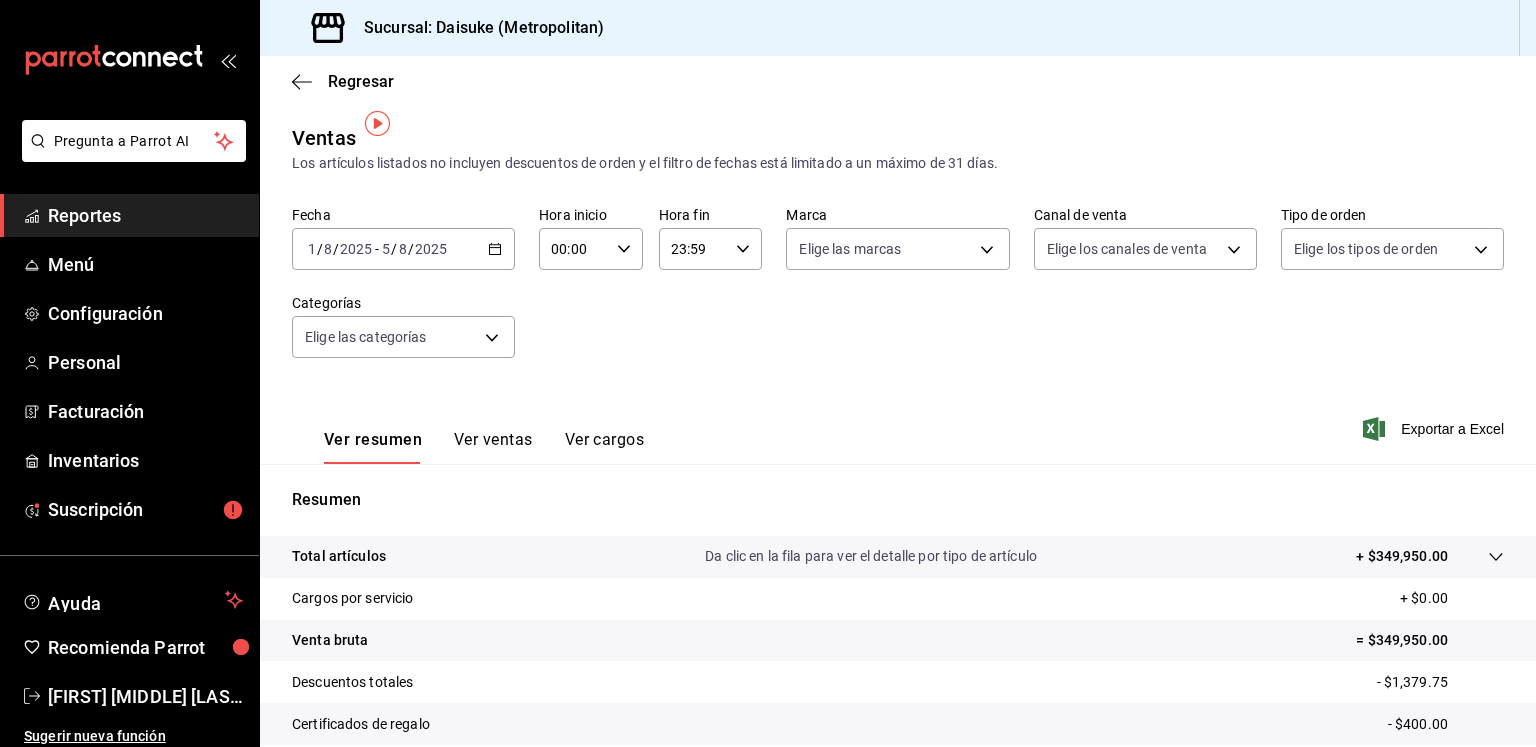 scroll, scrollTop: 211, scrollLeft: 0, axis: vertical 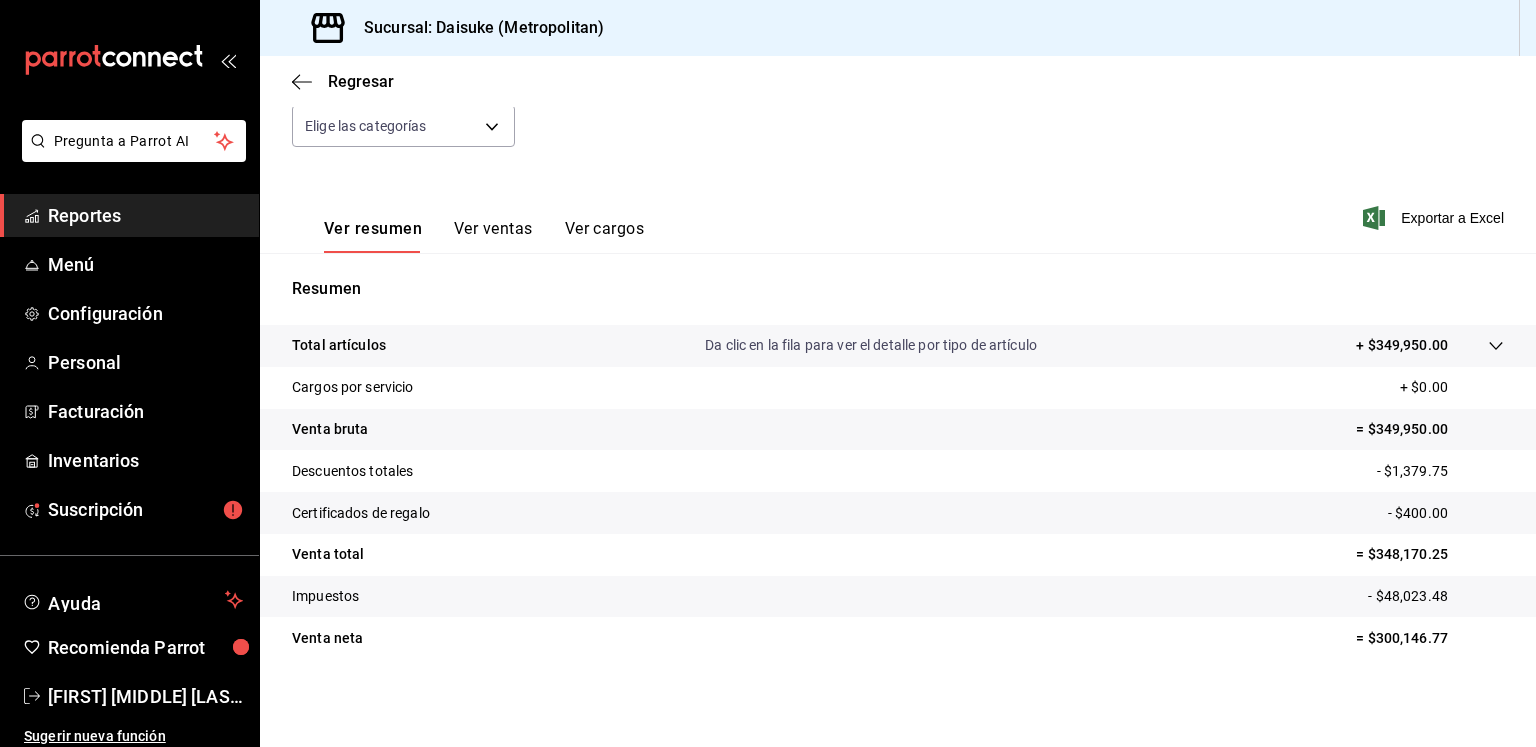 click on "= $348,170.25" at bounding box center [1430, 554] 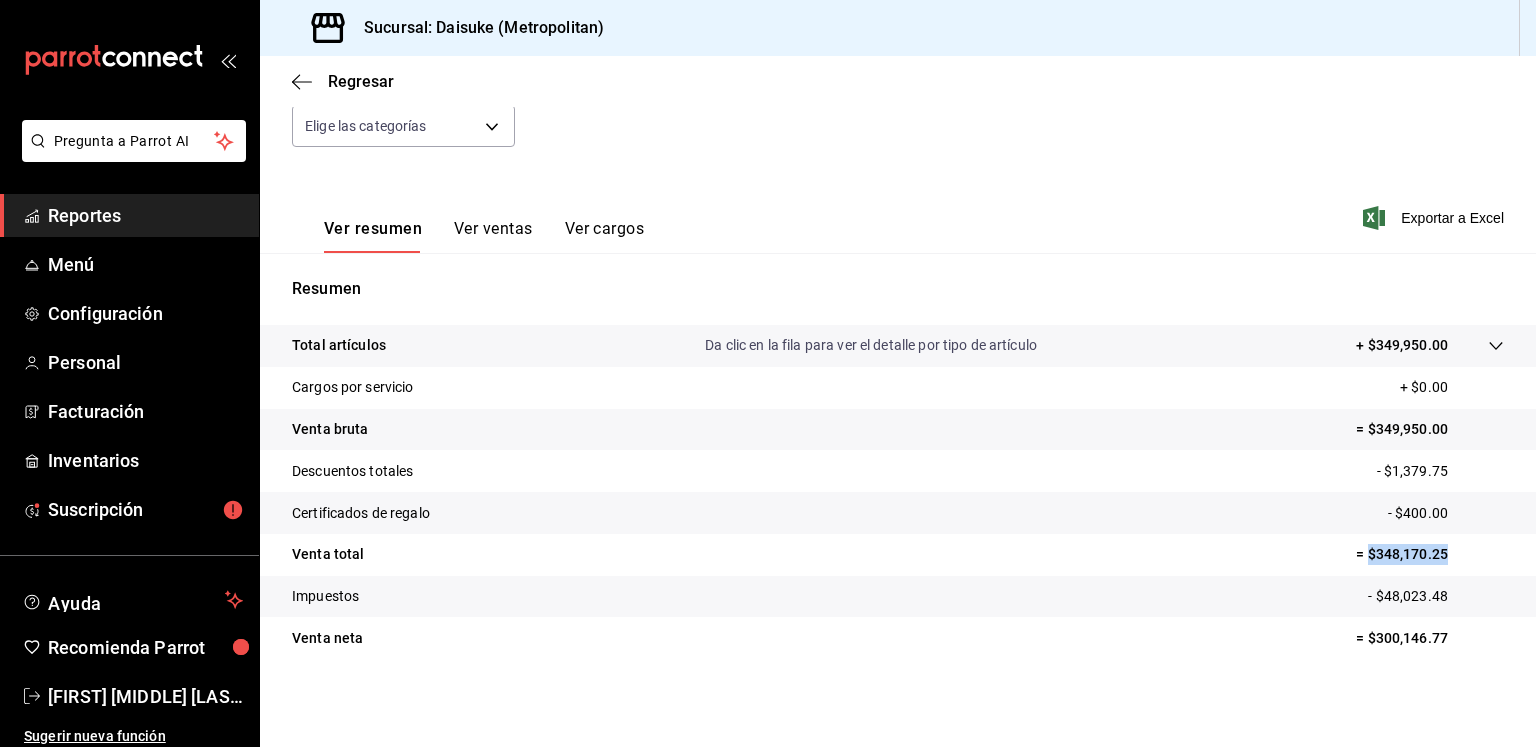 drag, startPoint x: 1429, startPoint y: 553, endPoint x: 1354, endPoint y: 548, distance: 75.16648 